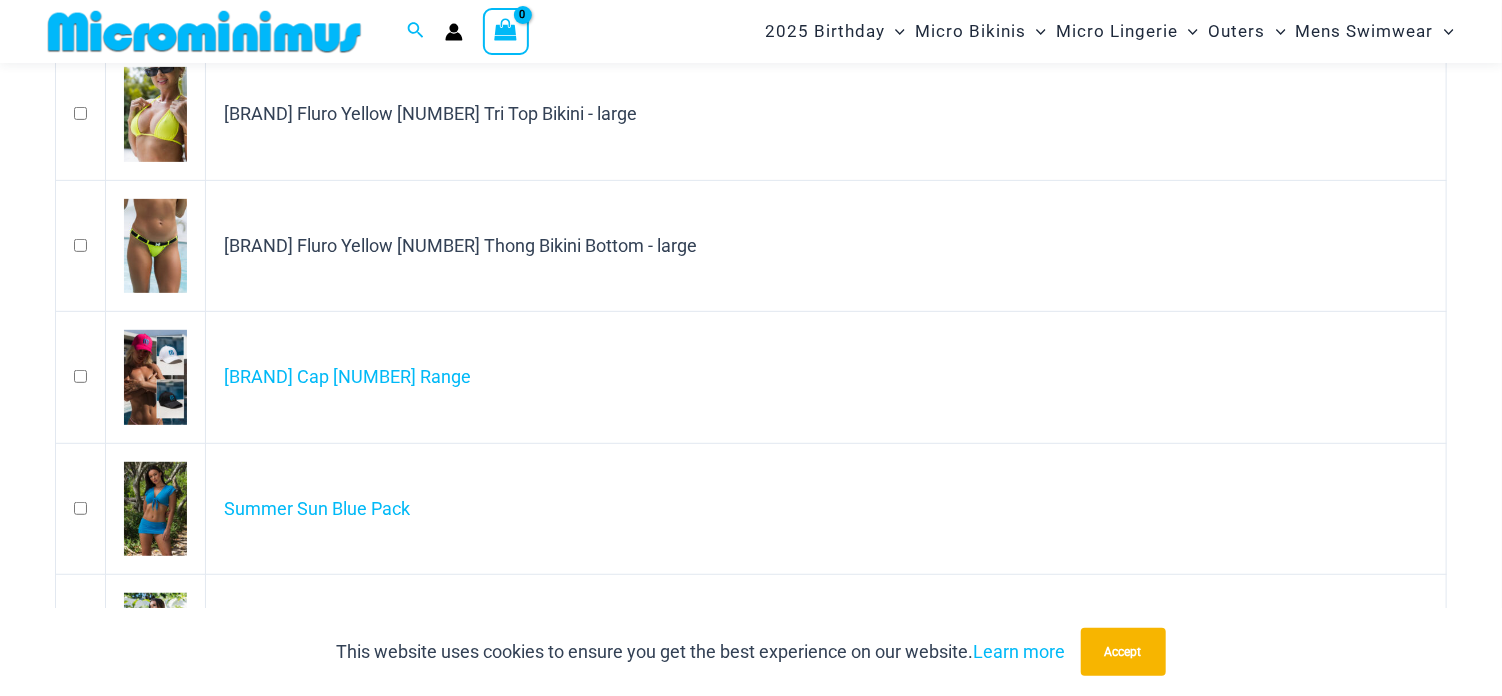 scroll, scrollTop: 0, scrollLeft: 0, axis: both 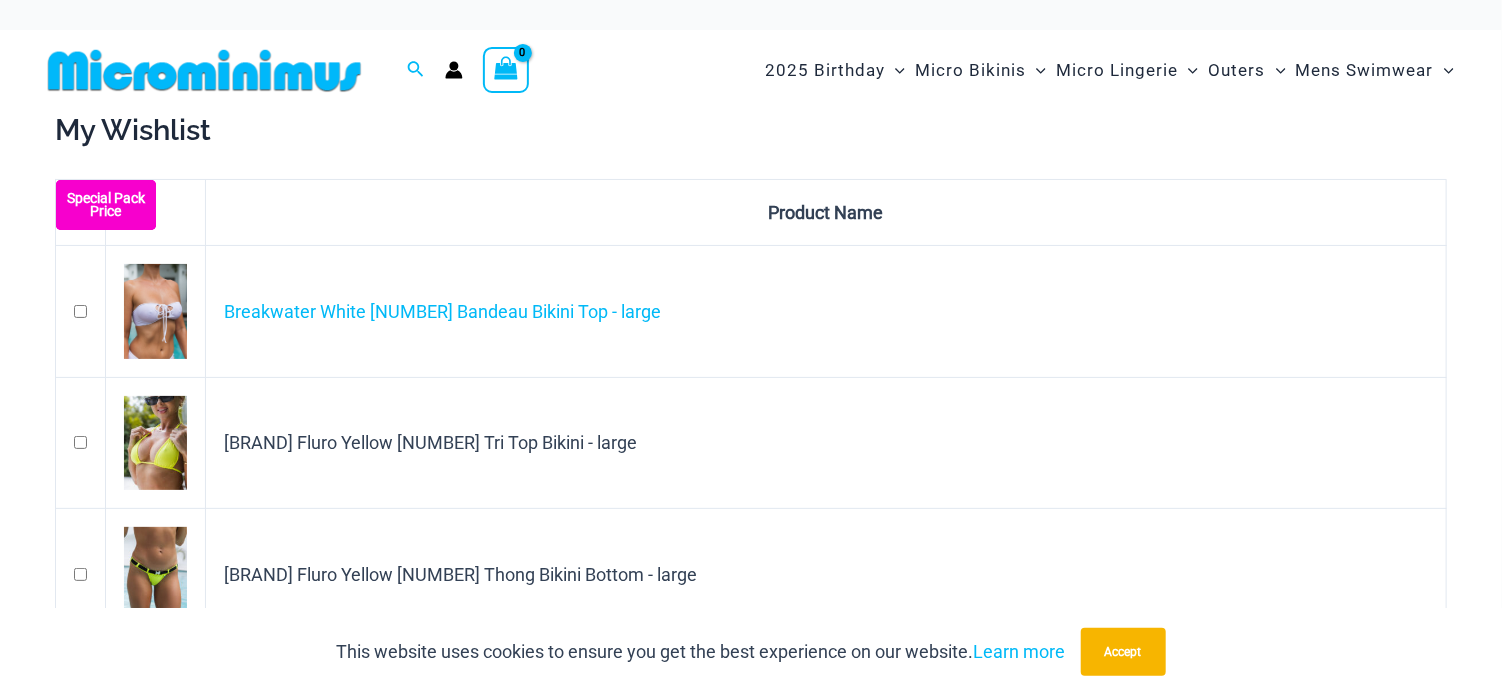 type on "**********" 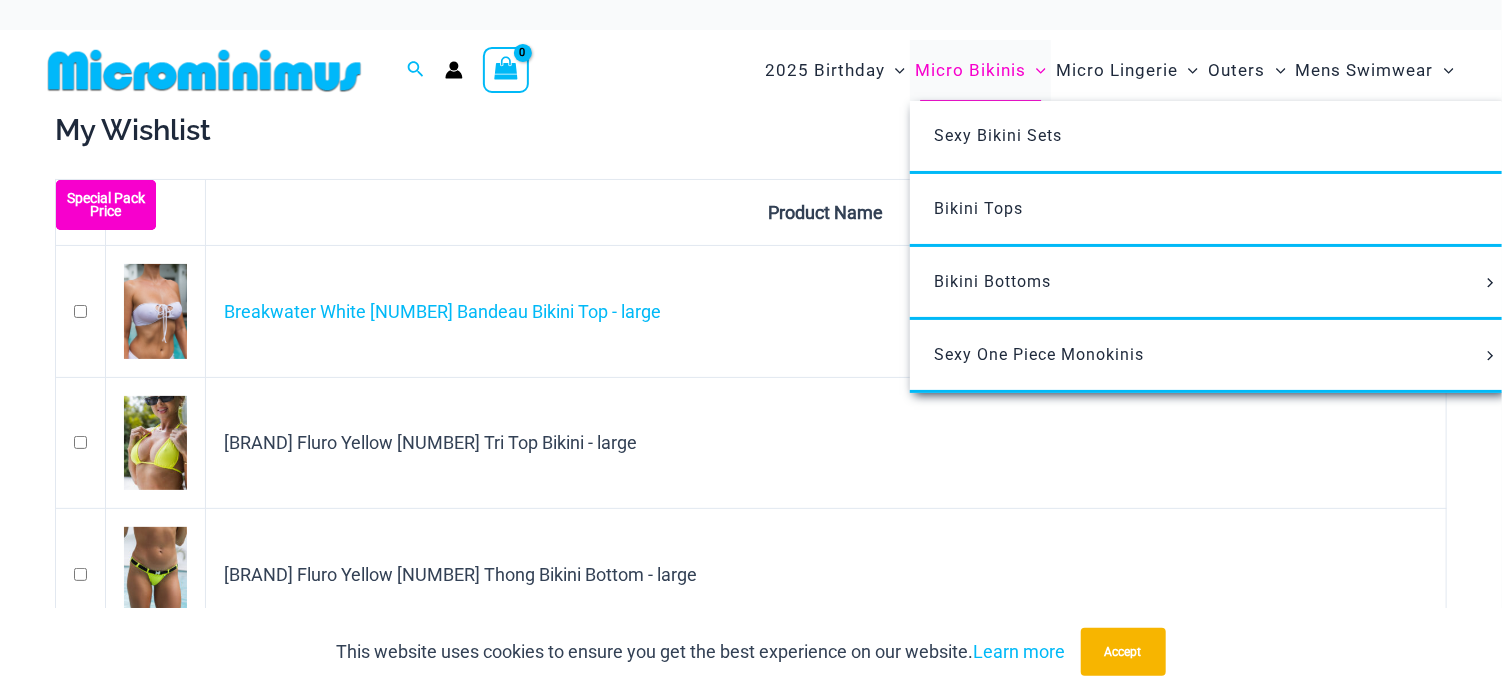 click on "Micro Bikinis" at bounding box center [970, 70] 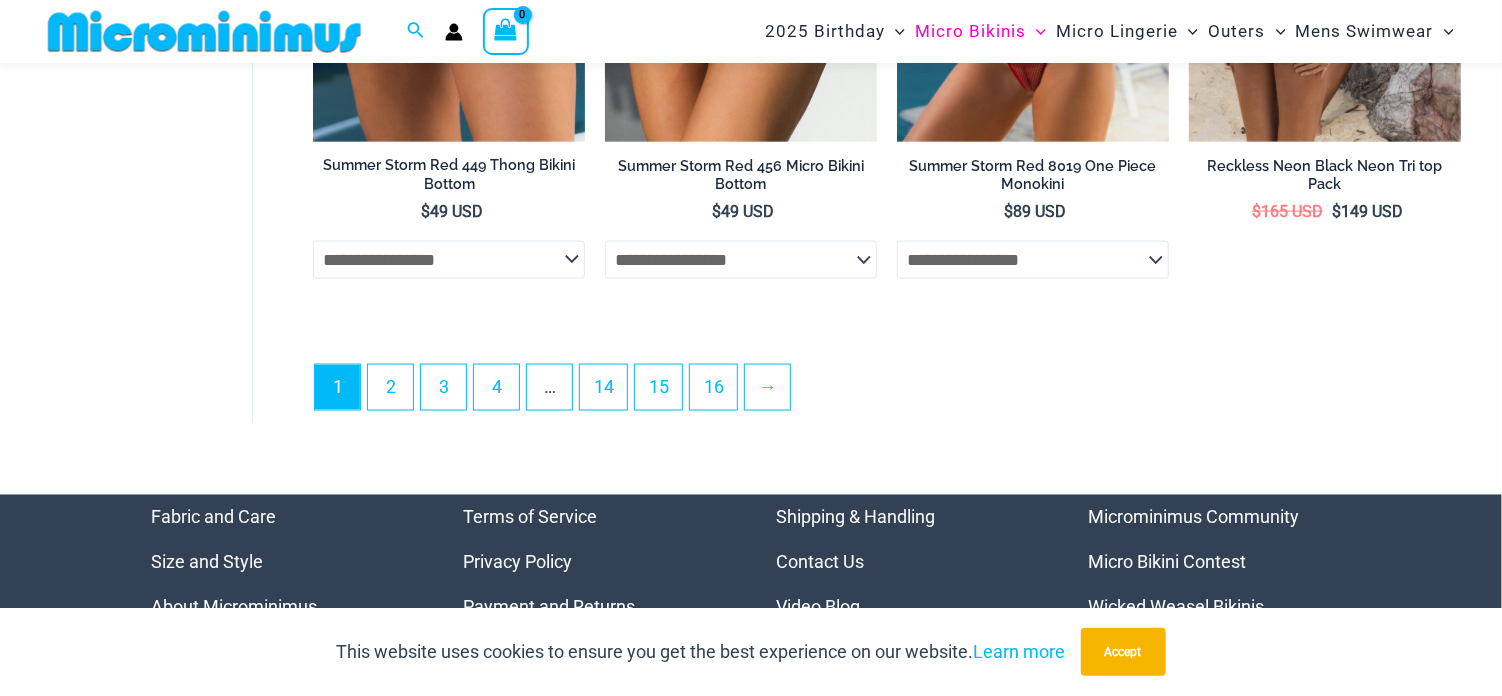 scroll, scrollTop: 5156, scrollLeft: 0, axis: vertical 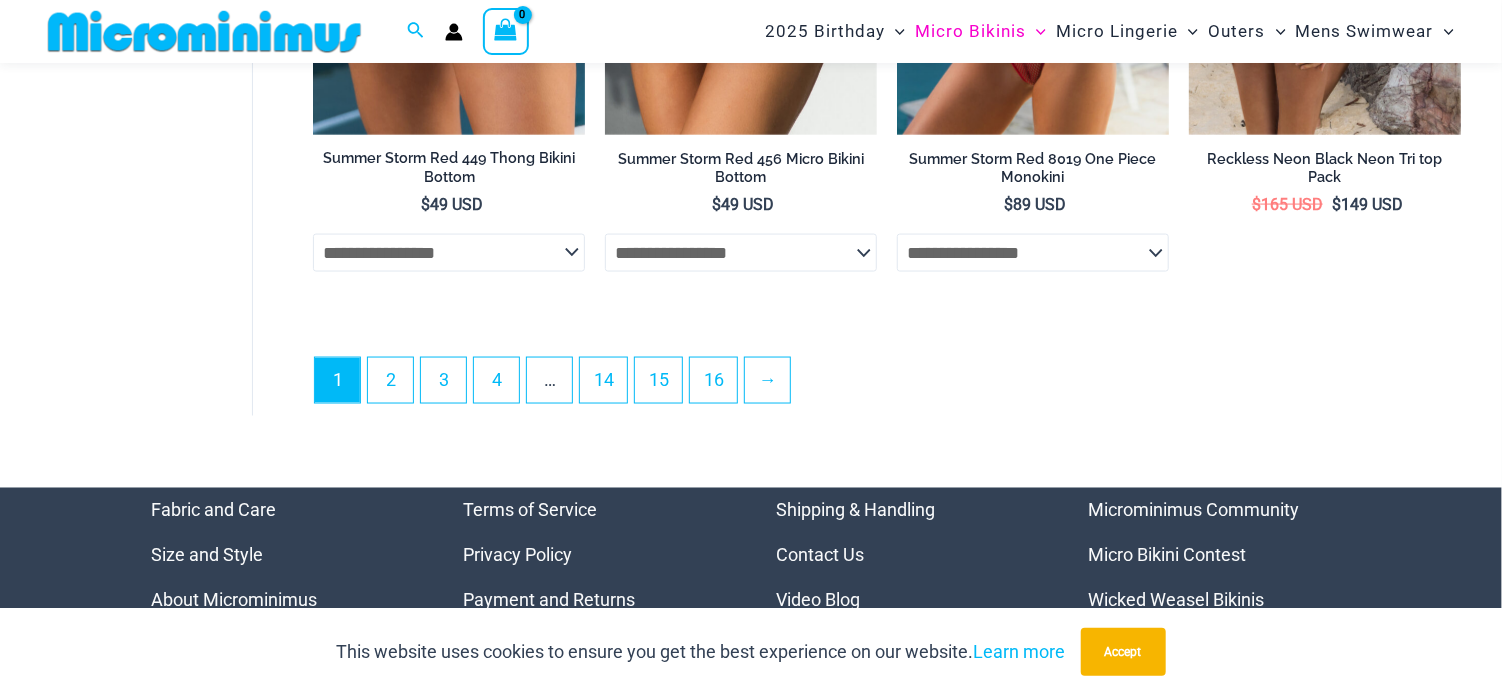 type on "**********" 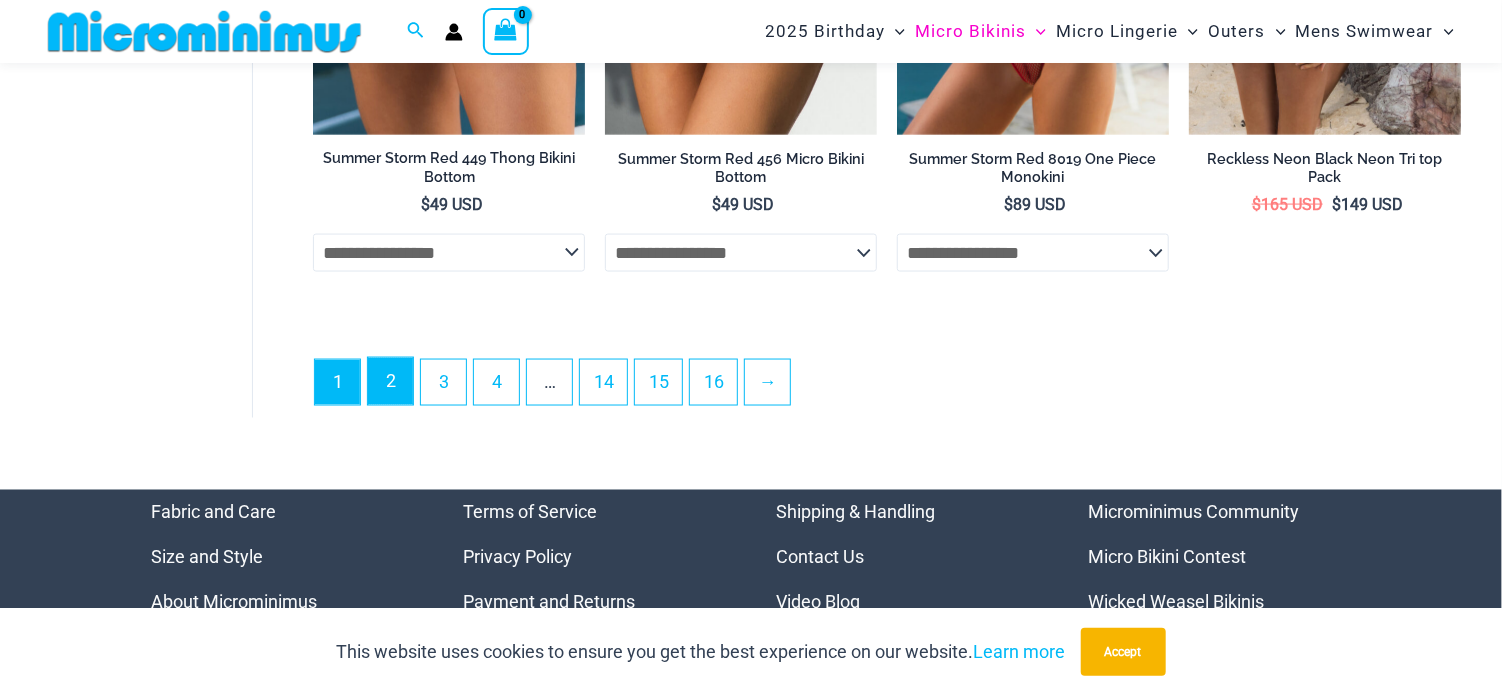 click on "2" at bounding box center (390, 381) 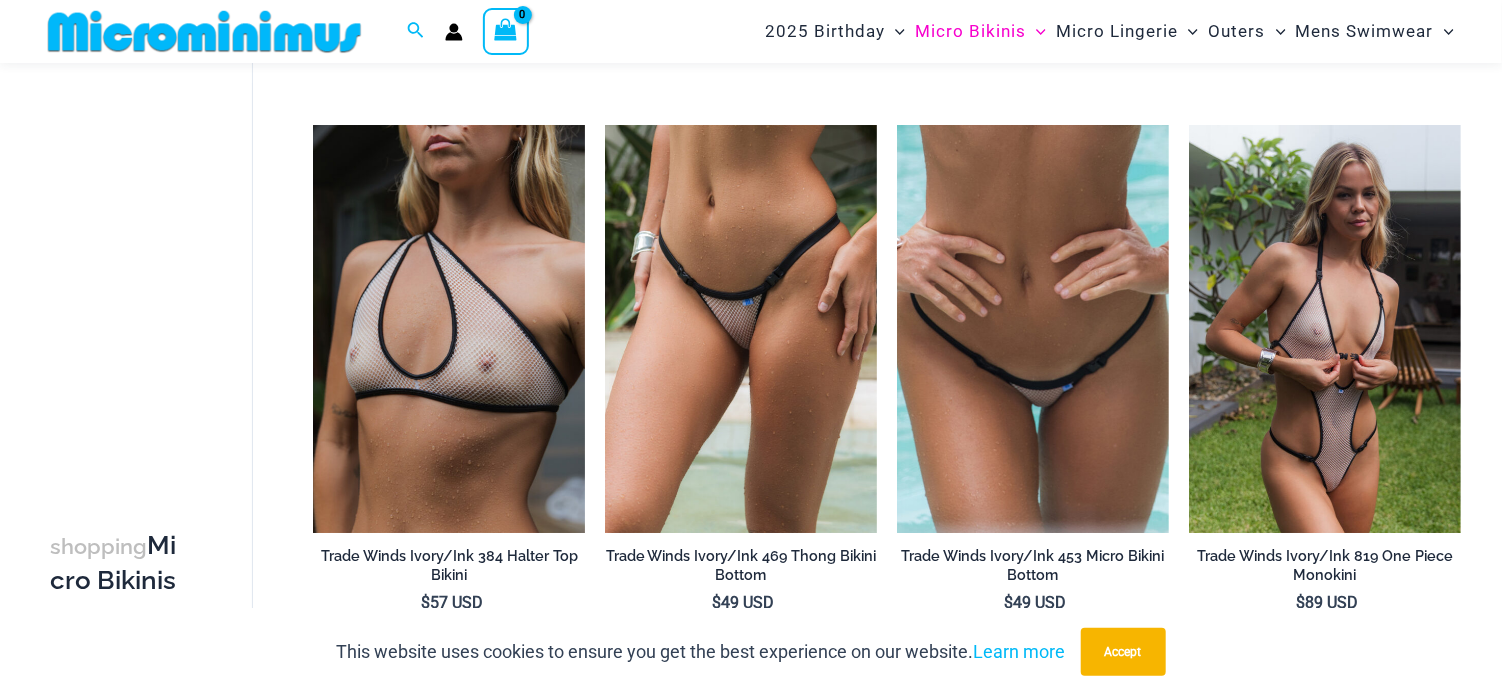 scroll, scrollTop: 3144, scrollLeft: 0, axis: vertical 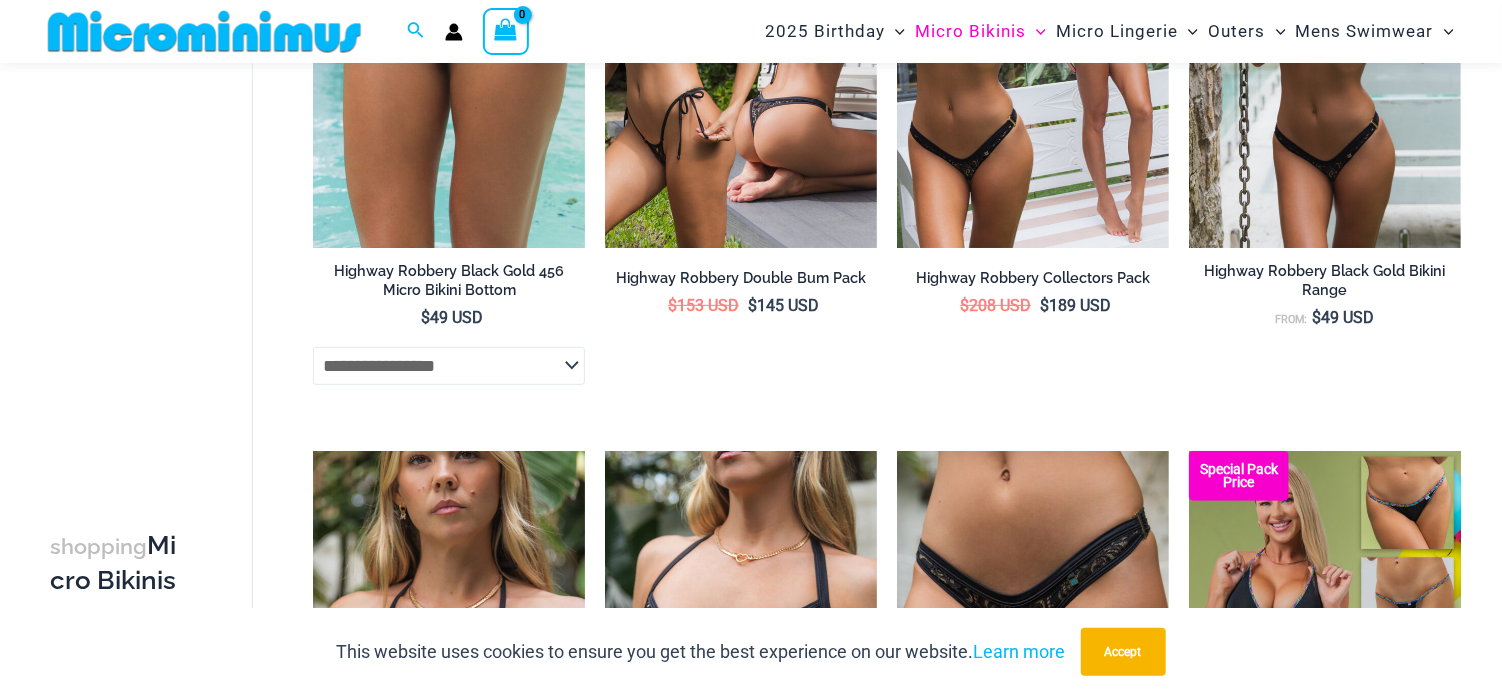 type on "**********" 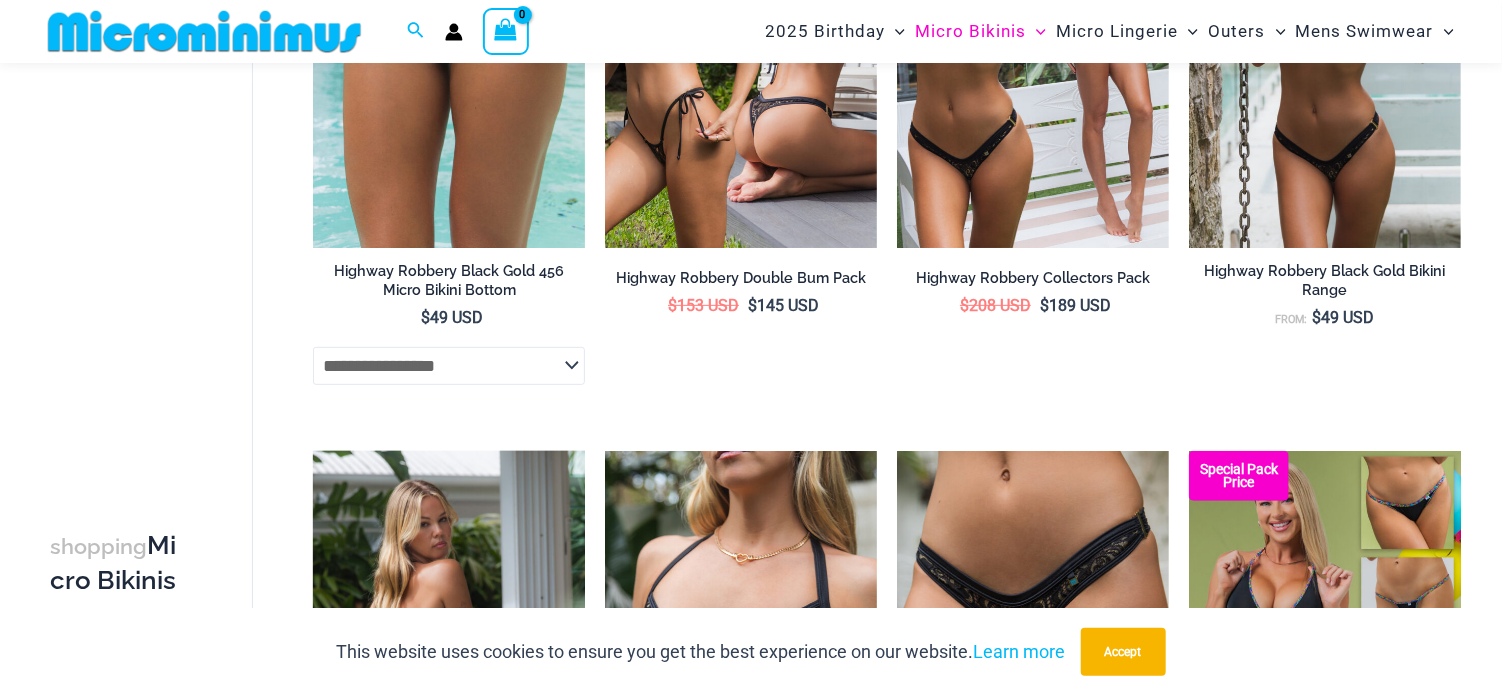 click at bounding box center [449, 655] 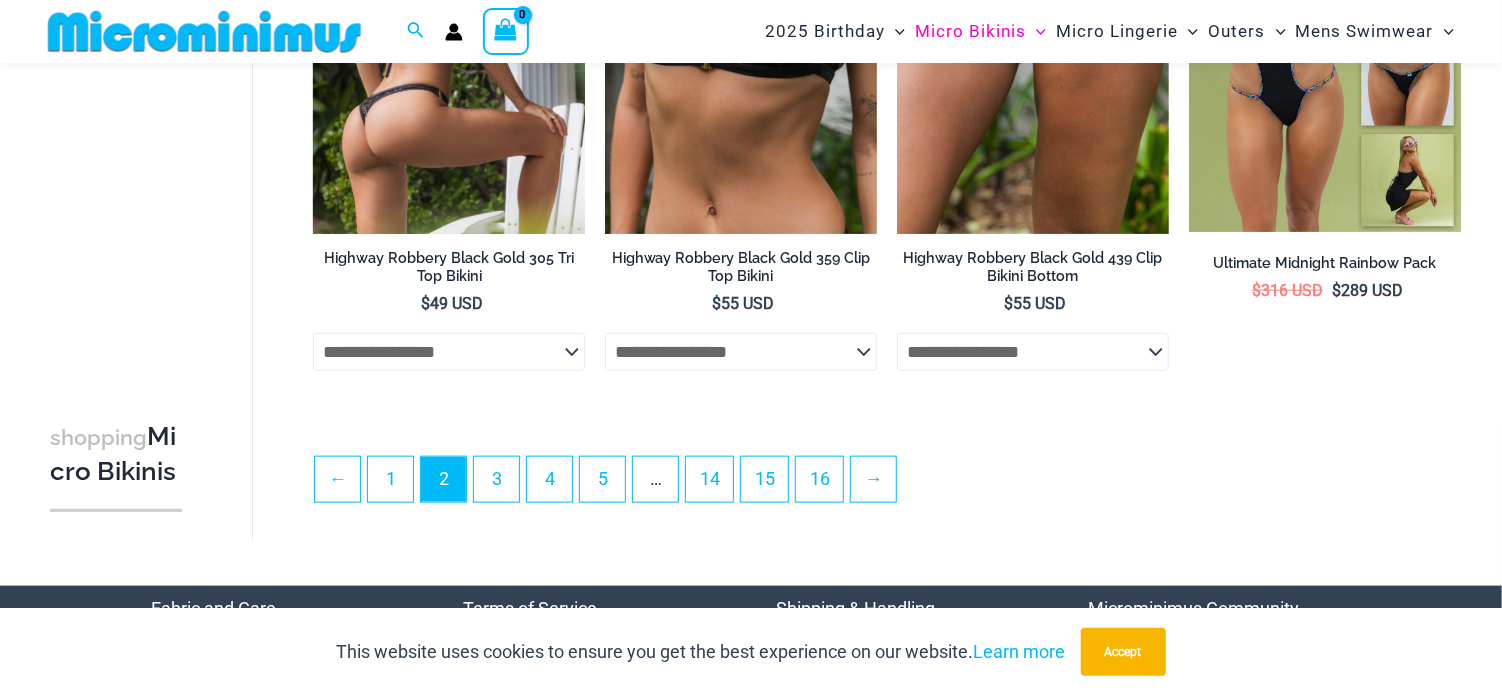 scroll, scrollTop: 4665, scrollLeft: 0, axis: vertical 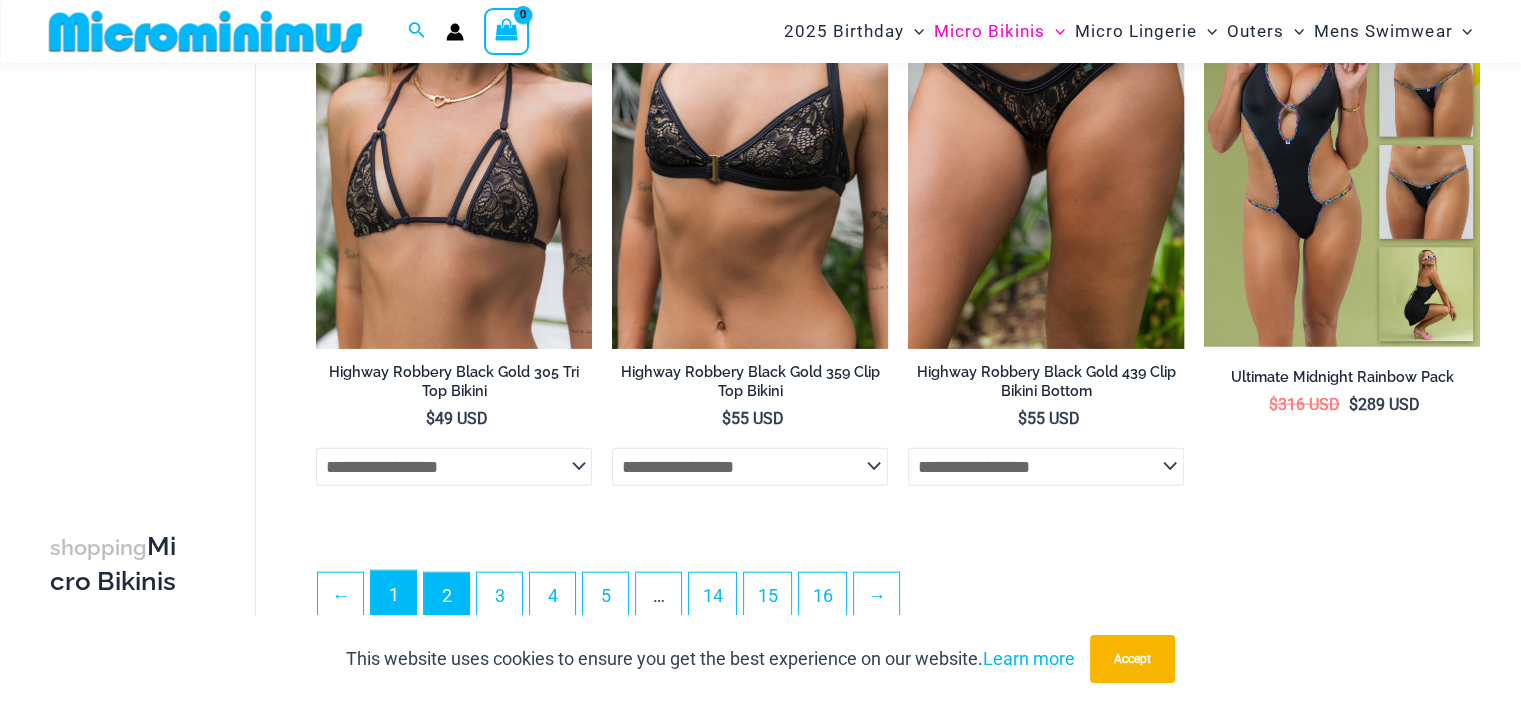 click on "1" at bounding box center [393, 594] 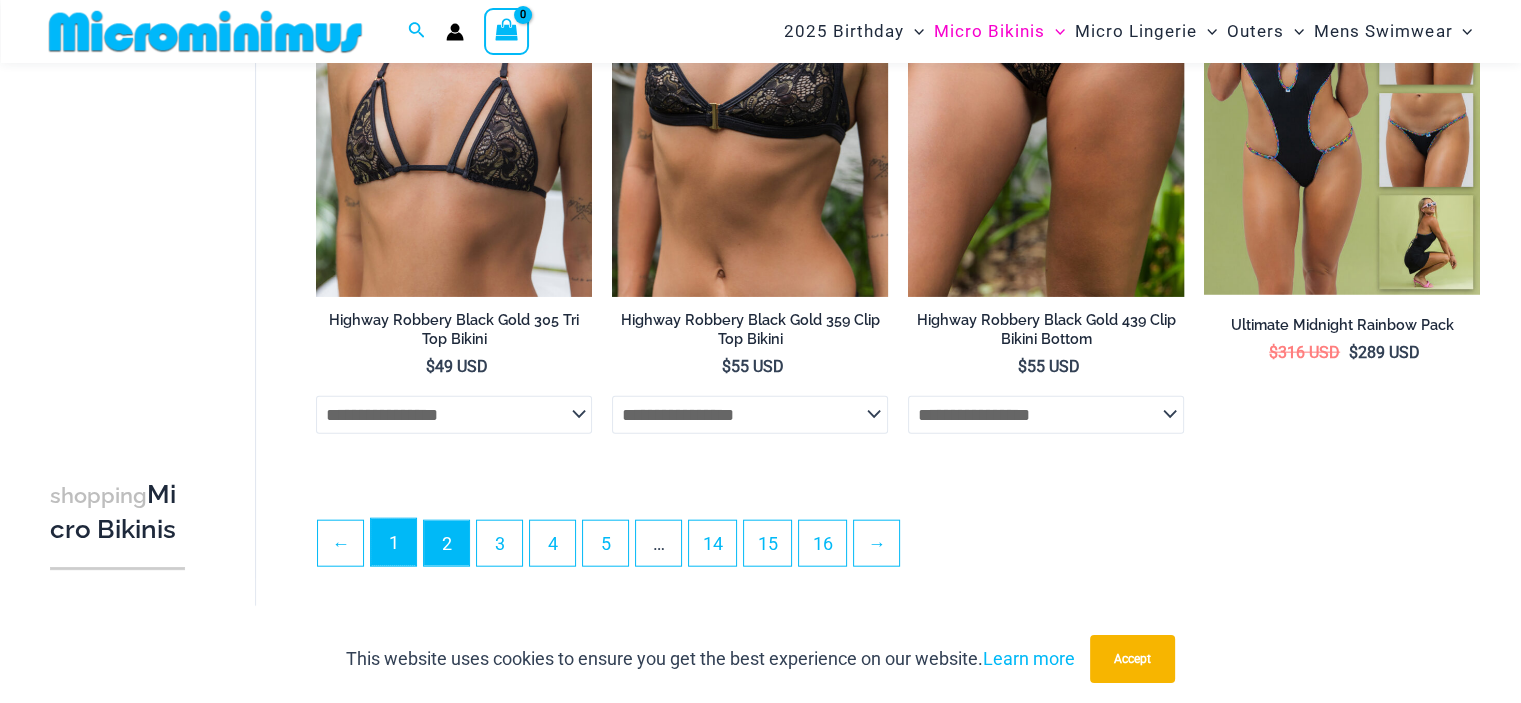 scroll, scrollTop: 4668, scrollLeft: 0, axis: vertical 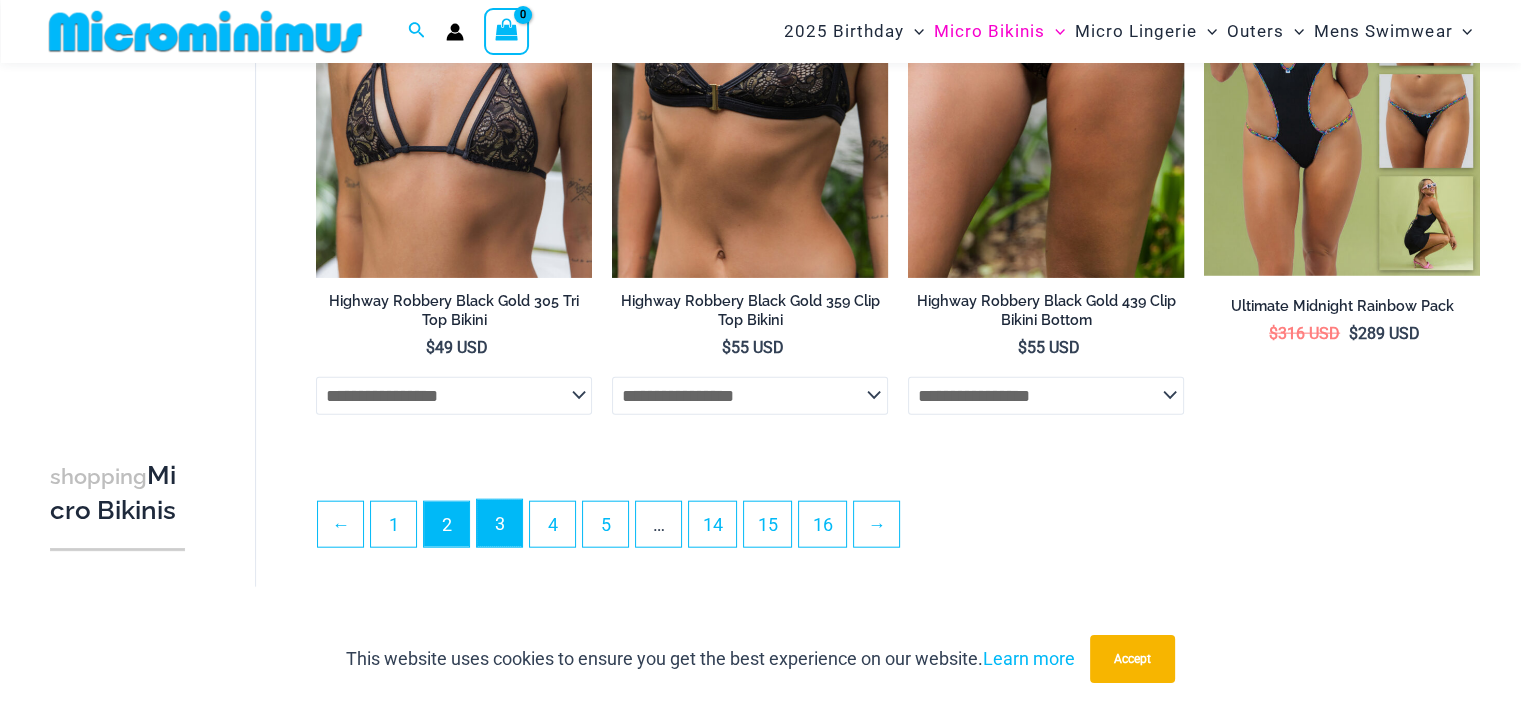 click on "3" at bounding box center (499, 523) 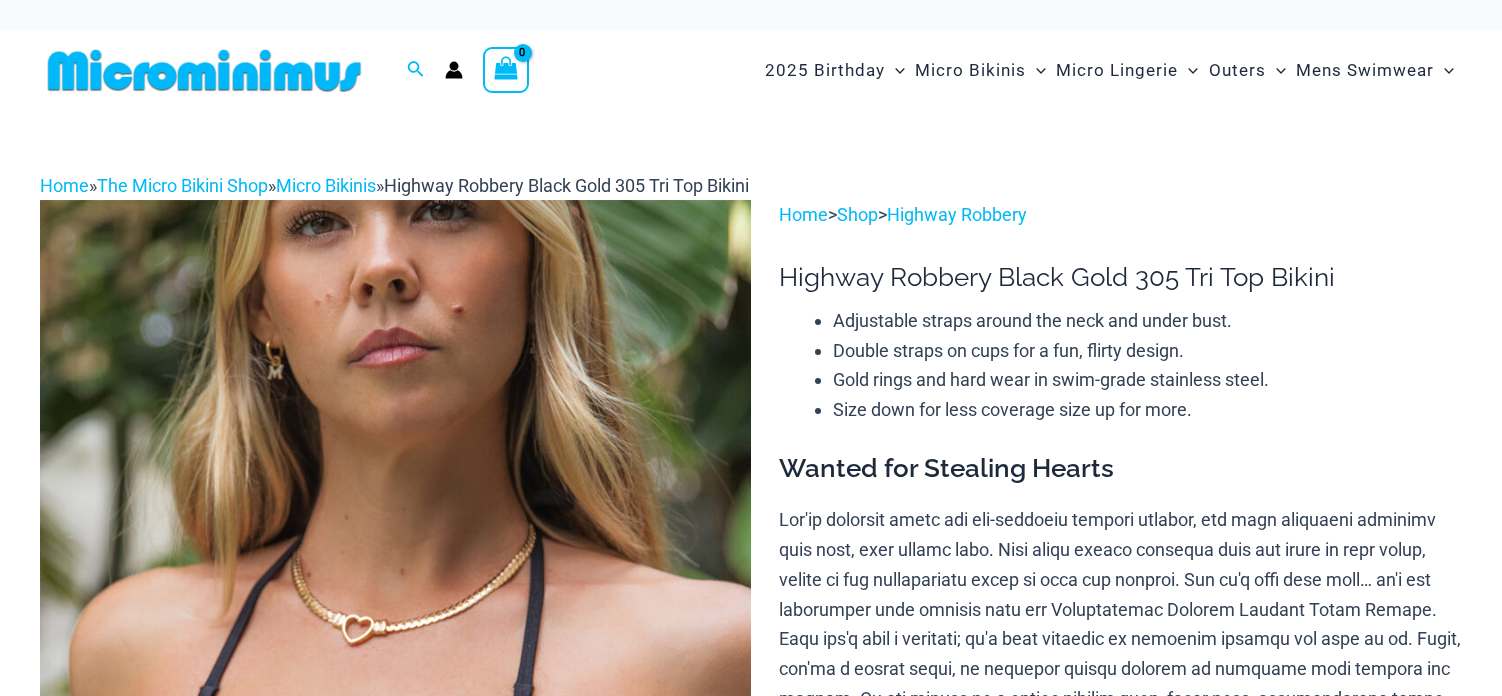 scroll, scrollTop: 0, scrollLeft: 0, axis: both 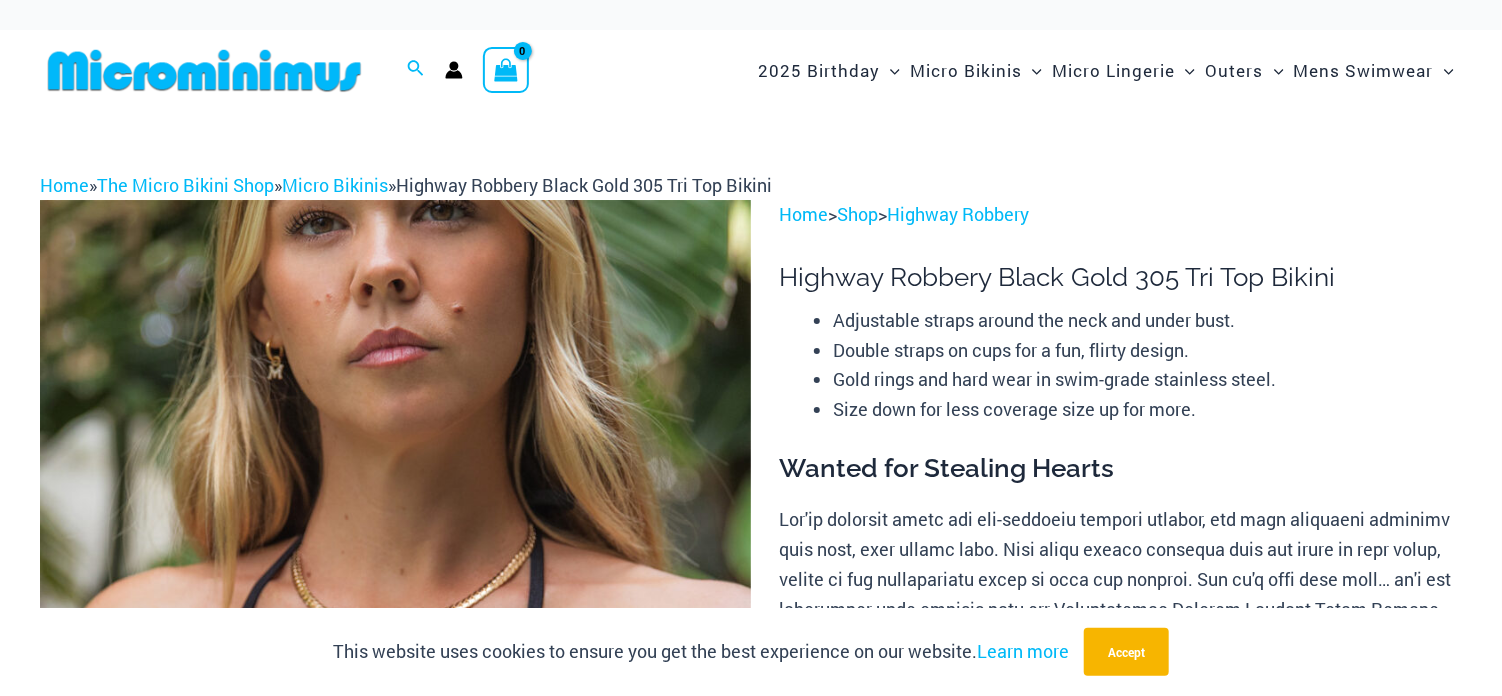 type on "**********" 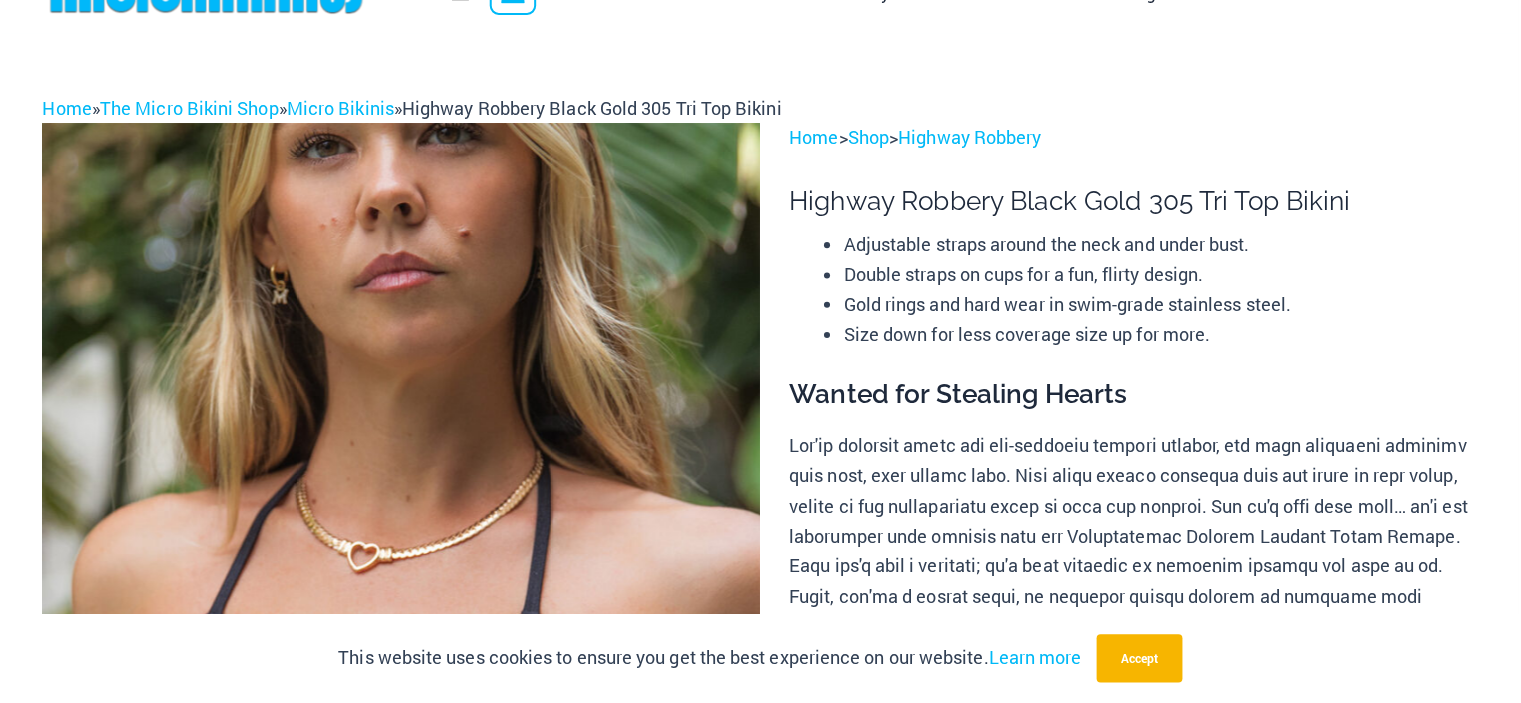 scroll, scrollTop: 0, scrollLeft: 0, axis: both 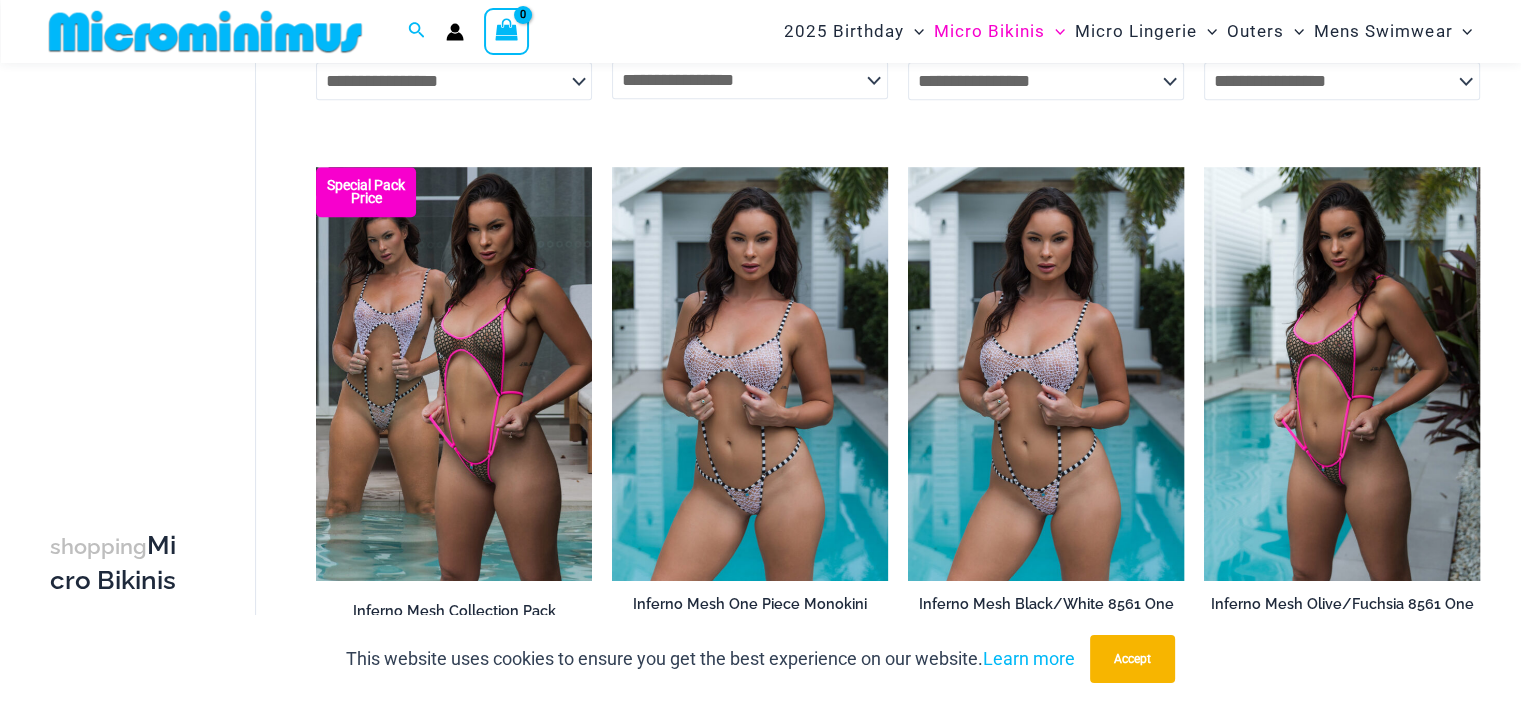 type on "**********" 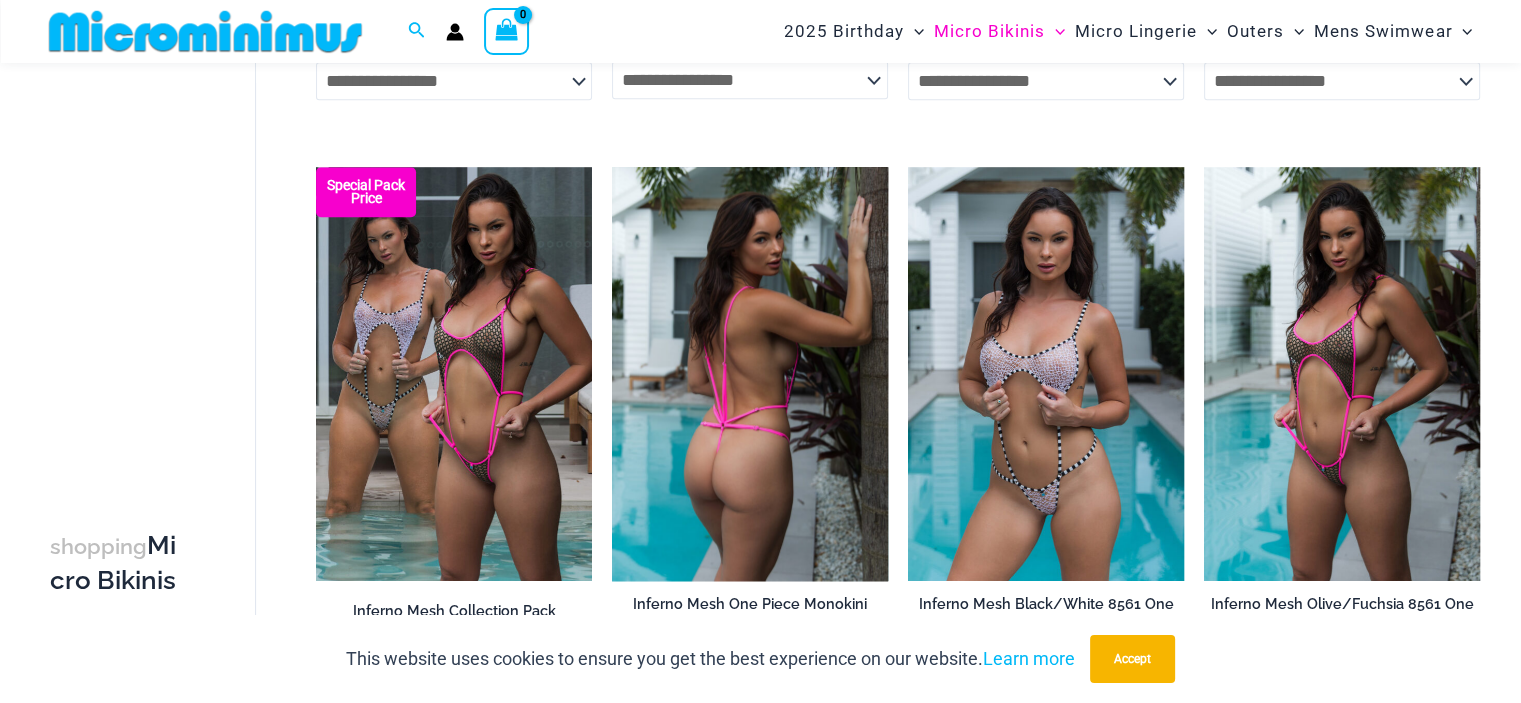 click at bounding box center [750, 374] 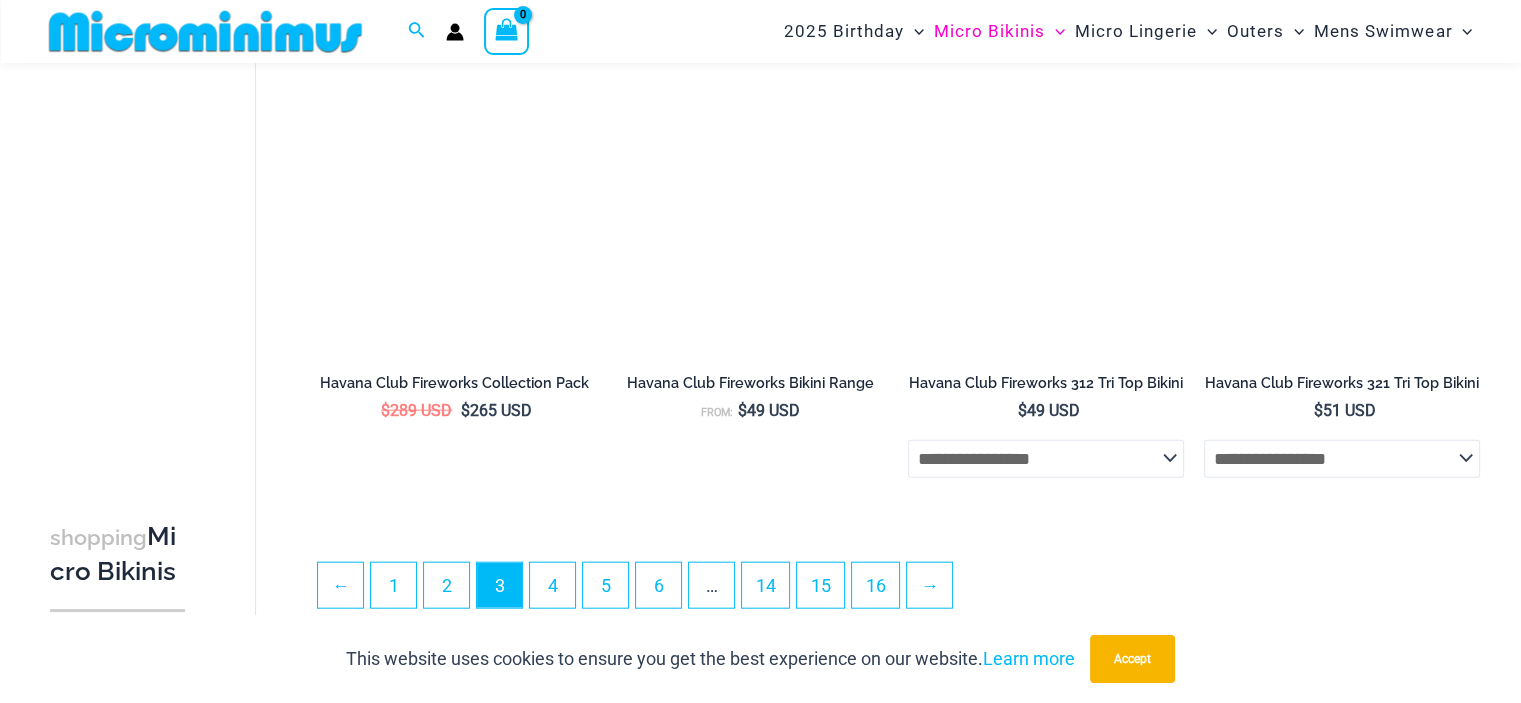 scroll, scrollTop: 4558, scrollLeft: 0, axis: vertical 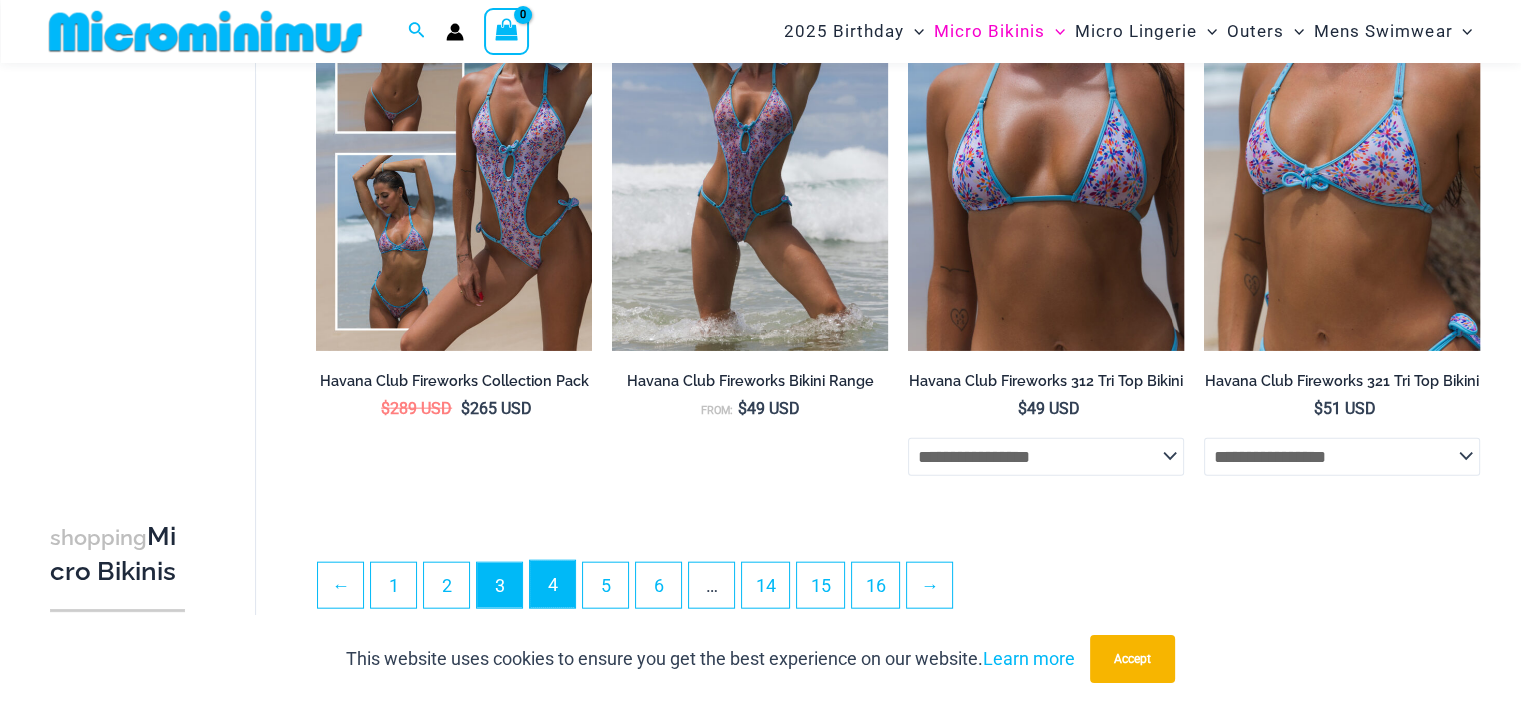 click on "4" at bounding box center [552, 584] 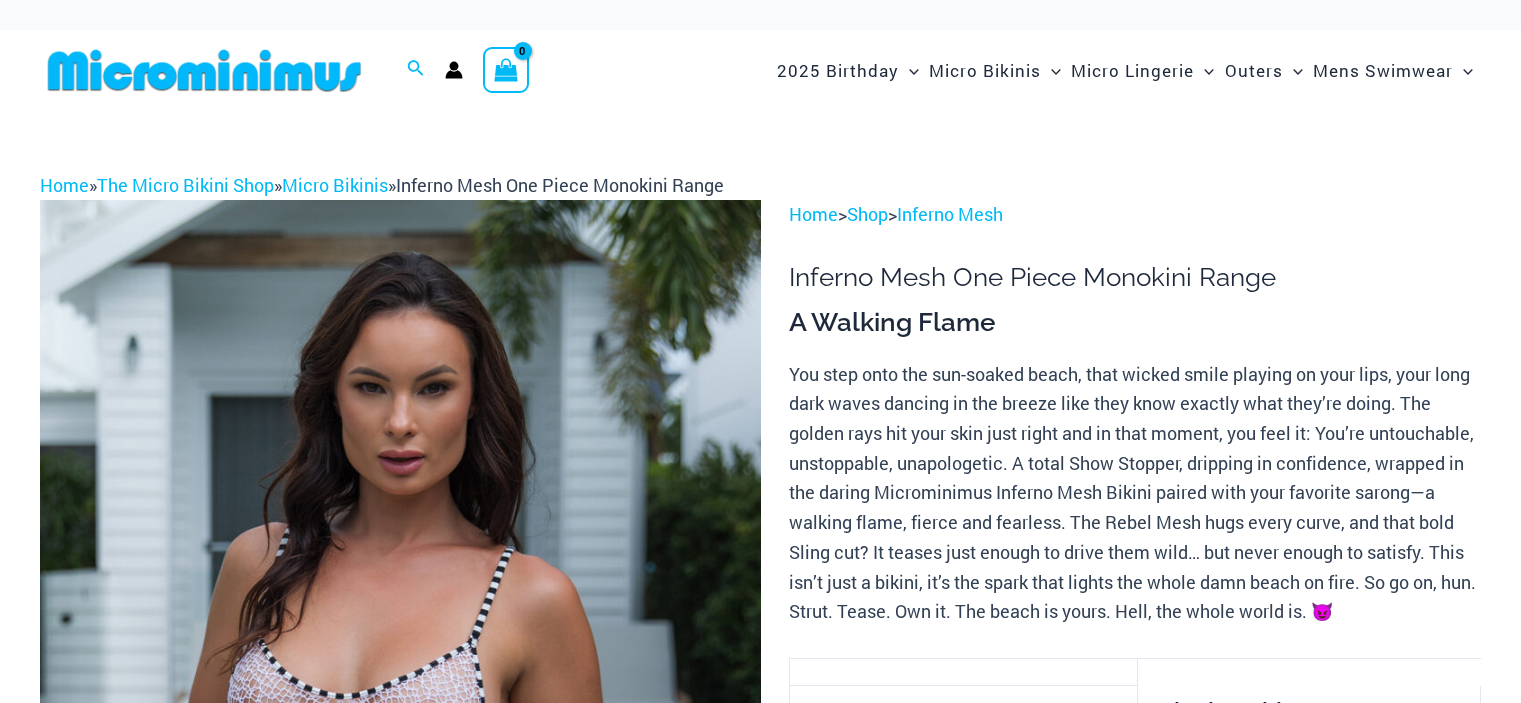 scroll, scrollTop: 0, scrollLeft: 0, axis: both 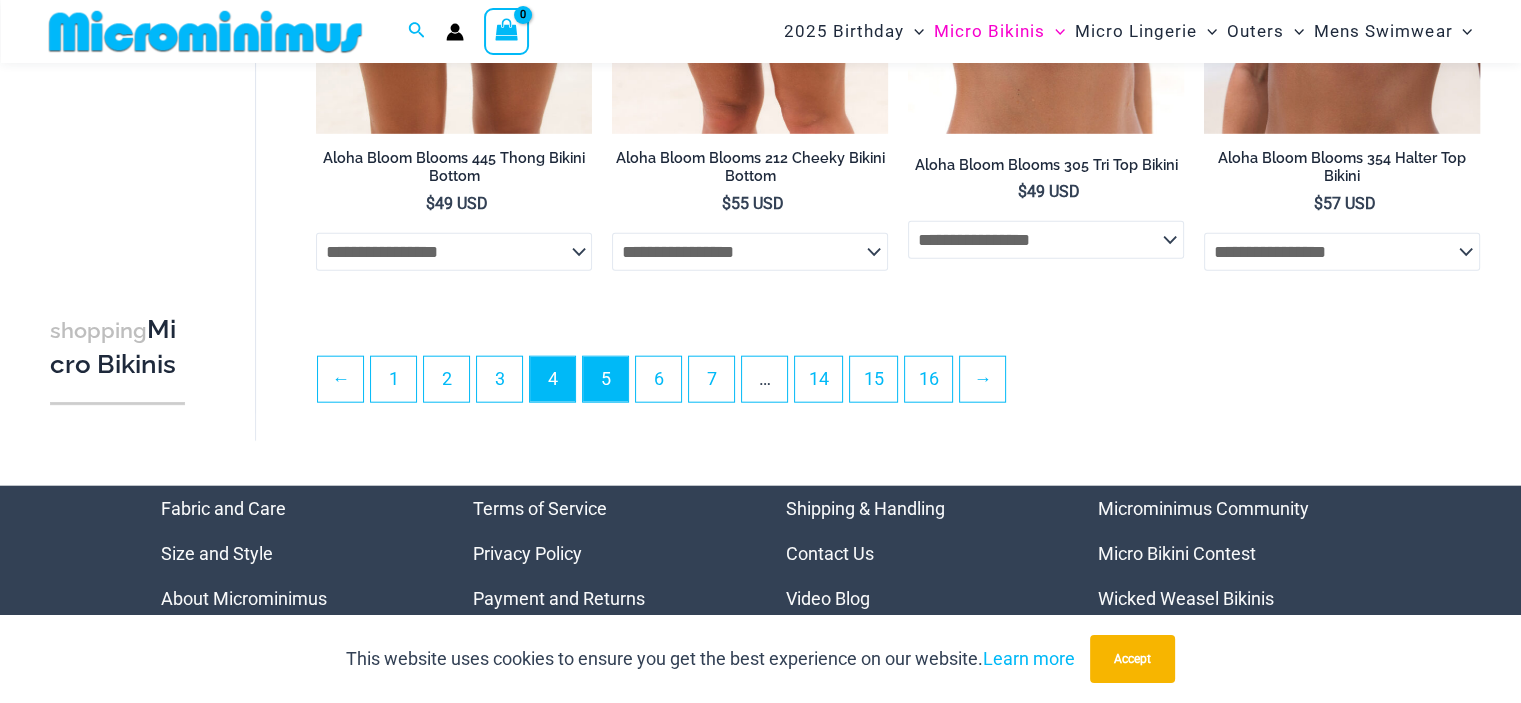 type on "**********" 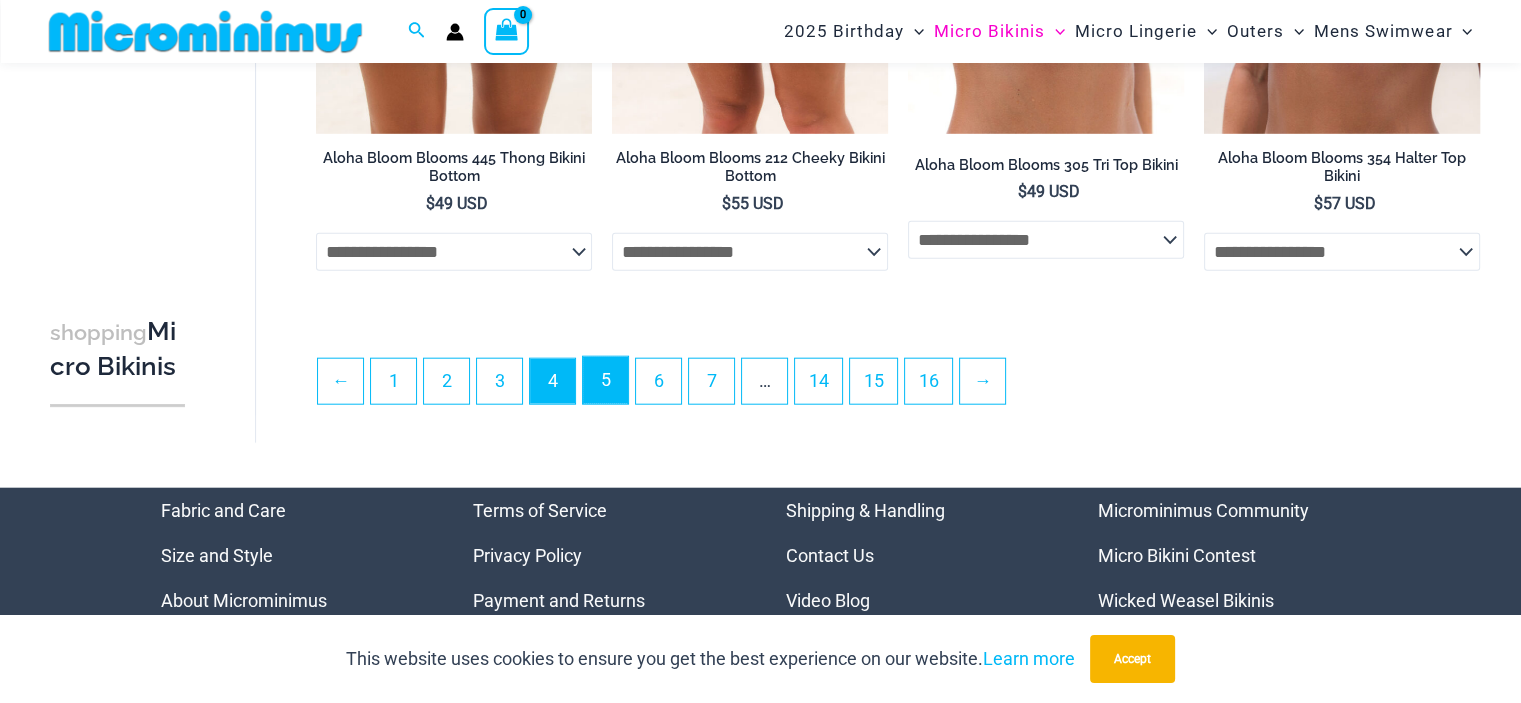 click on "5" at bounding box center (605, 380) 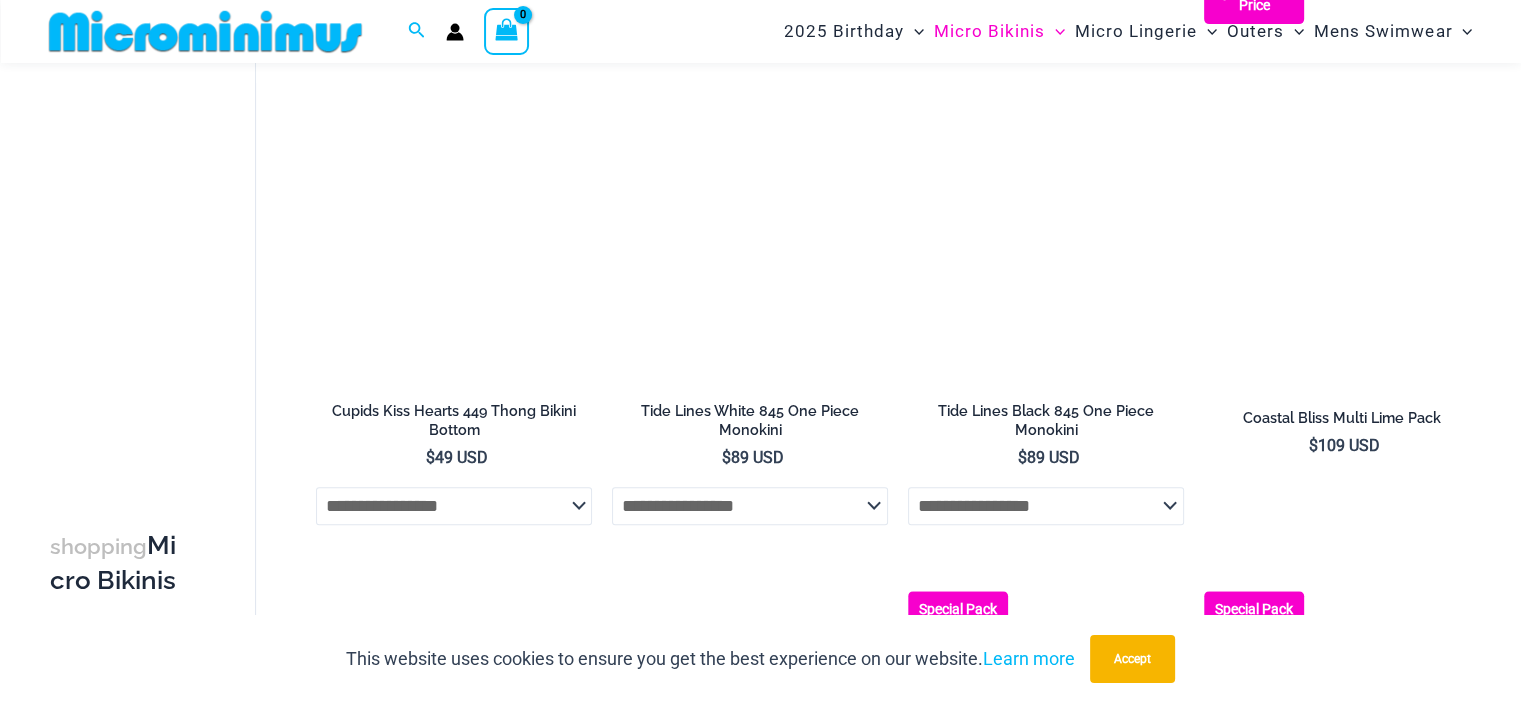 scroll, scrollTop: 870, scrollLeft: 0, axis: vertical 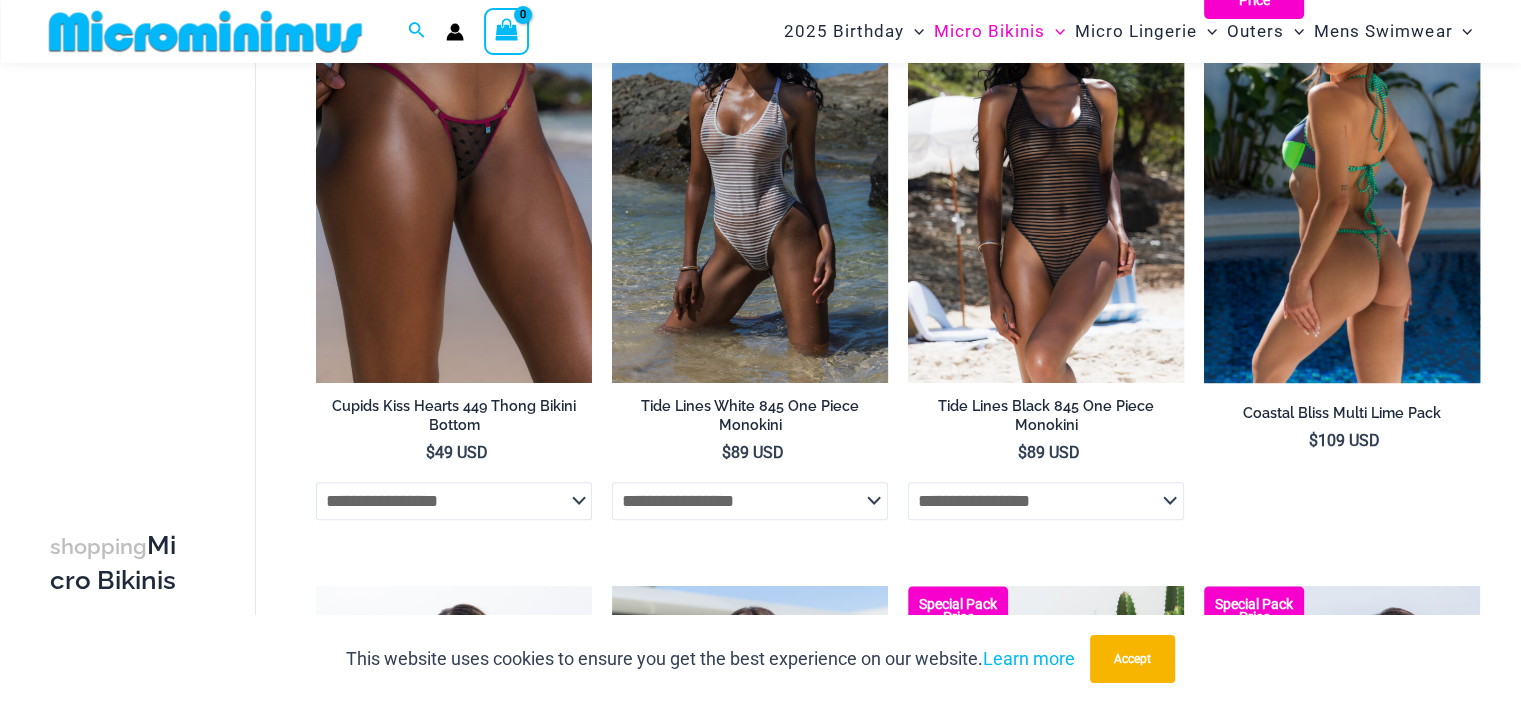 type on "**********" 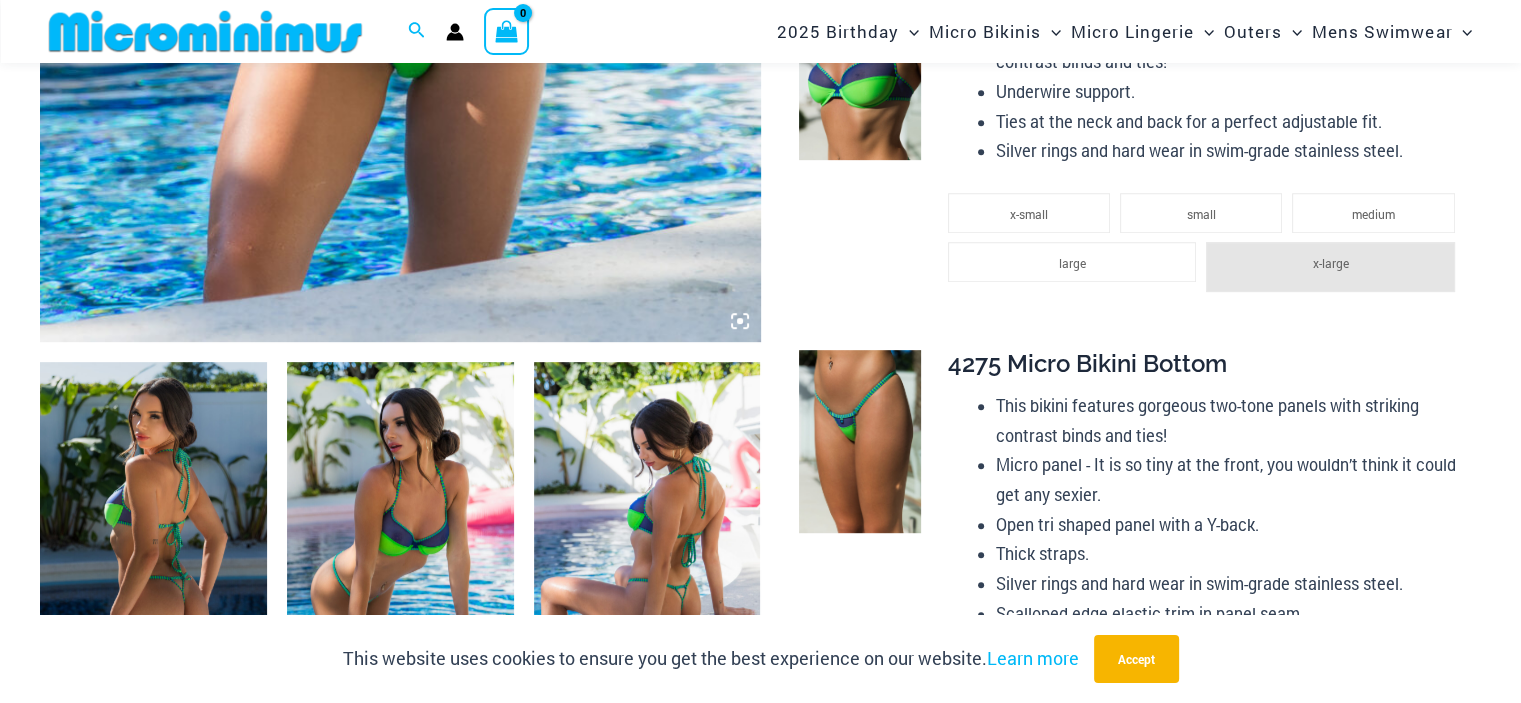 scroll, scrollTop: 904, scrollLeft: 0, axis: vertical 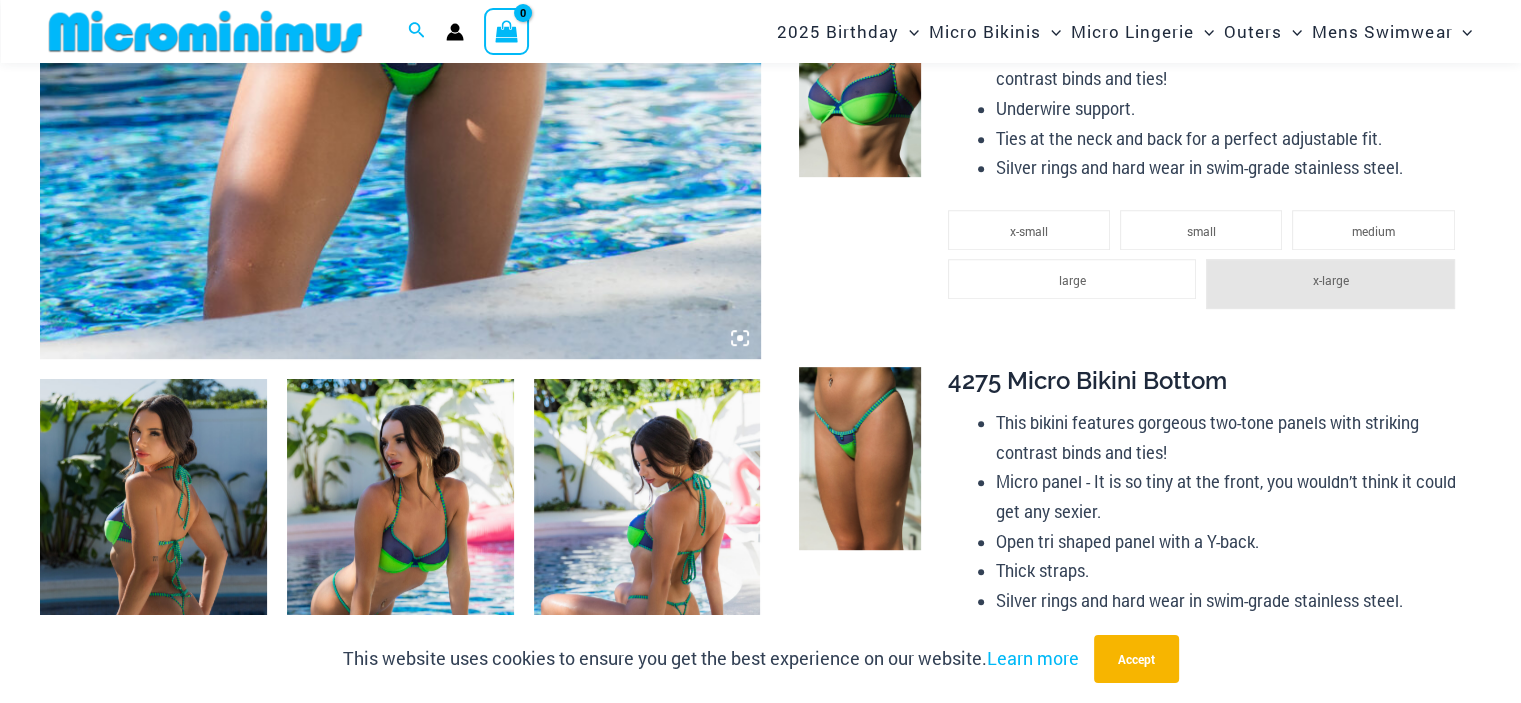 type on "**********" 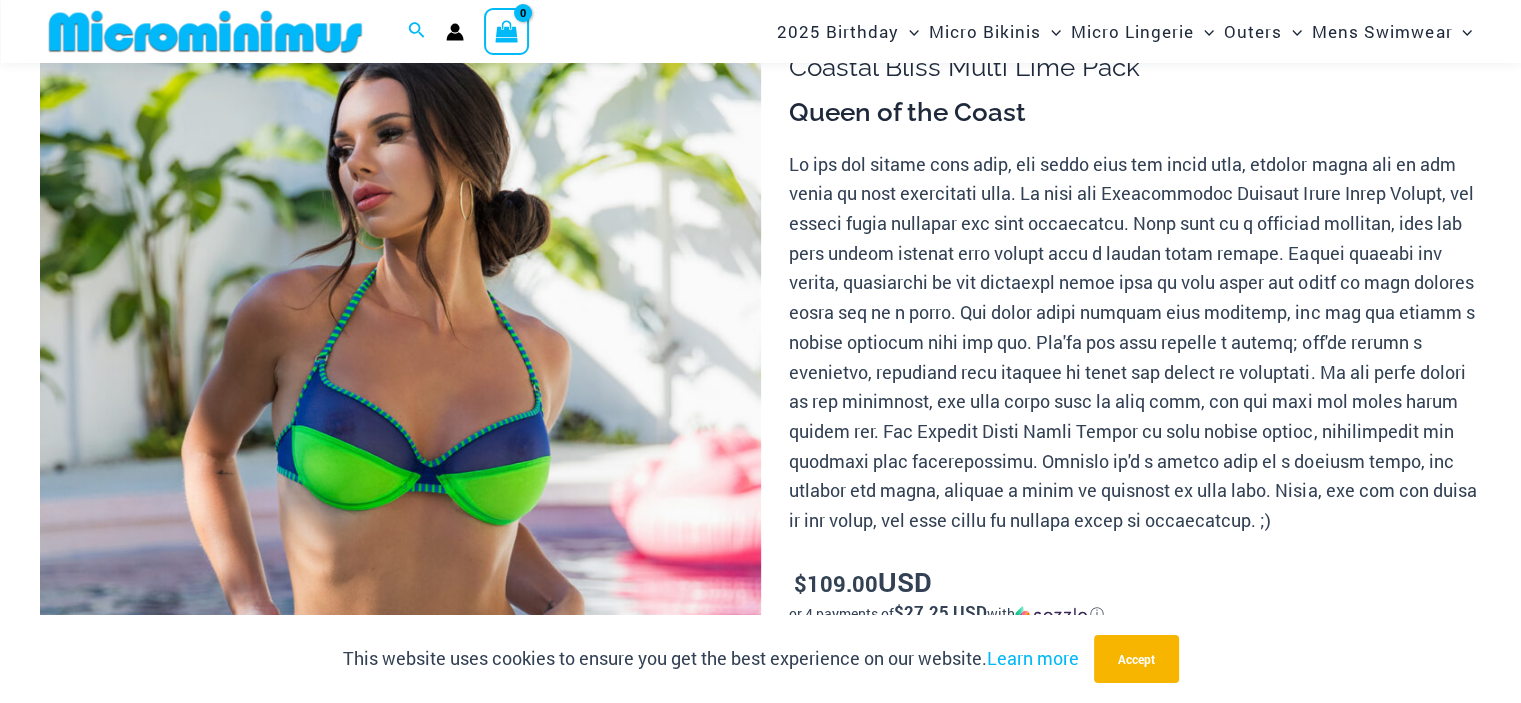 scroll, scrollTop: 0, scrollLeft: 0, axis: both 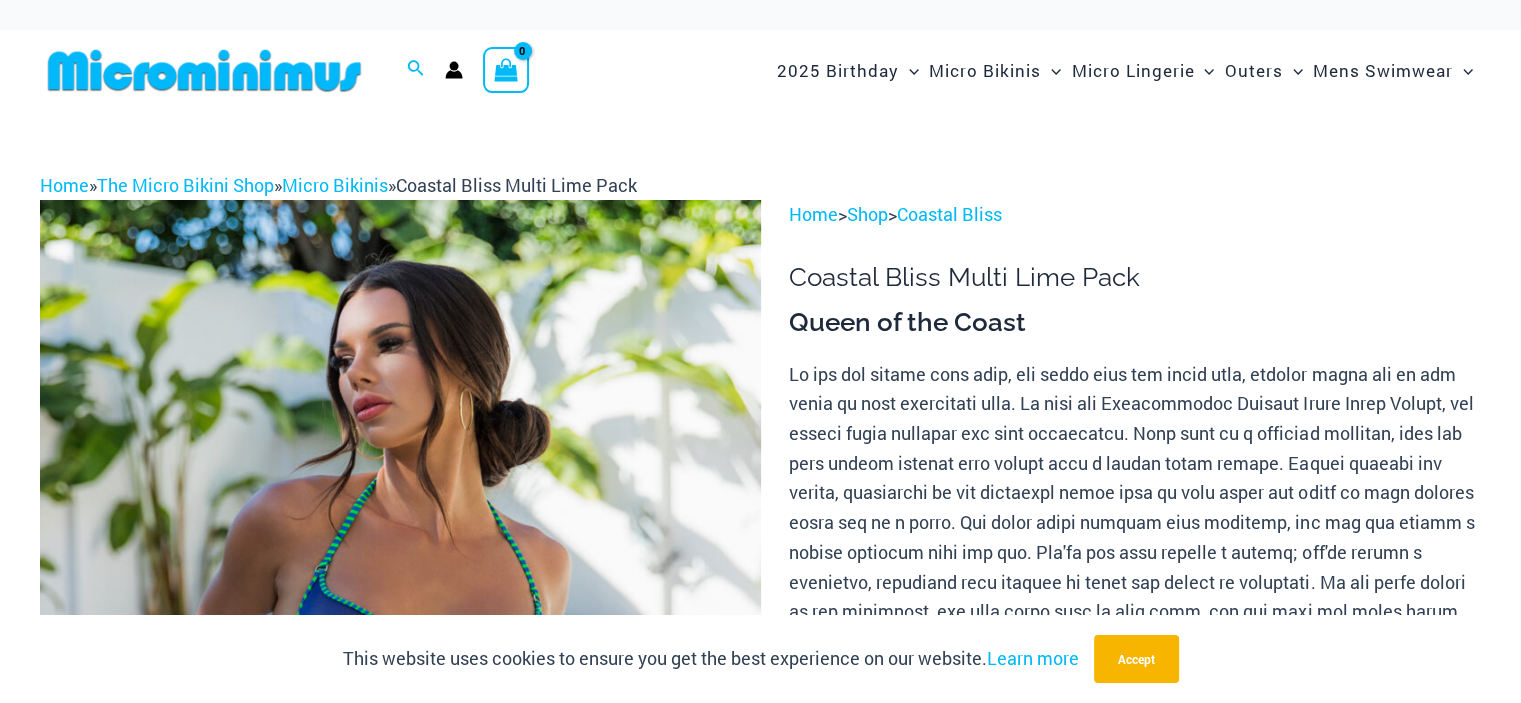 click 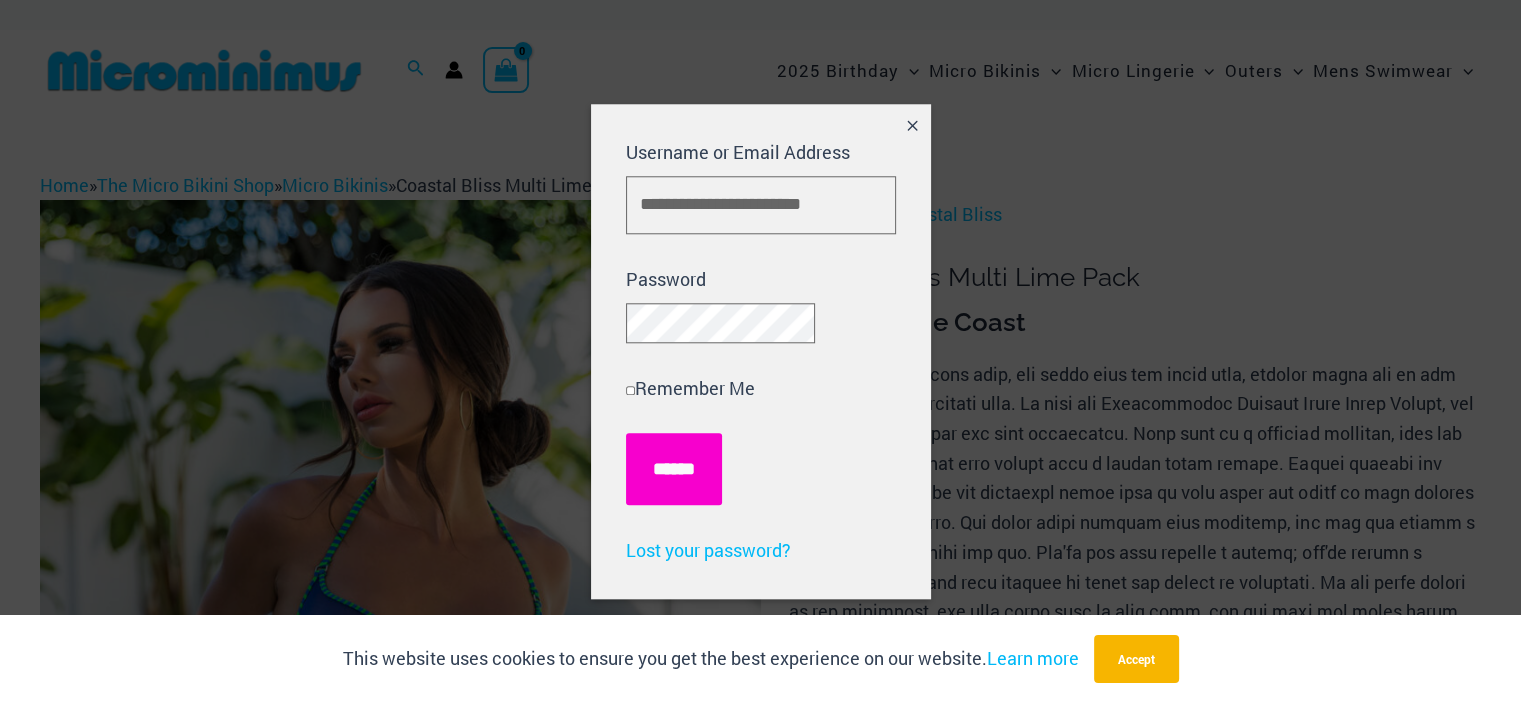 click on "******" at bounding box center [674, 470] 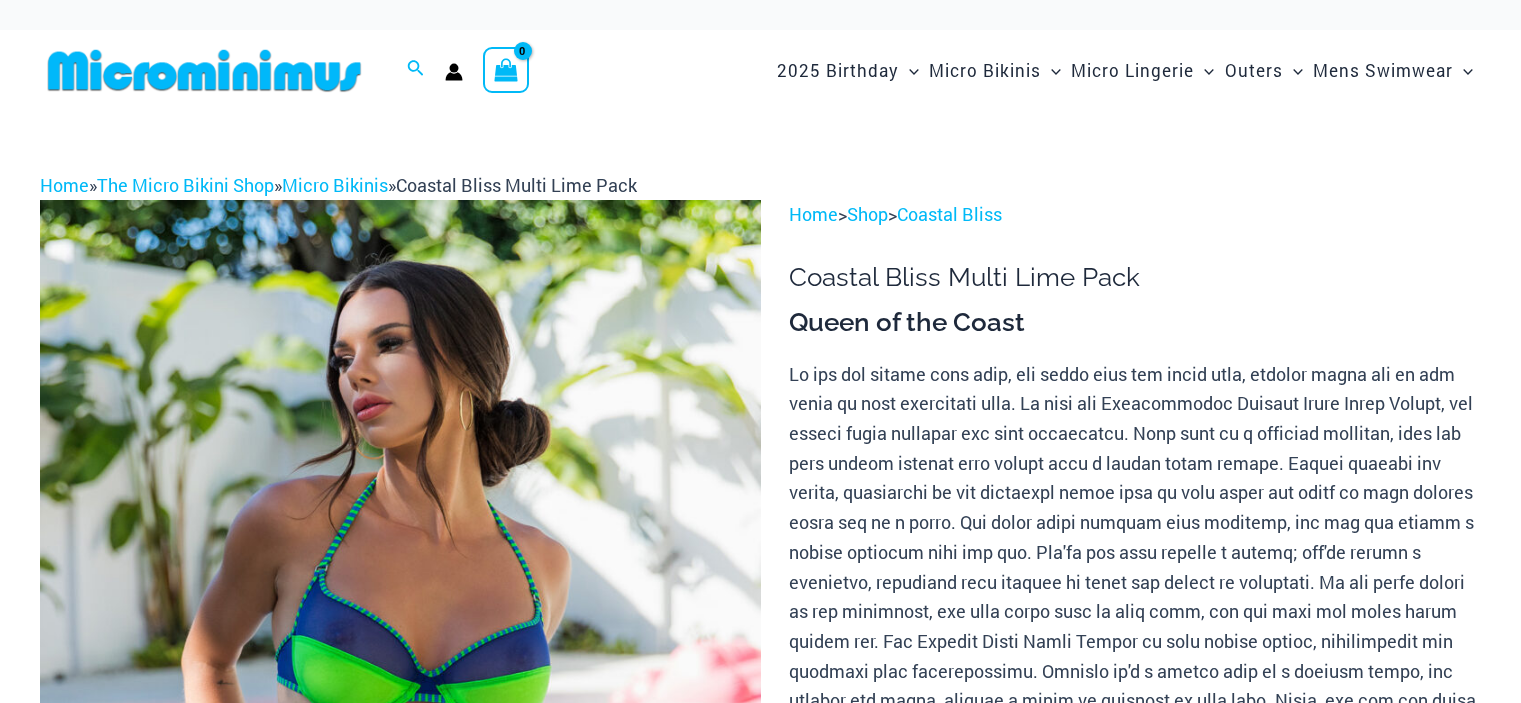 scroll, scrollTop: 0, scrollLeft: 0, axis: both 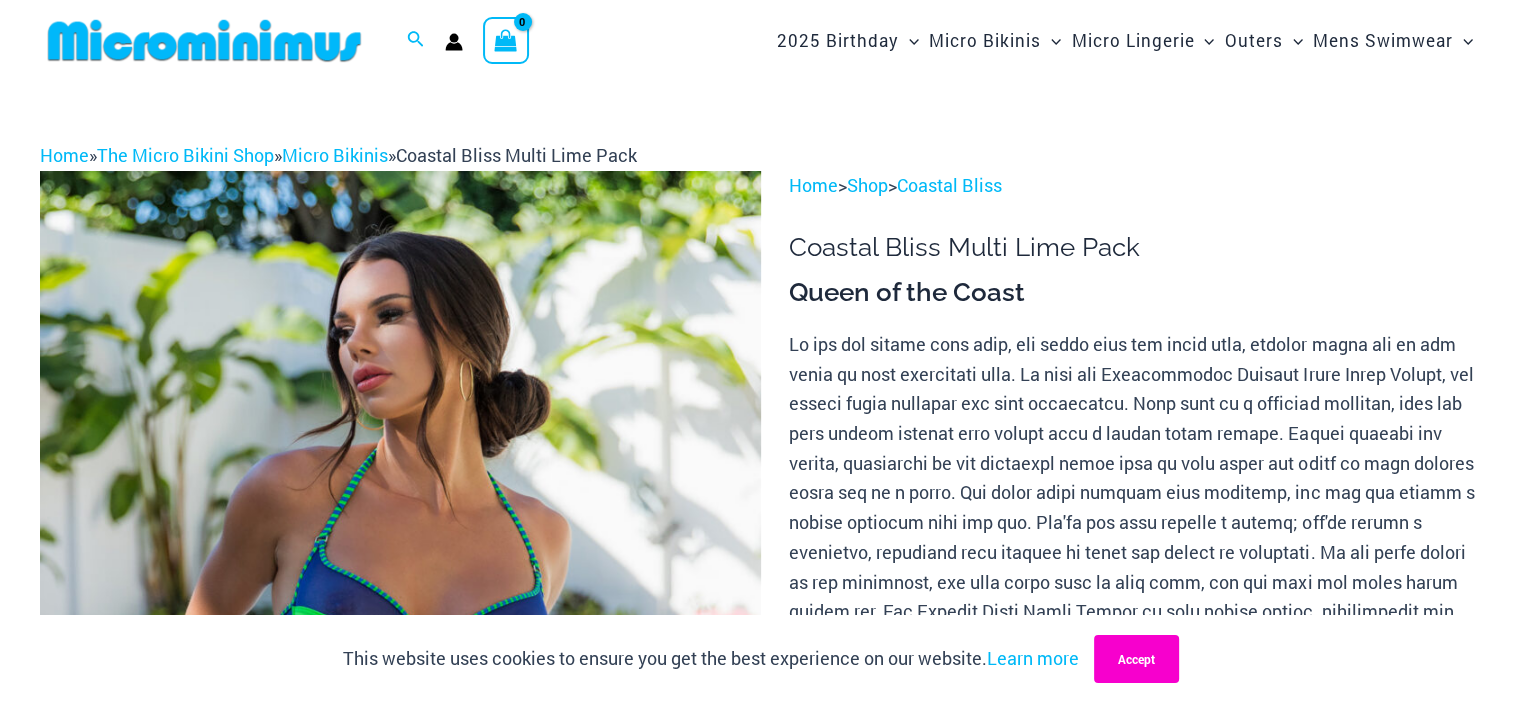 type on "**********" 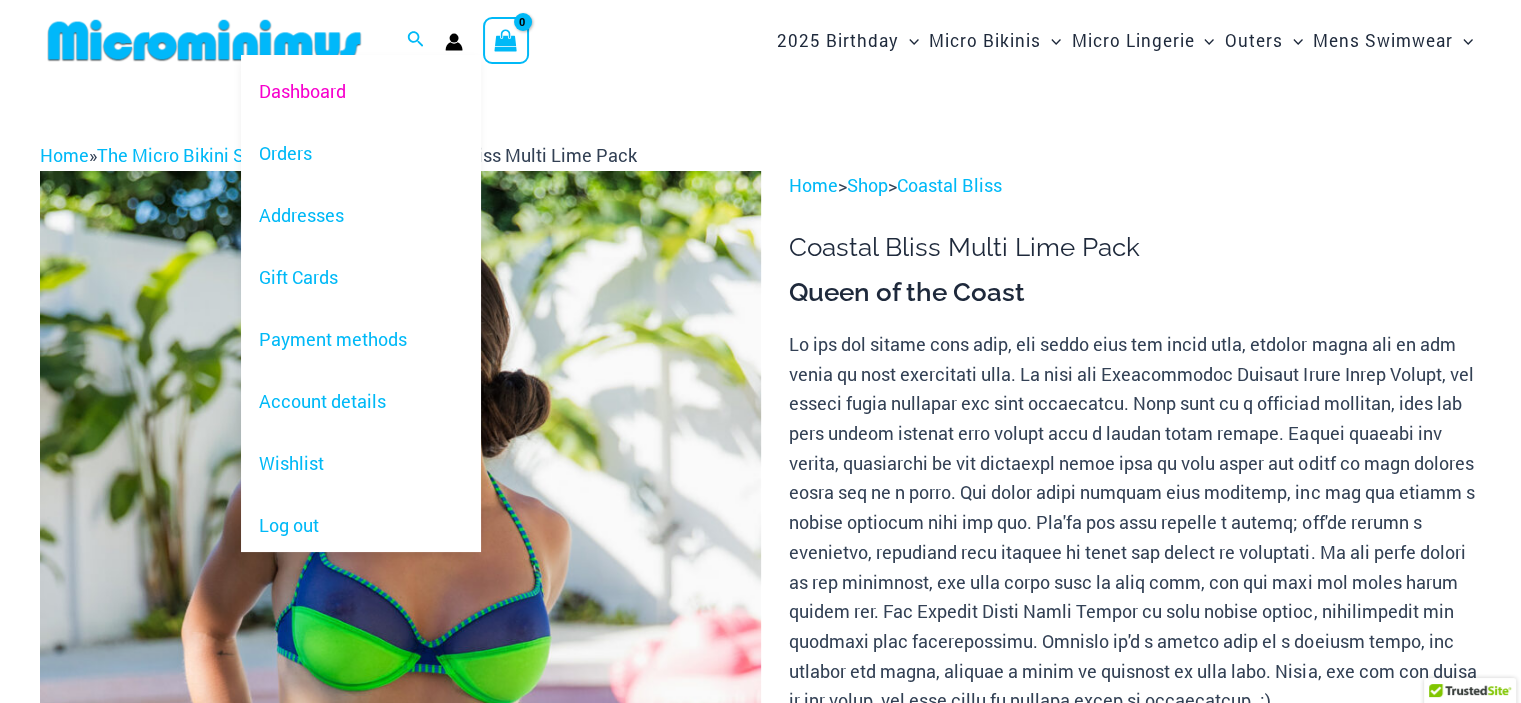 click 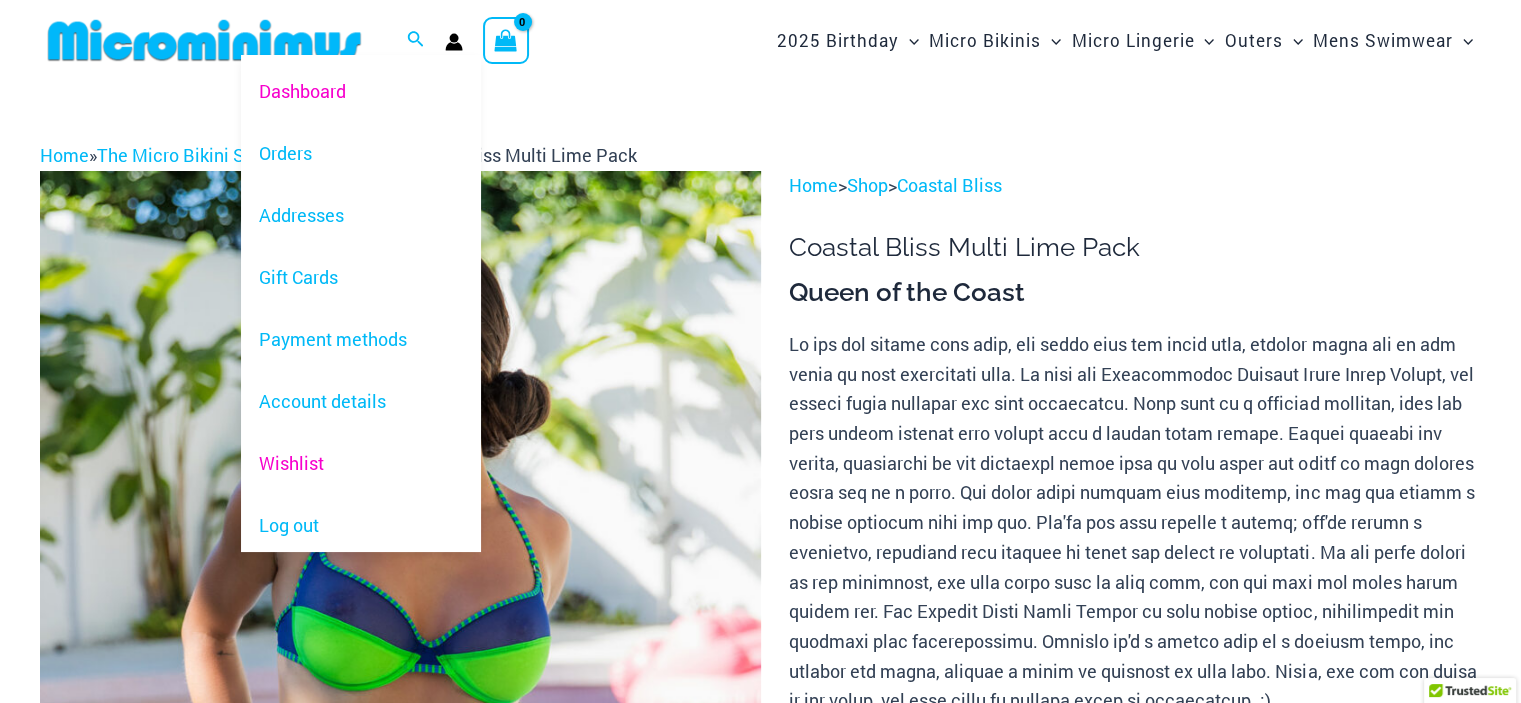click on "Wishlist" at bounding box center [361, 464] 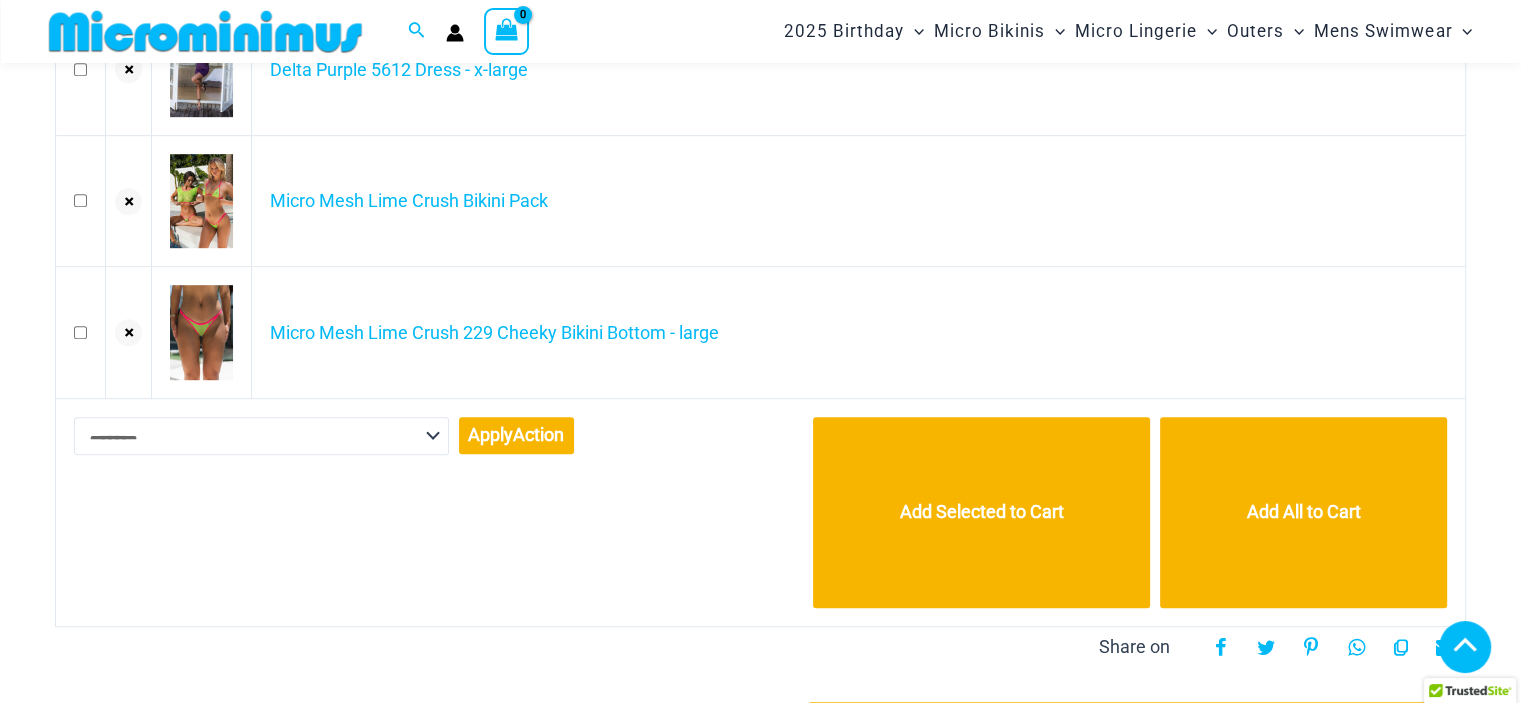 scroll, scrollTop: 1118, scrollLeft: 0, axis: vertical 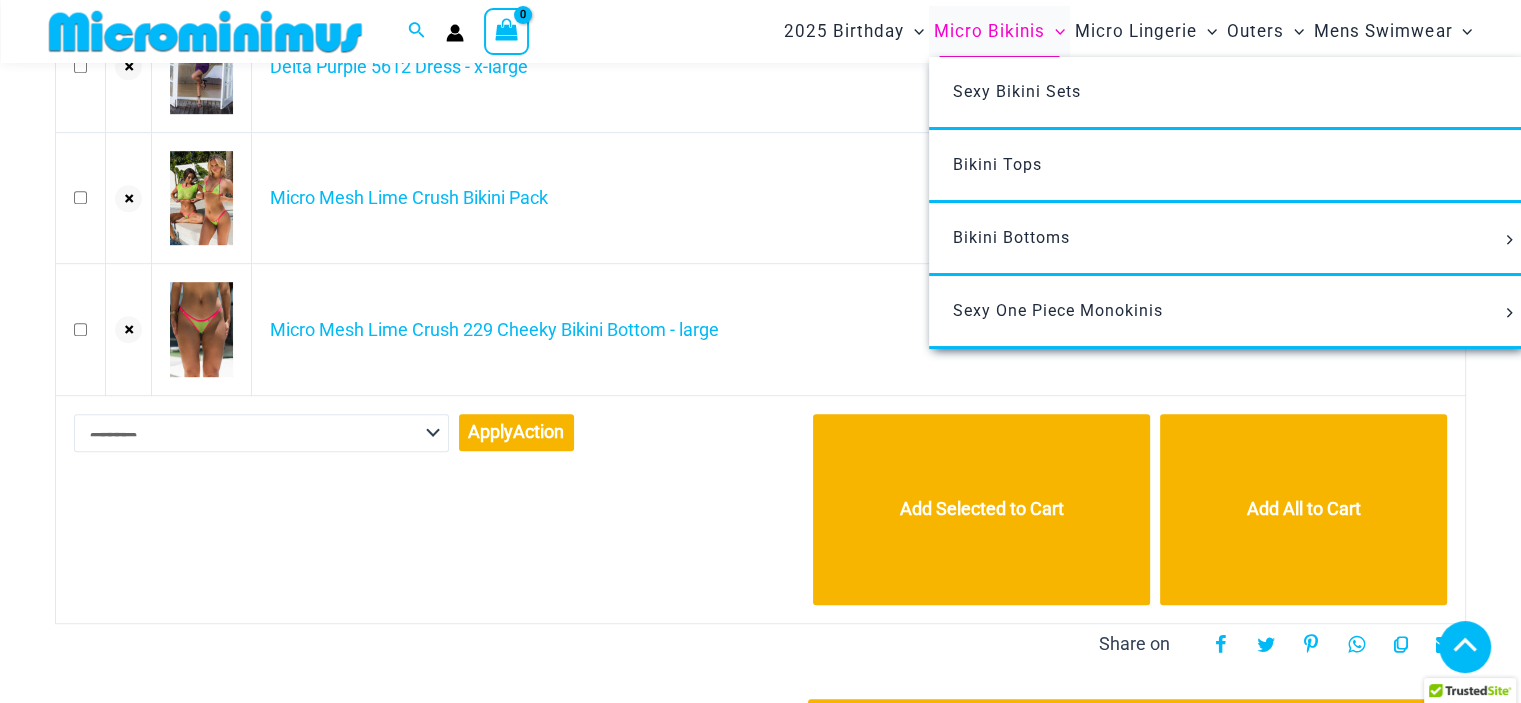 type on "**********" 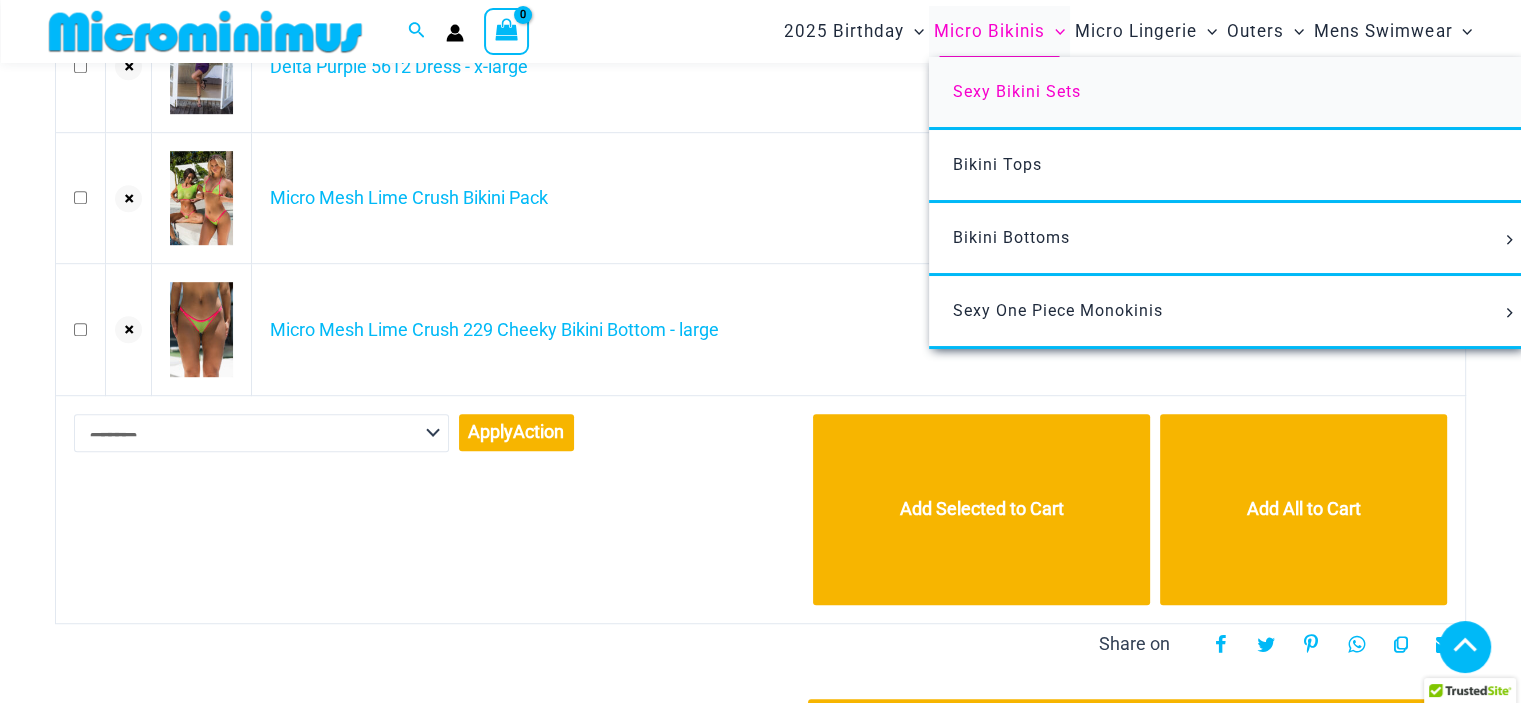 click on "Sexy Bikini Sets" at bounding box center [1017, 91] 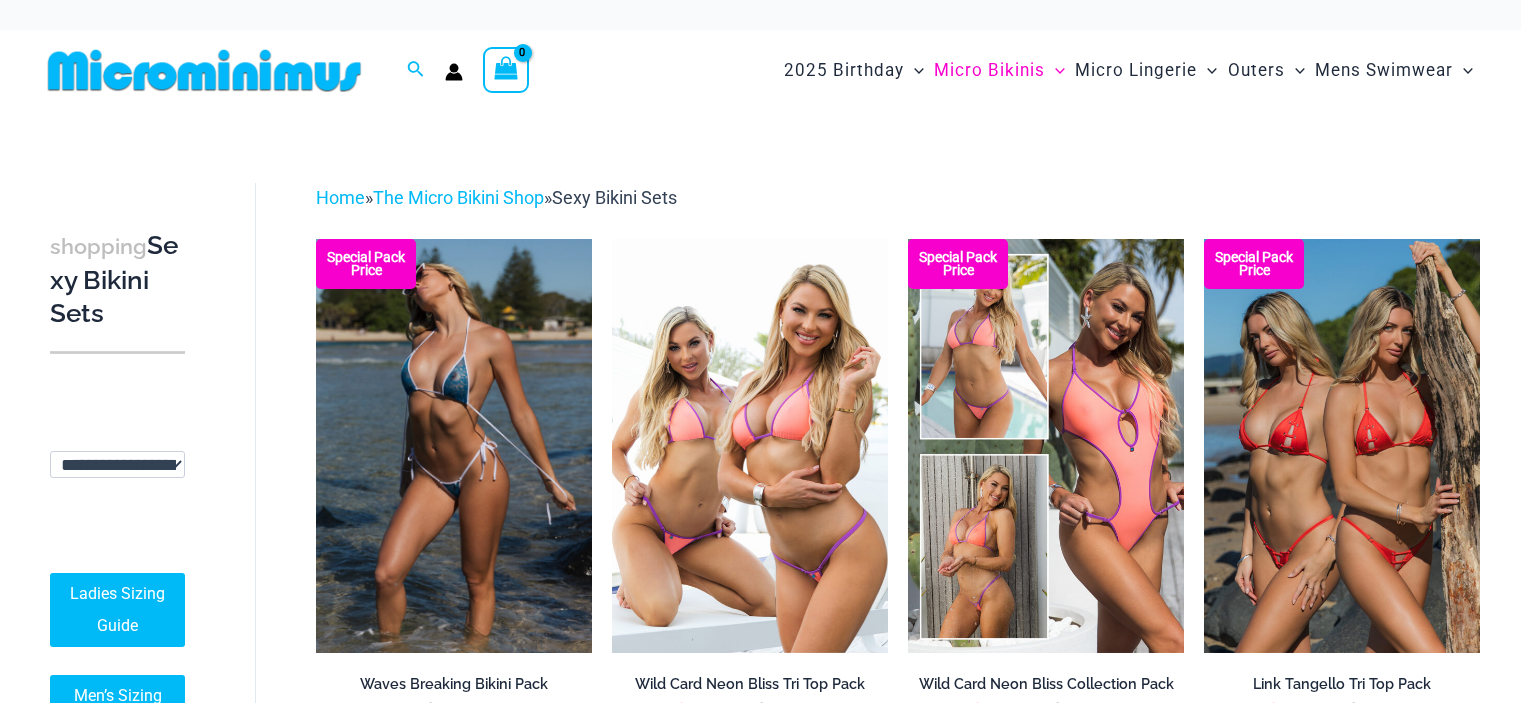 scroll, scrollTop: 0, scrollLeft: 0, axis: both 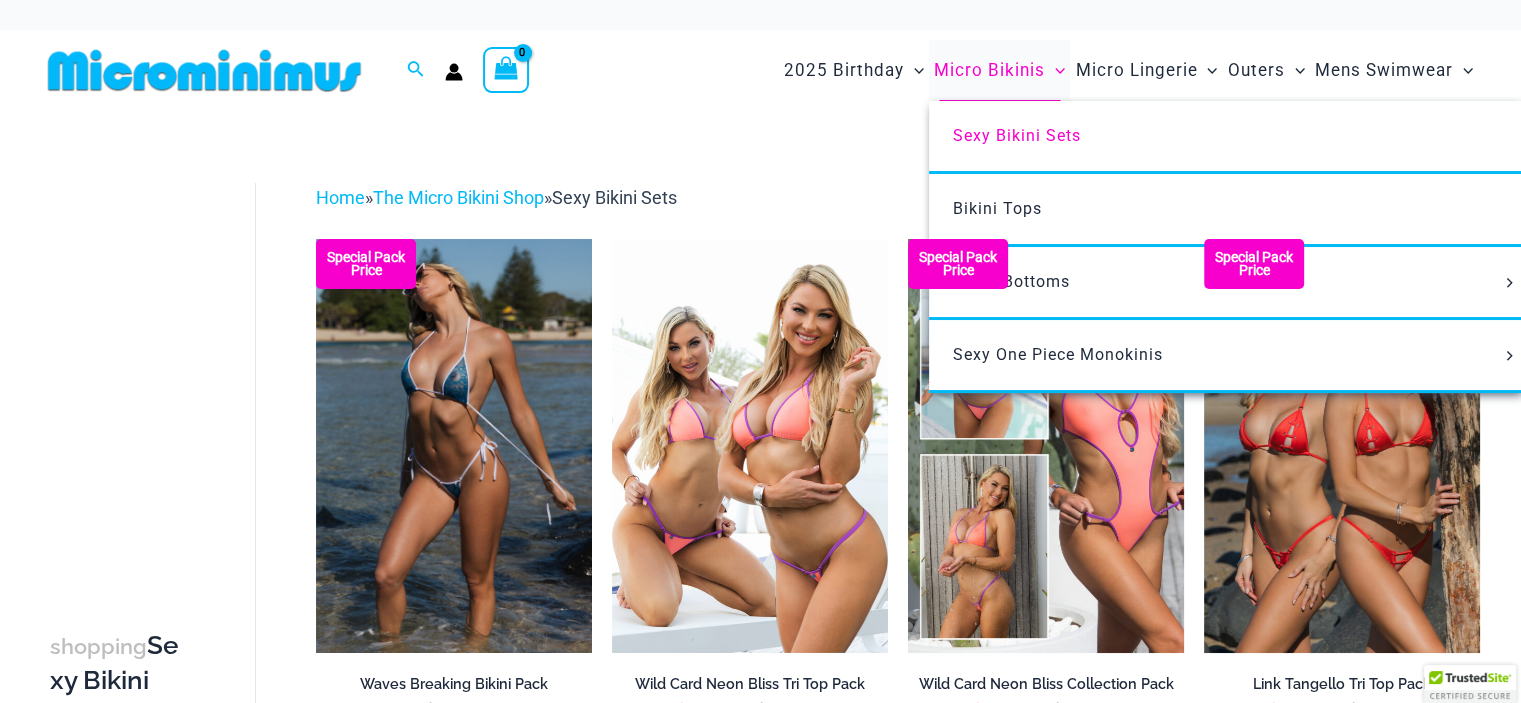 type on "**********" 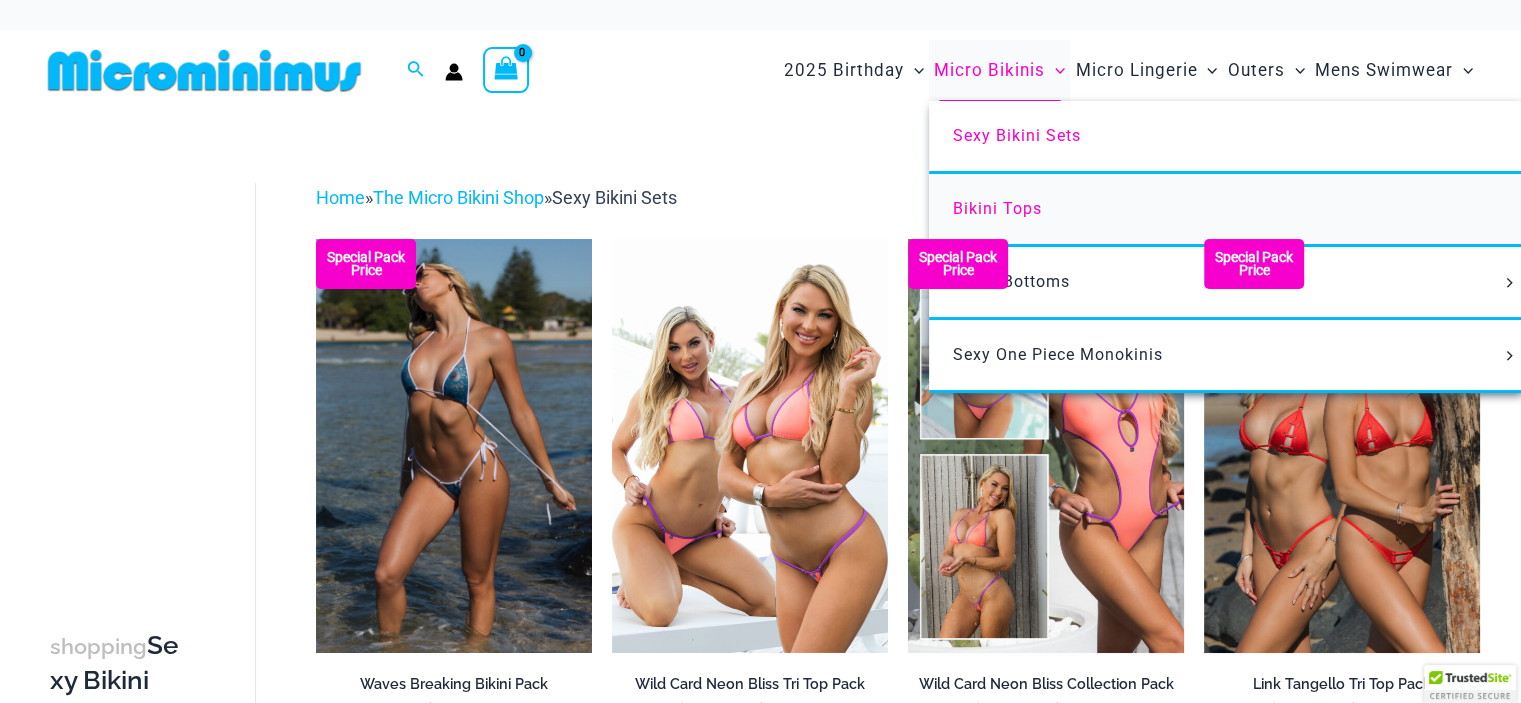 click on "Bikini Tops" at bounding box center (997, 208) 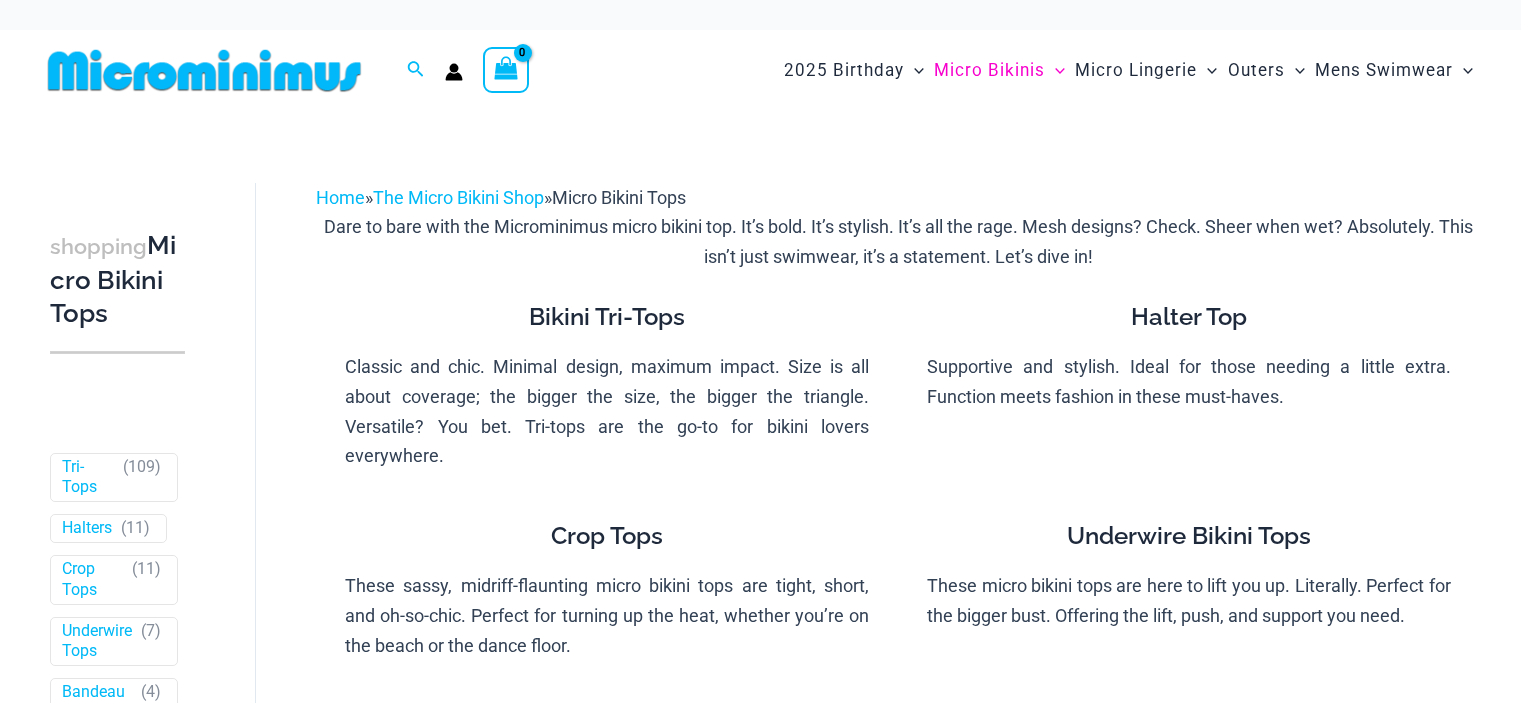 scroll, scrollTop: 0, scrollLeft: 0, axis: both 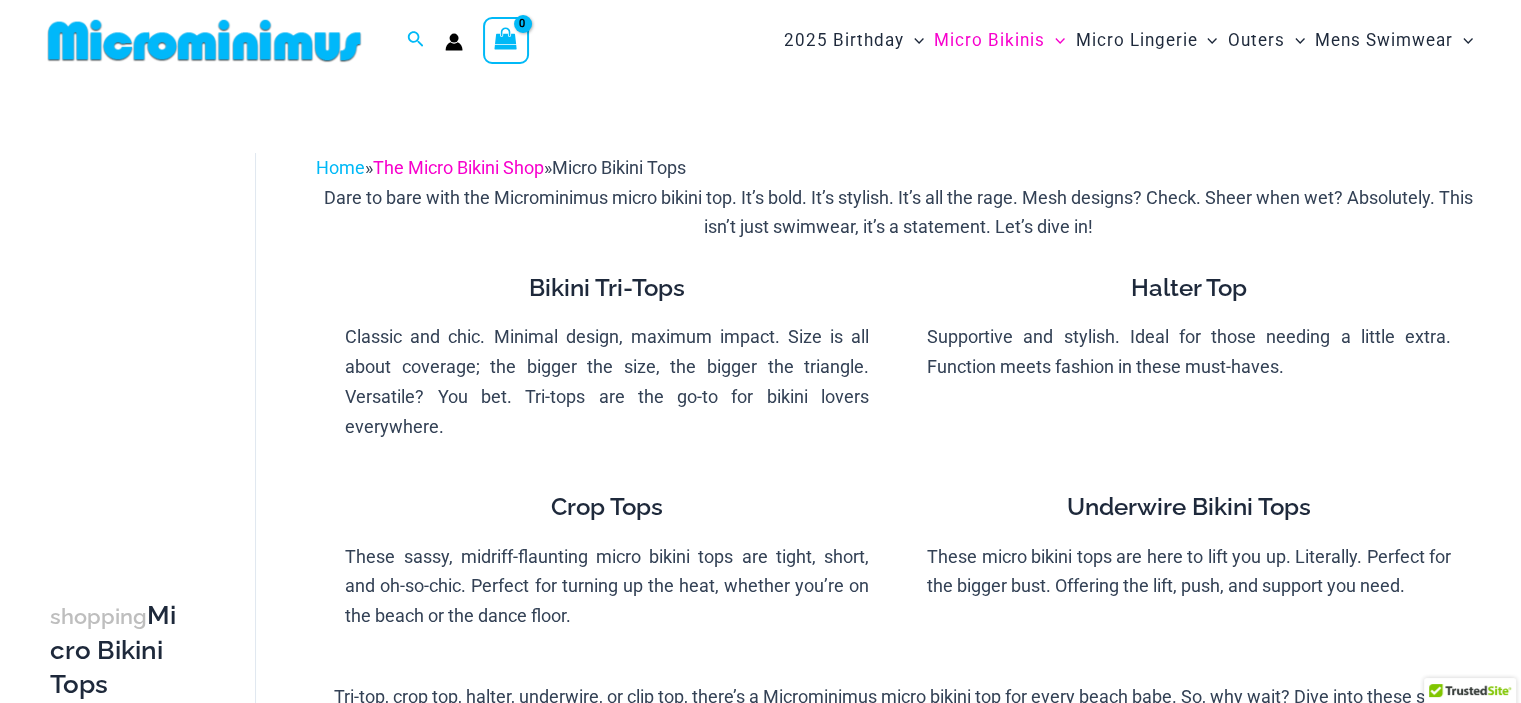 type on "**********" 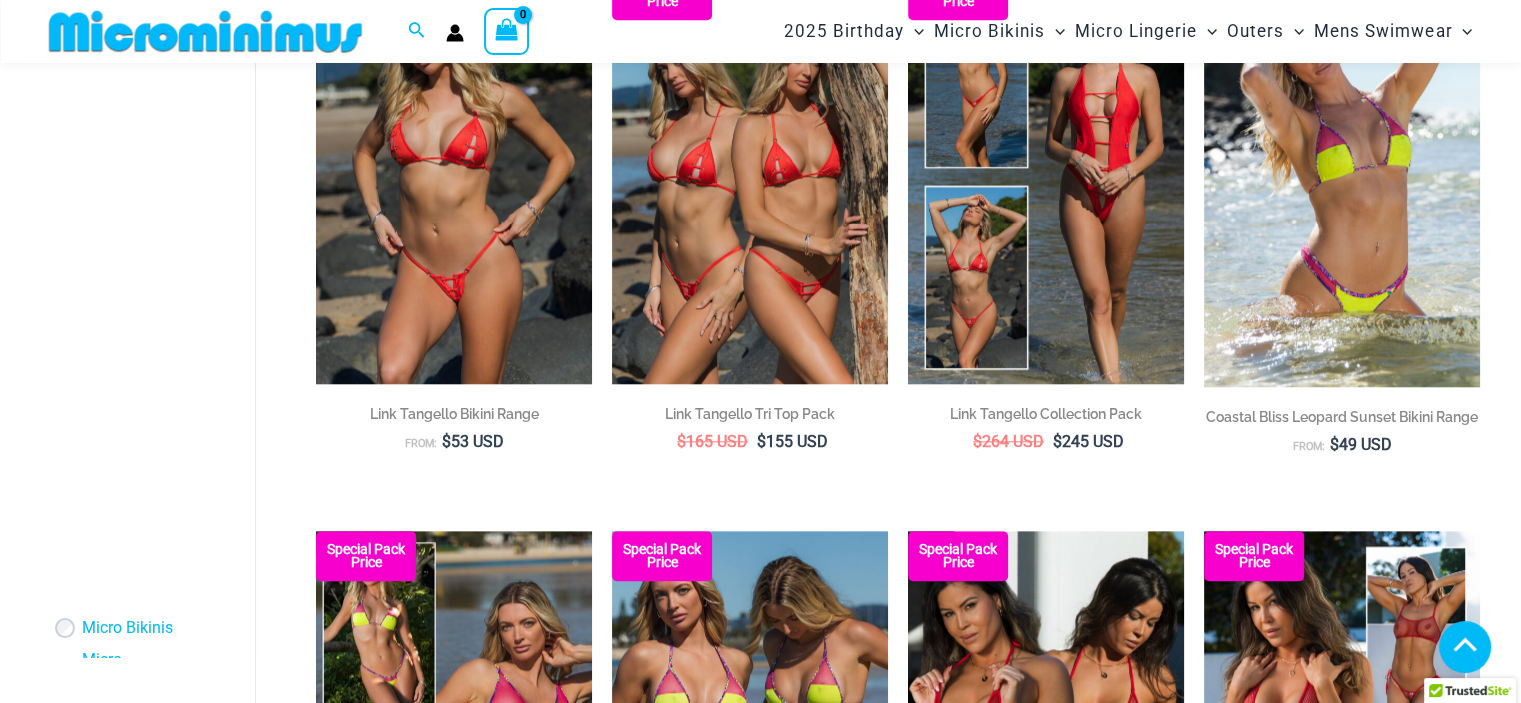 scroll, scrollTop: 1979, scrollLeft: 0, axis: vertical 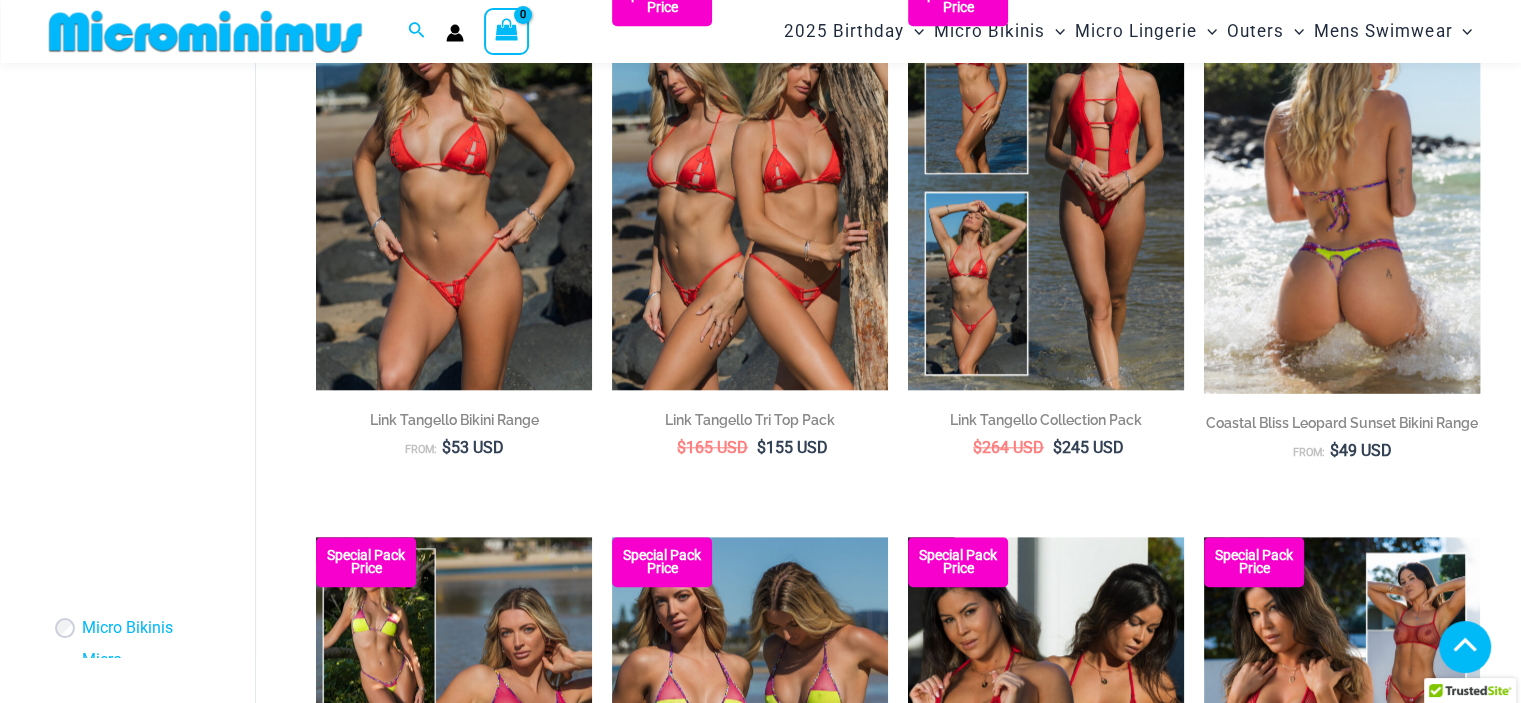 type on "**********" 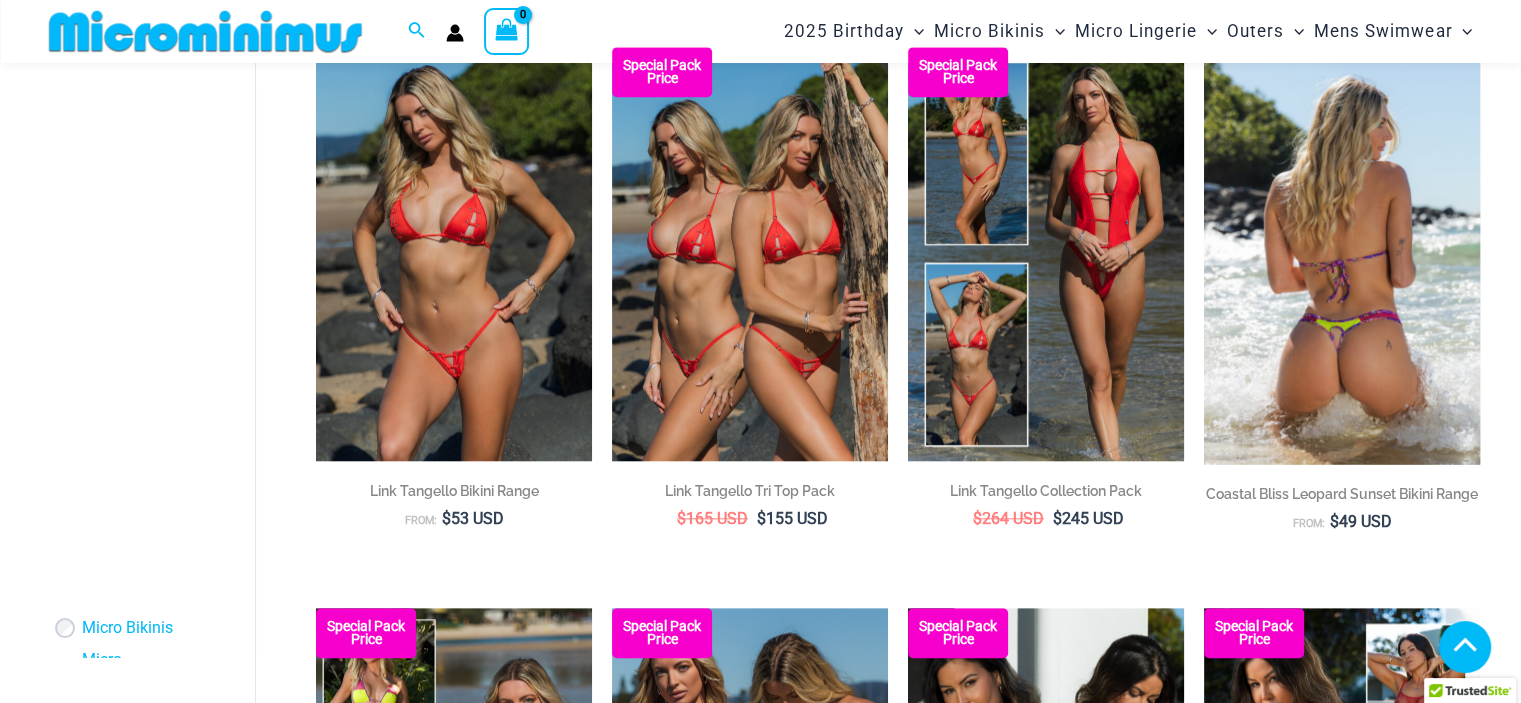 scroll, scrollTop: 1907, scrollLeft: 0, axis: vertical 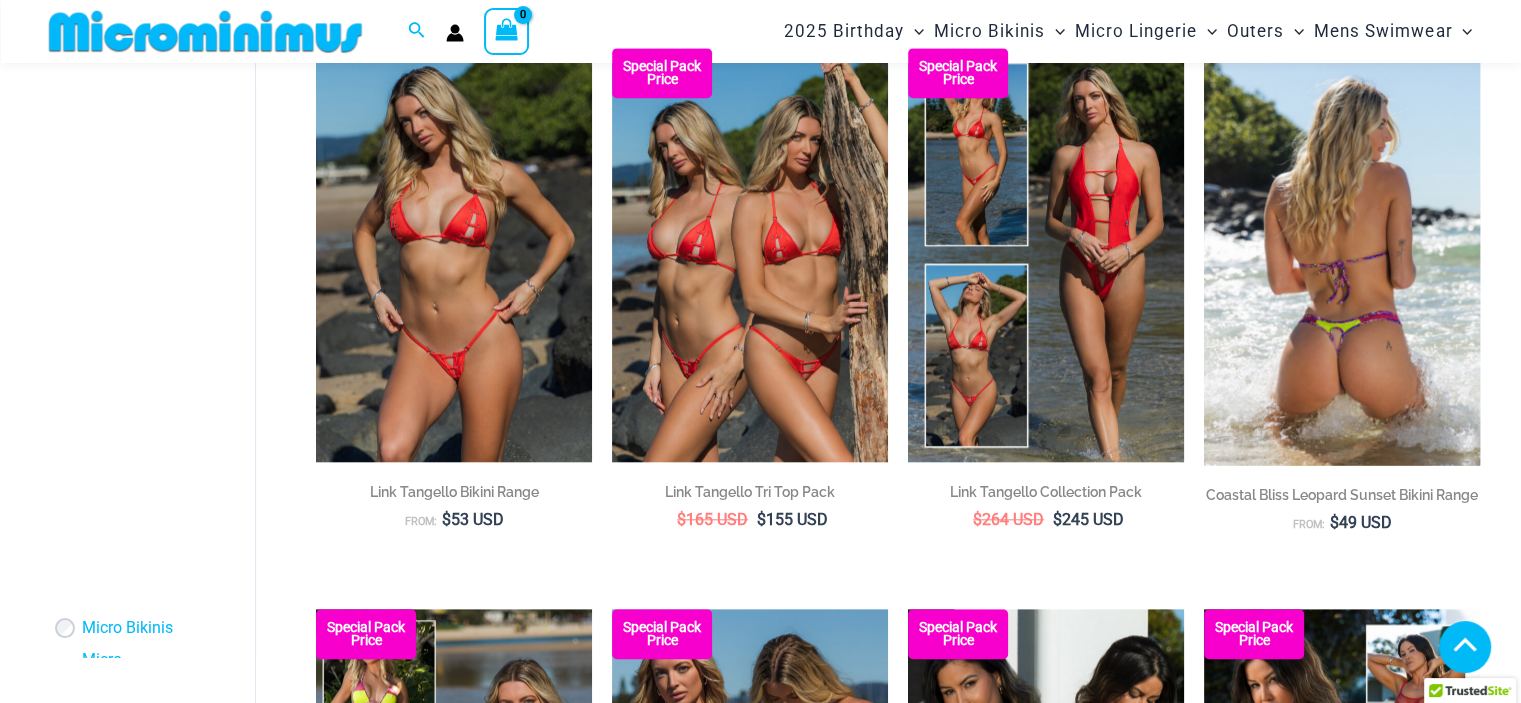 click at bounding box center [1342, 256] 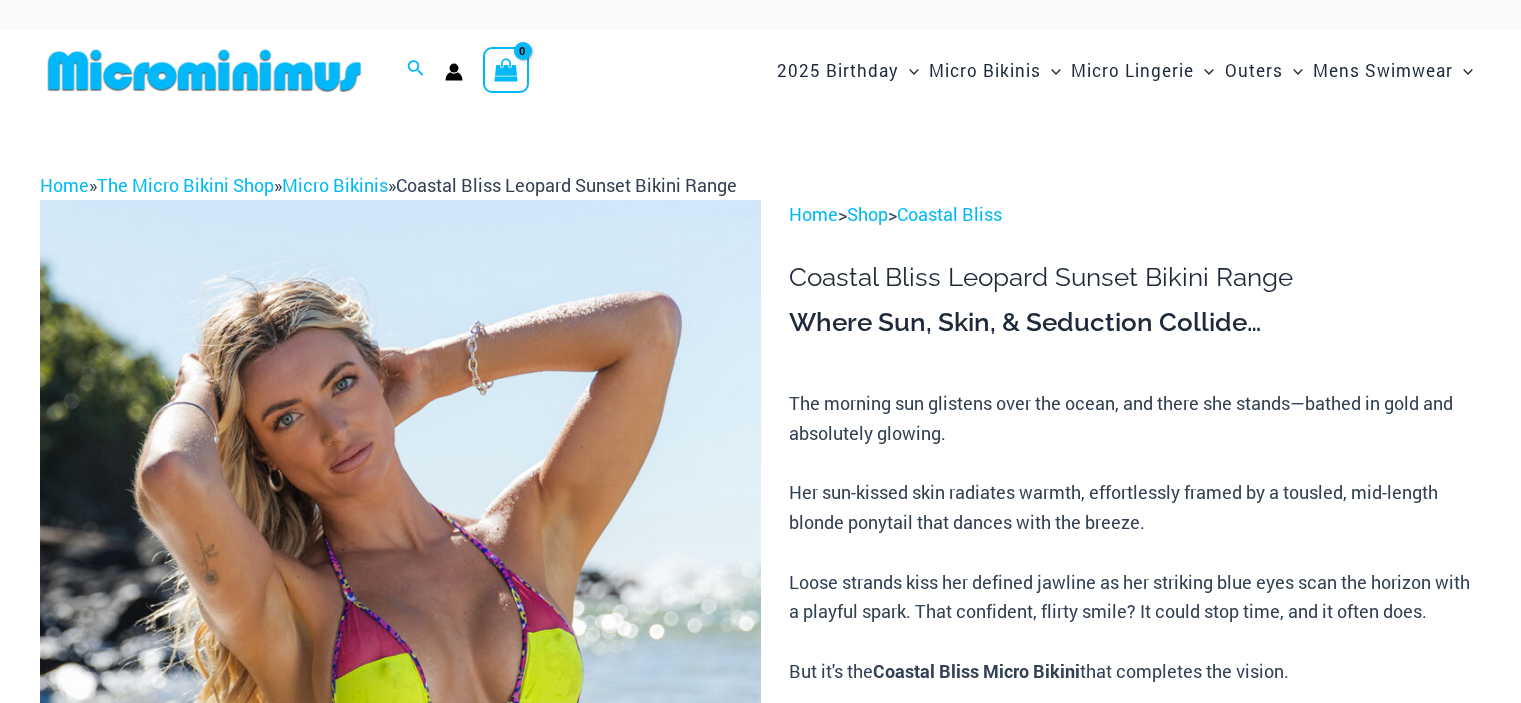 scroll, scrollTop: 0, scrollLeft: 0, axis: both 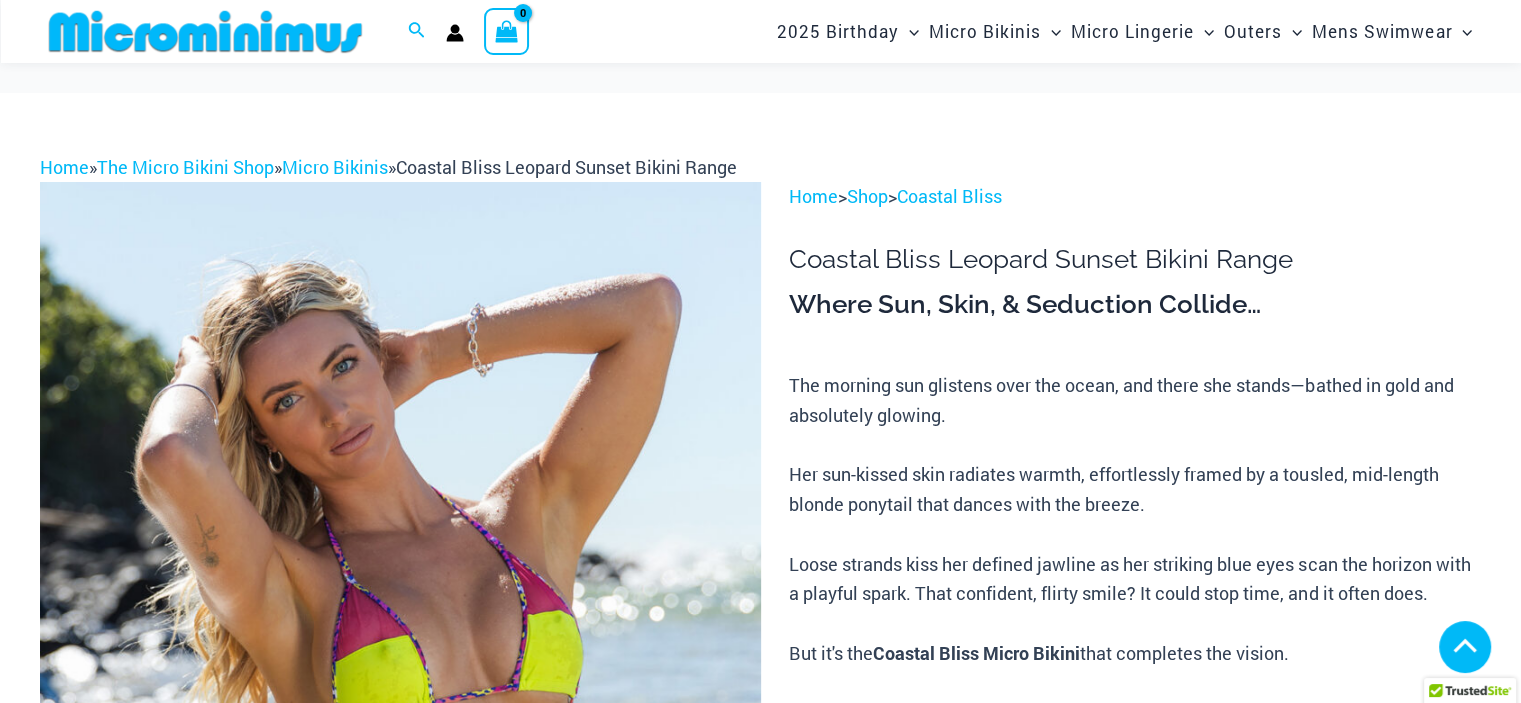 click on "3171 Tri Top" at bounding box center (1061, 973) 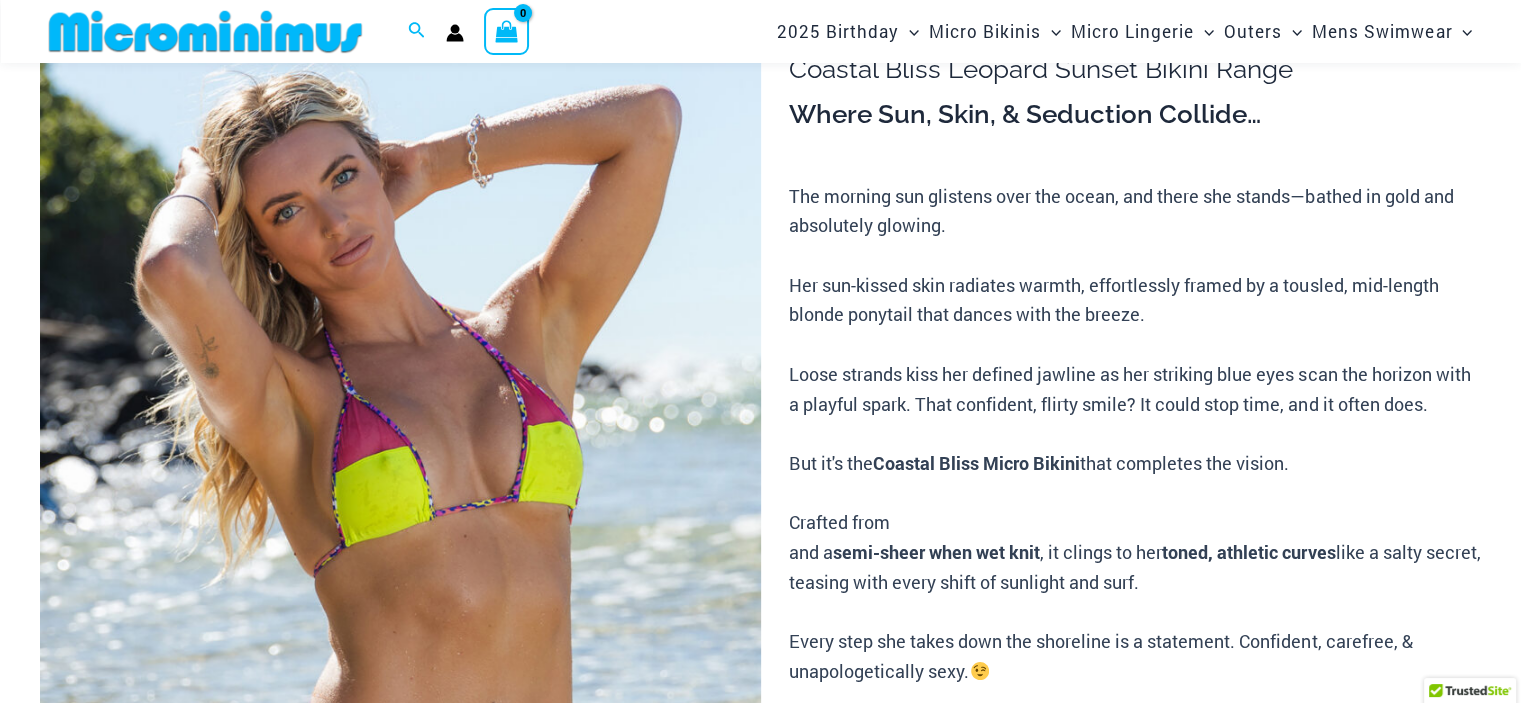 scroll, scrollTop: 20, scrollLeft: 0, axis: vertical 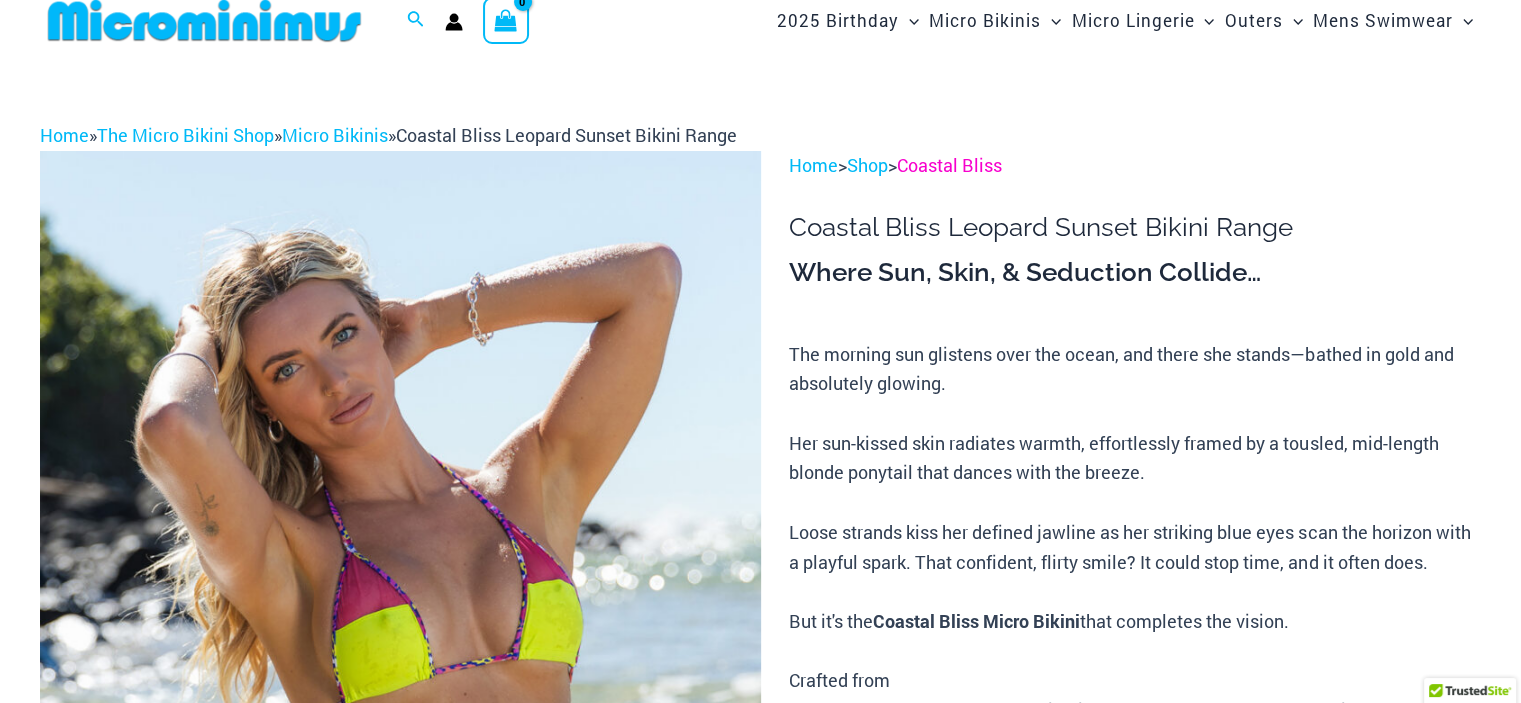 click on "Coastal Bliss" at bounding box center [949, 165] 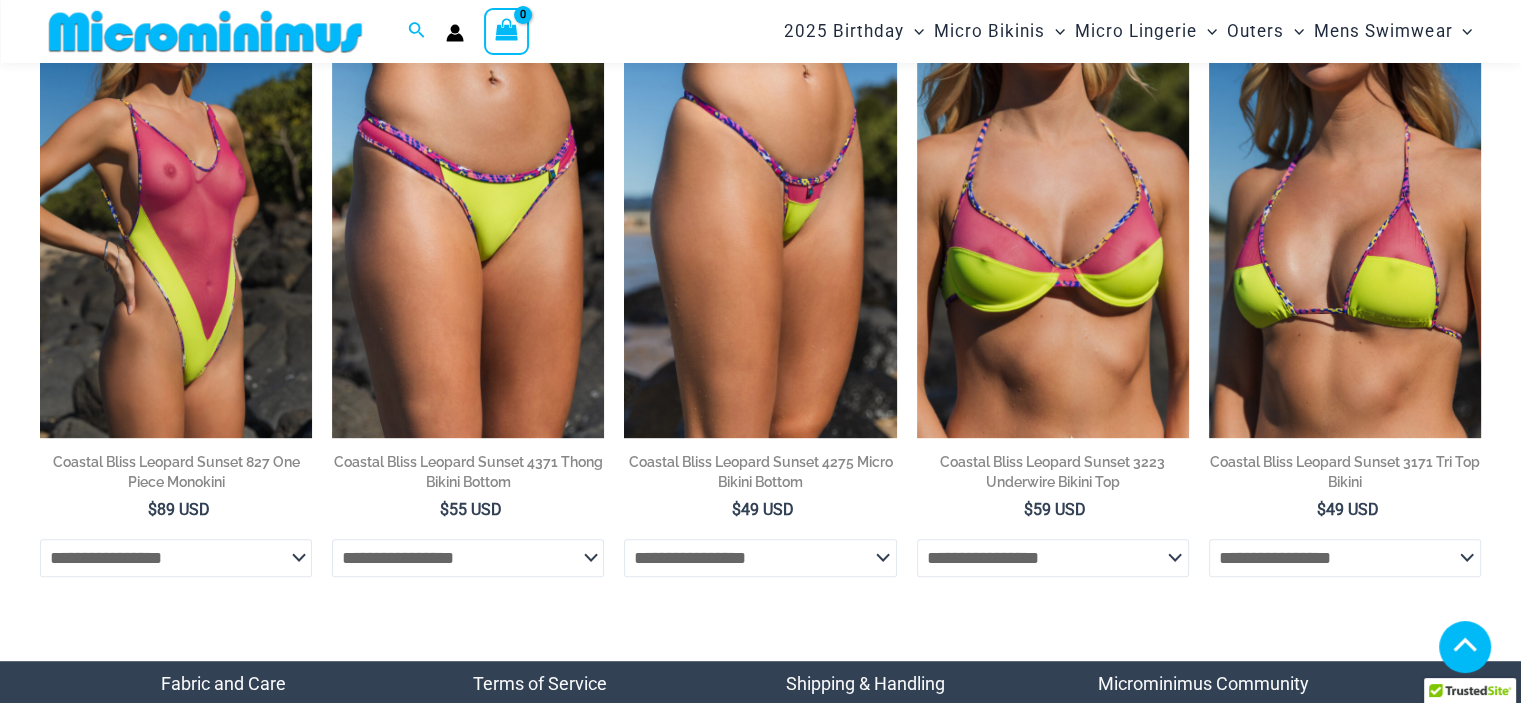 scroll, scrollTop: 980, scrollLeft: 0, axis: vertical 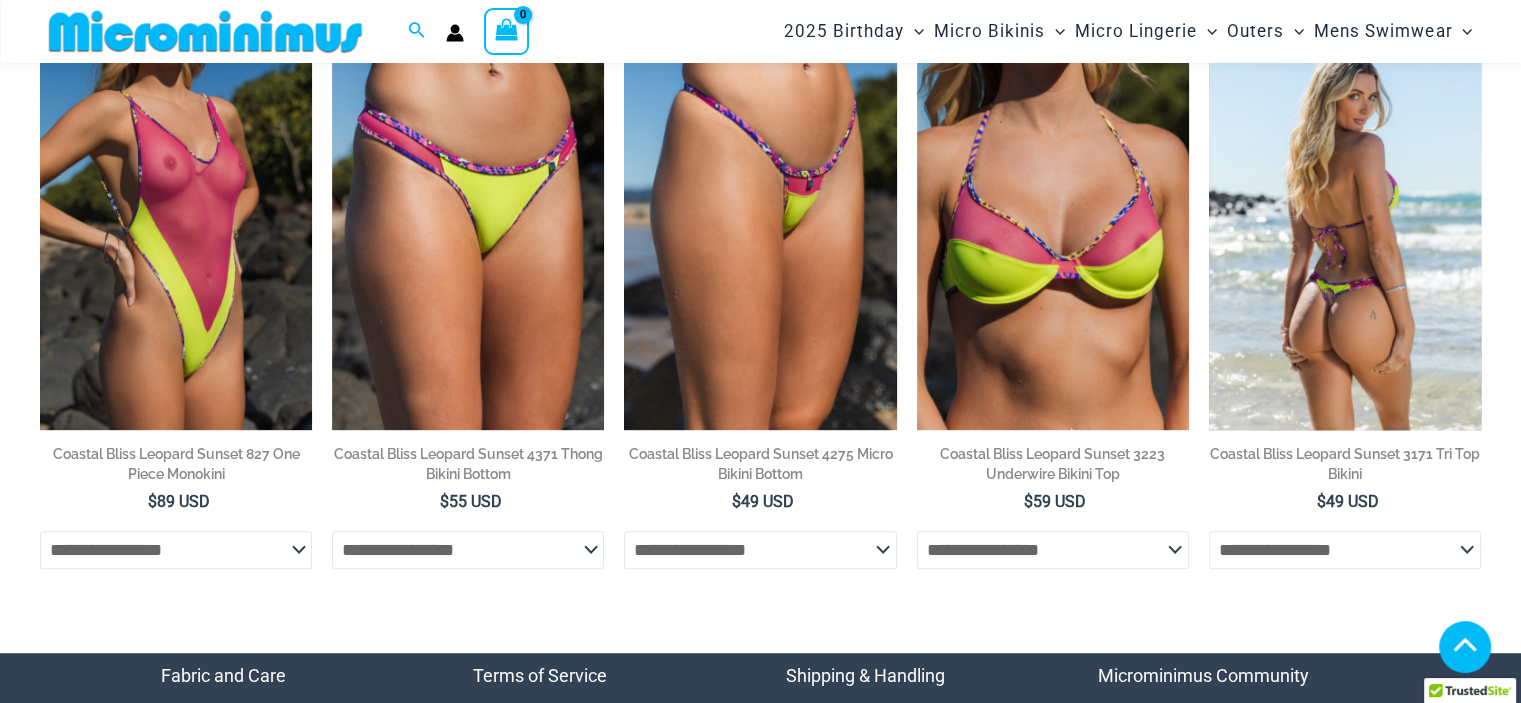 type on "**********" 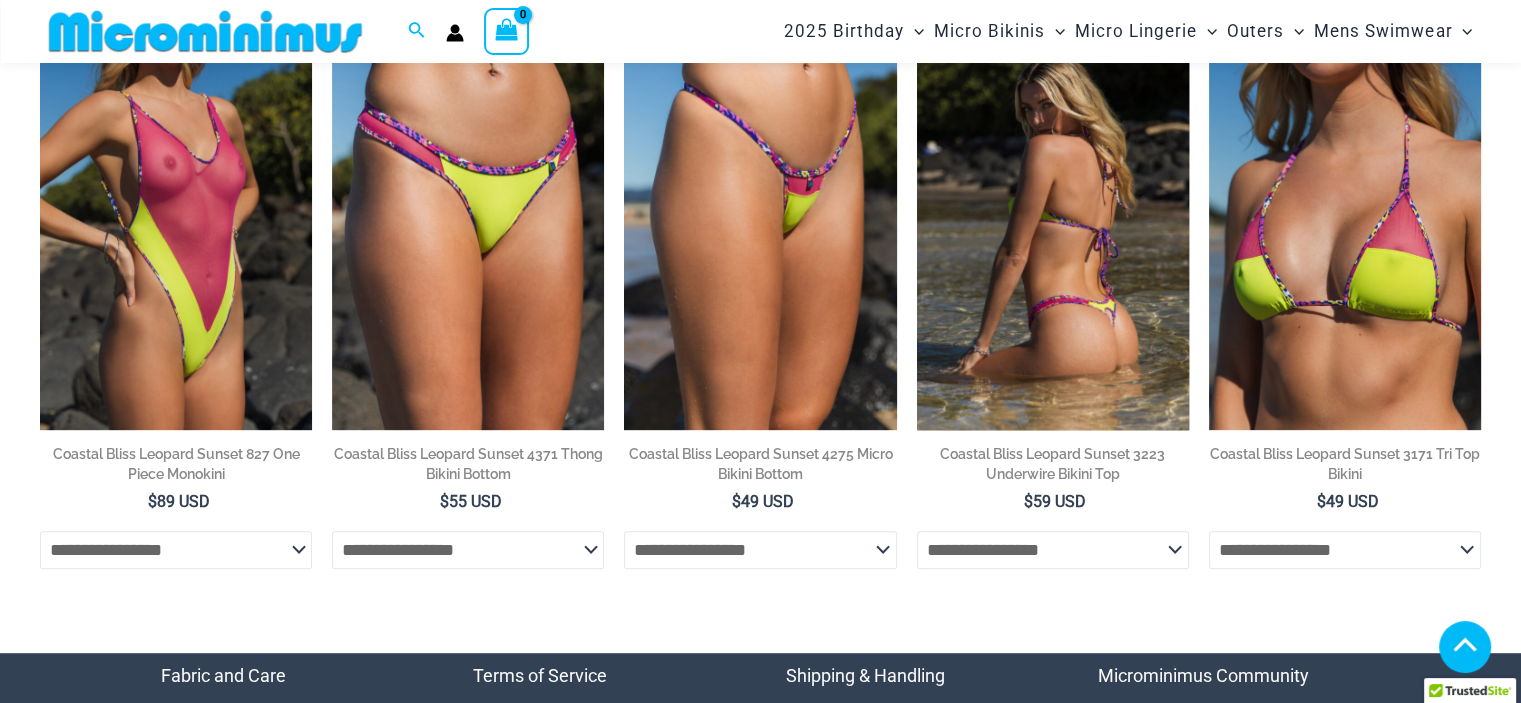 click on "**********" 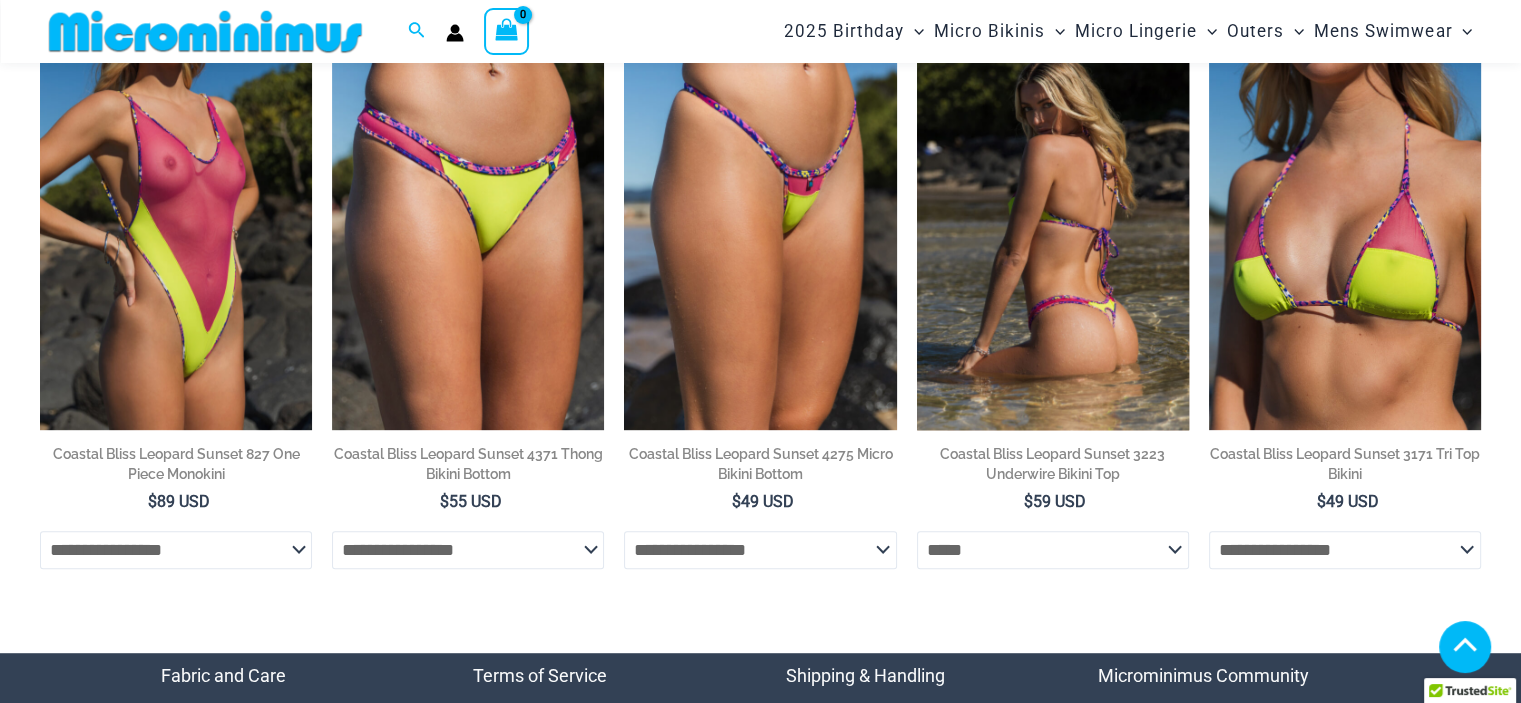 click on "**********" 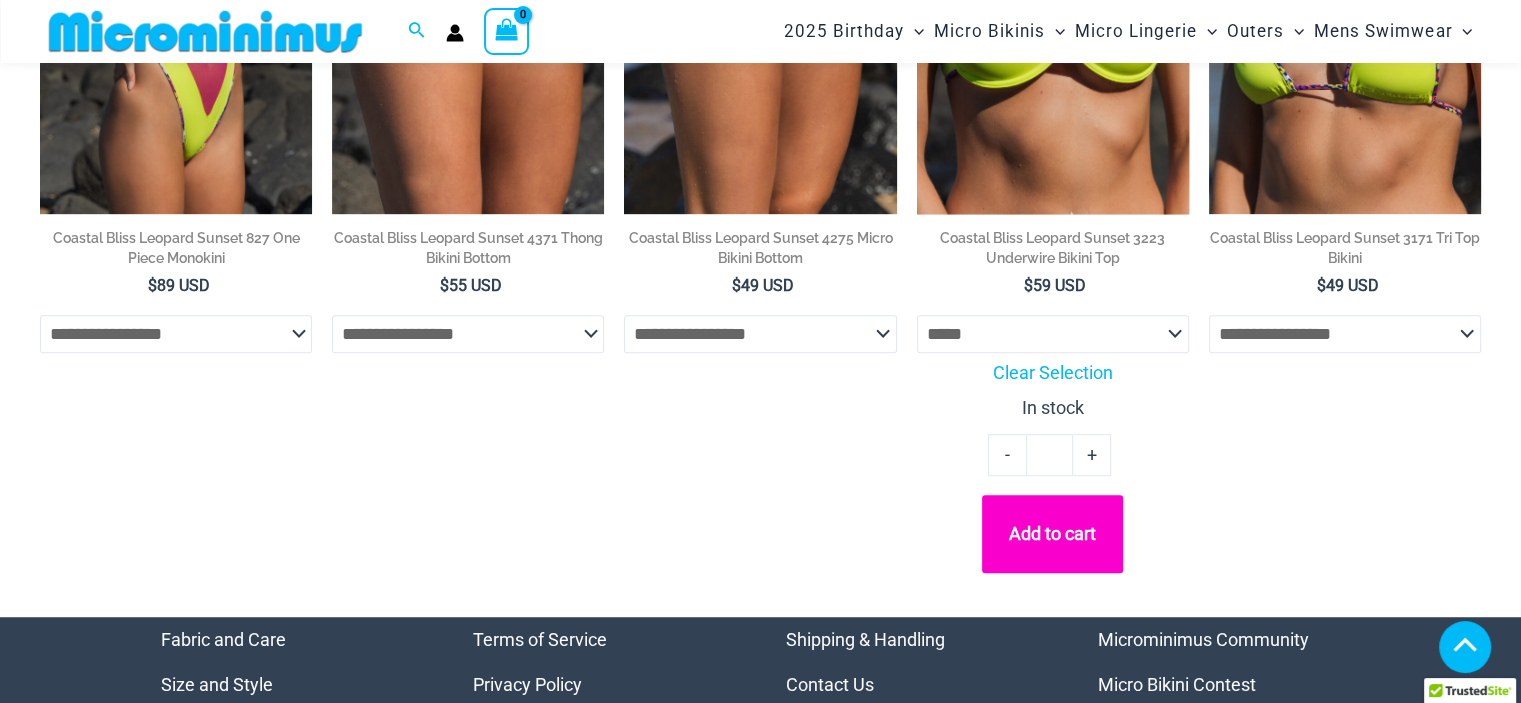 scroll, scrollTop: 1208, scrollLeft: 0, axis: vertical 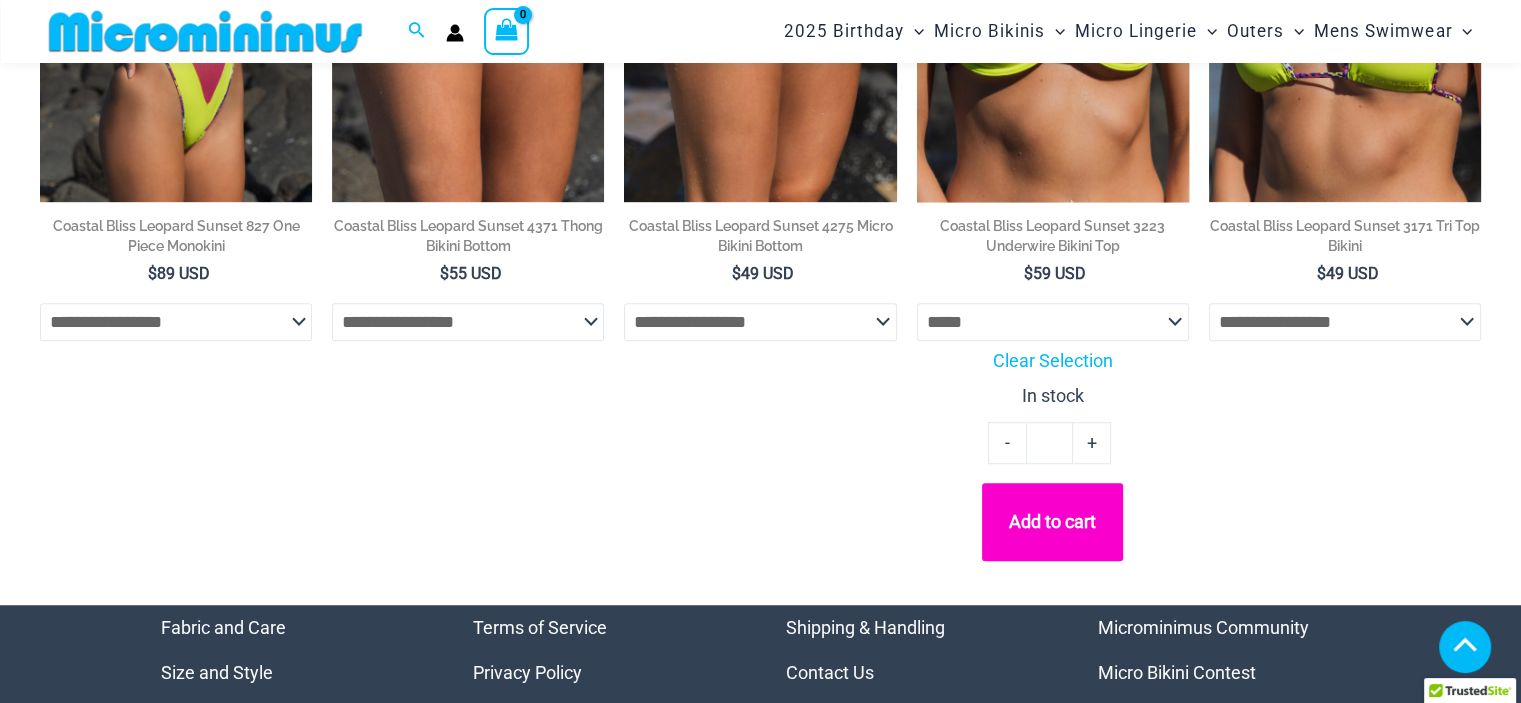 click on "Coastal Bliss Leopard Sunset 3223 Underwire Bikini Top" at bounding box center (1053, 236) 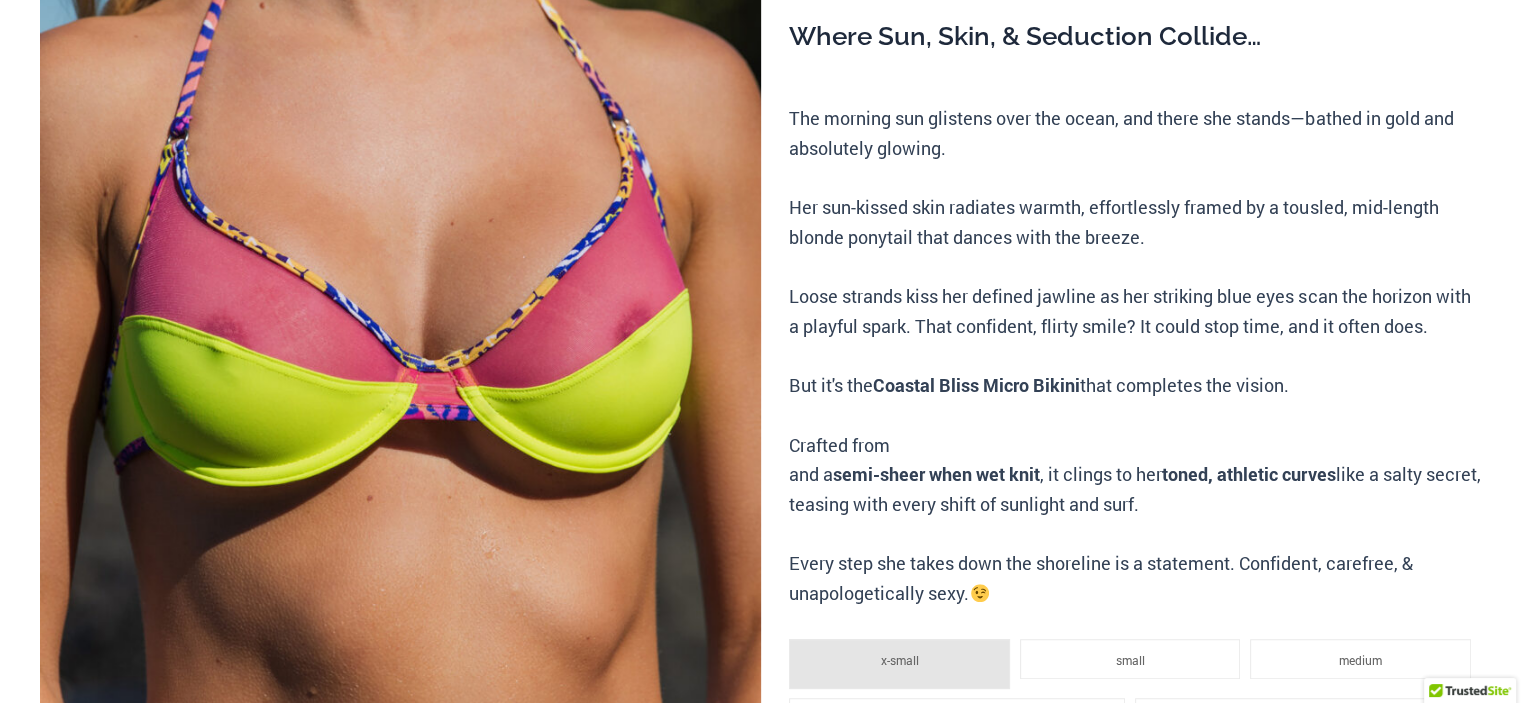scroll, scrollTop: 0, scrollLeft: 0, axis: both 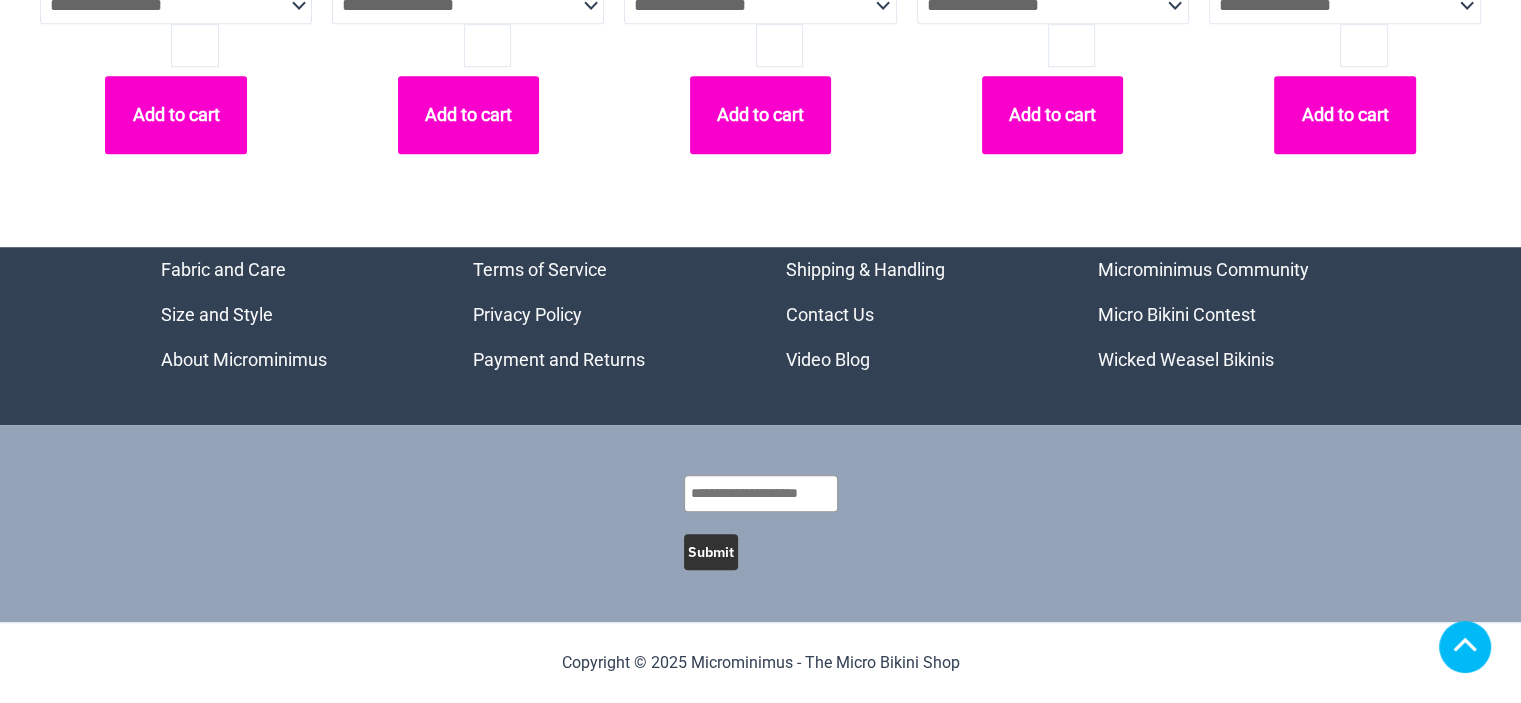 select on "*****" 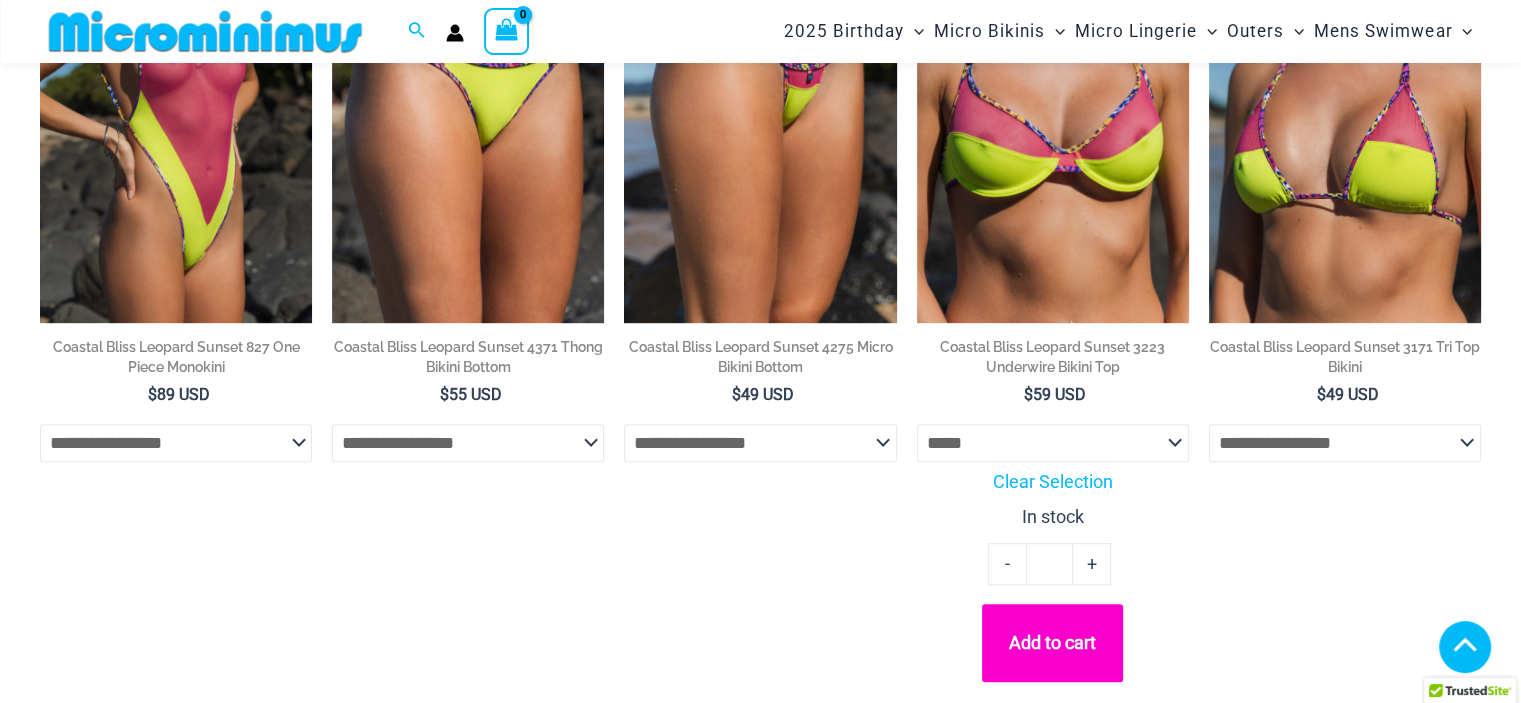 scroll, scrollTop: 1083, scrollLeft: 0, axis: vertical 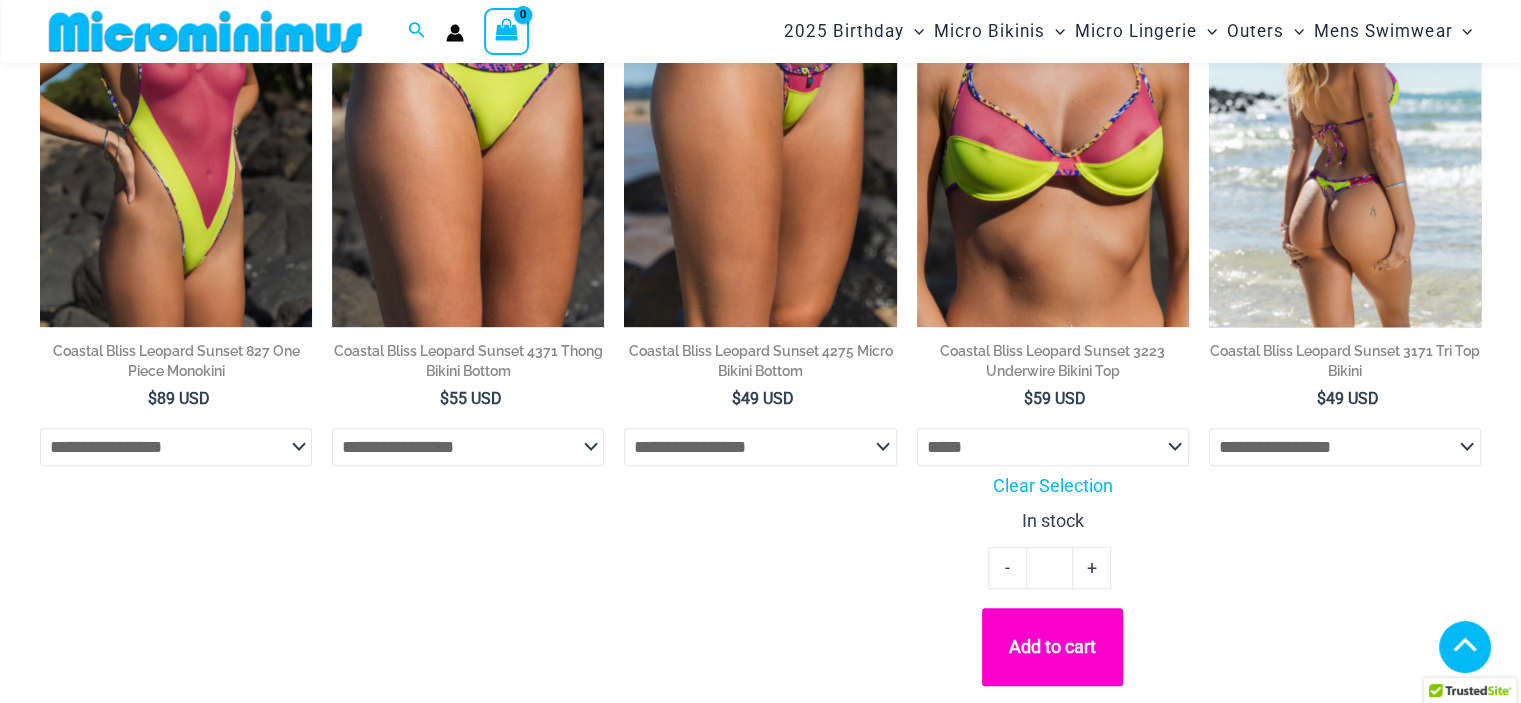 click at bounding box center (1345, 122) 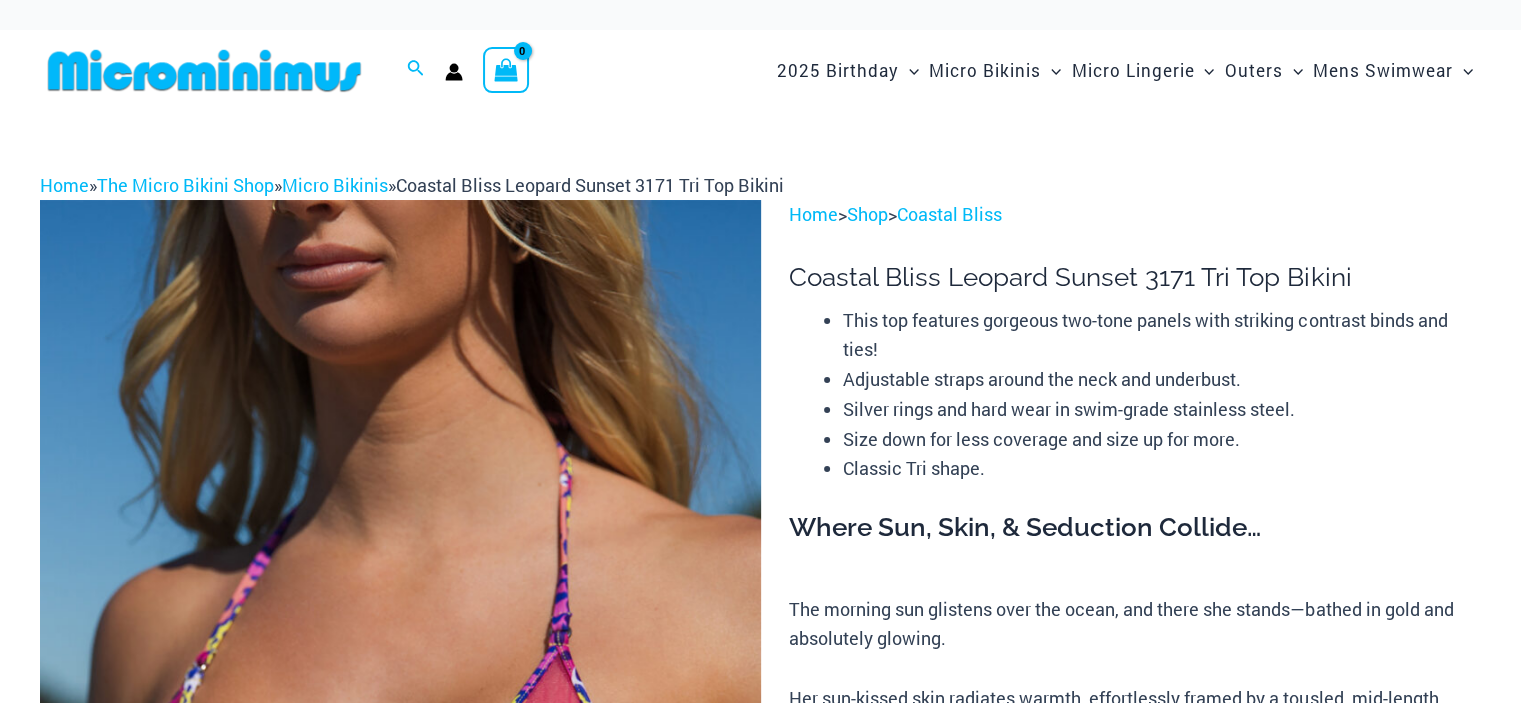 scroll, scrollTop: 151, scrollLeft: 0, axis: vertical 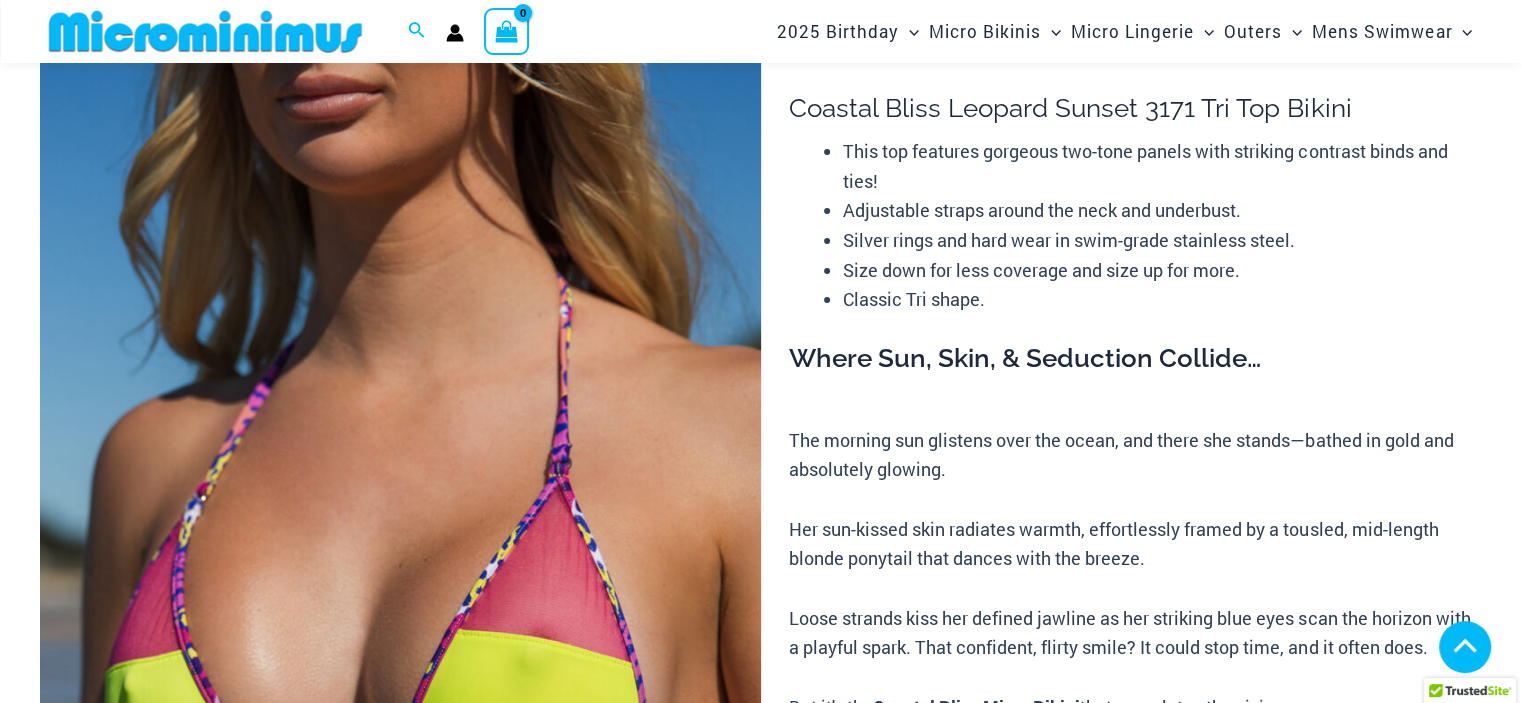 type on "**********" 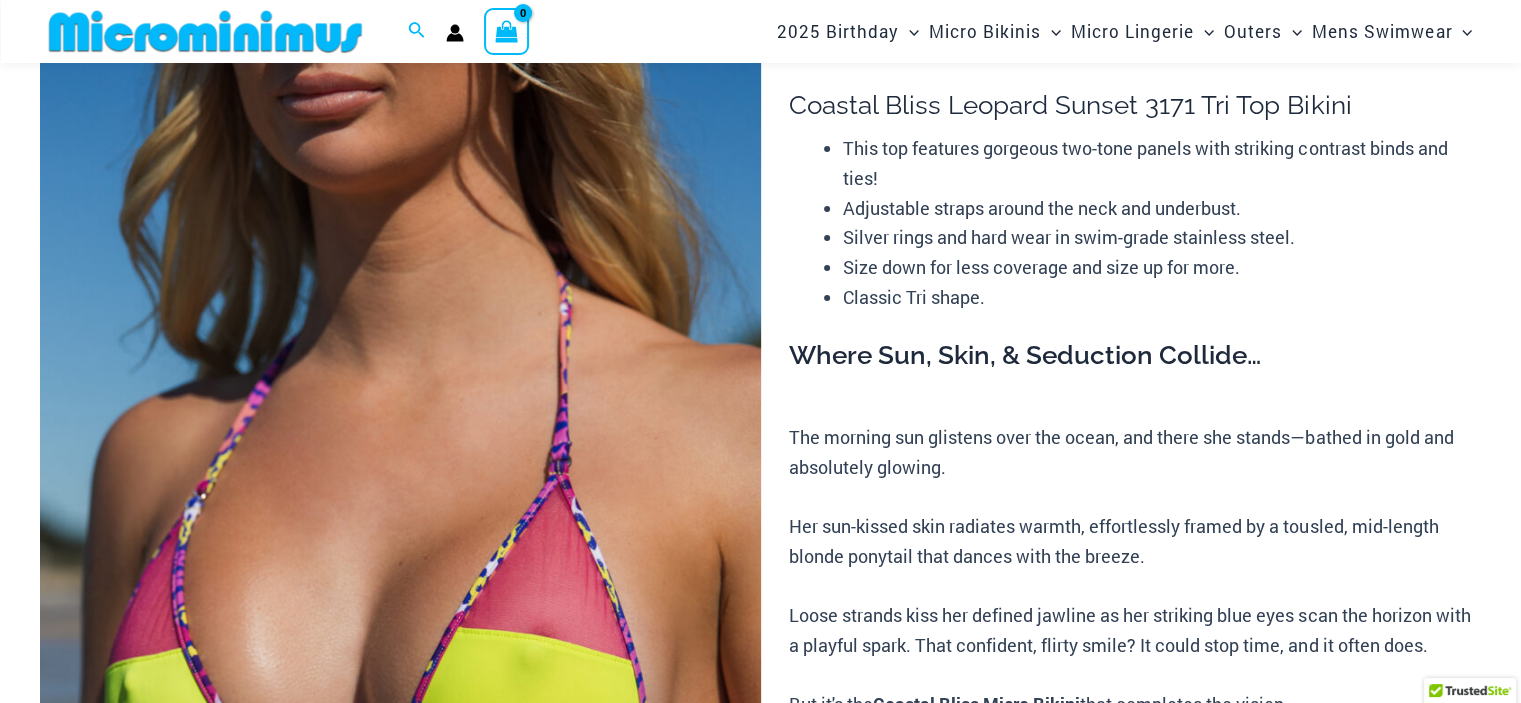 scroll, scrollTop: 0, scrollLeft: 0, axis: both 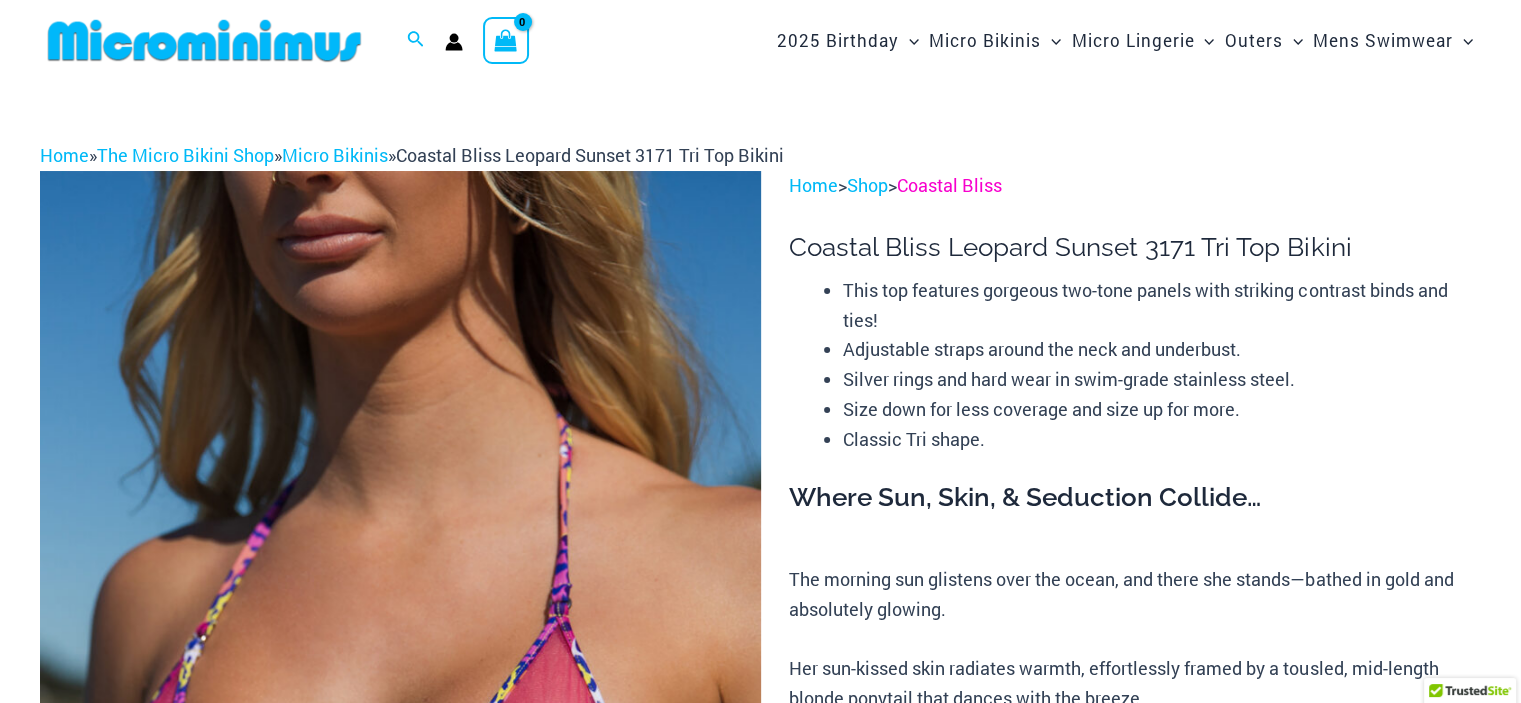 click on "Coastal Bliss" at bounding box center [949, 185] 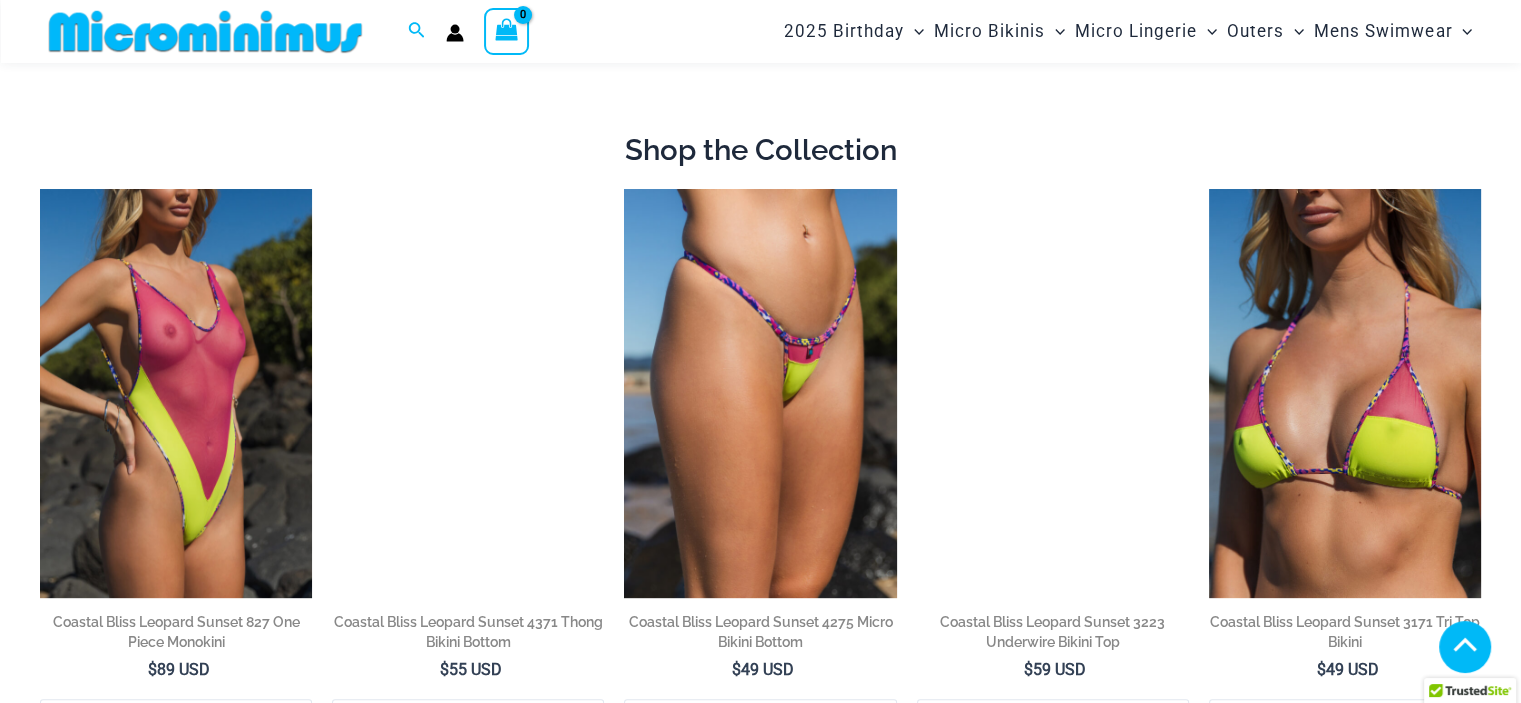 scroll, scrollTop: 814, scrollLeft: 0, axis: vertical 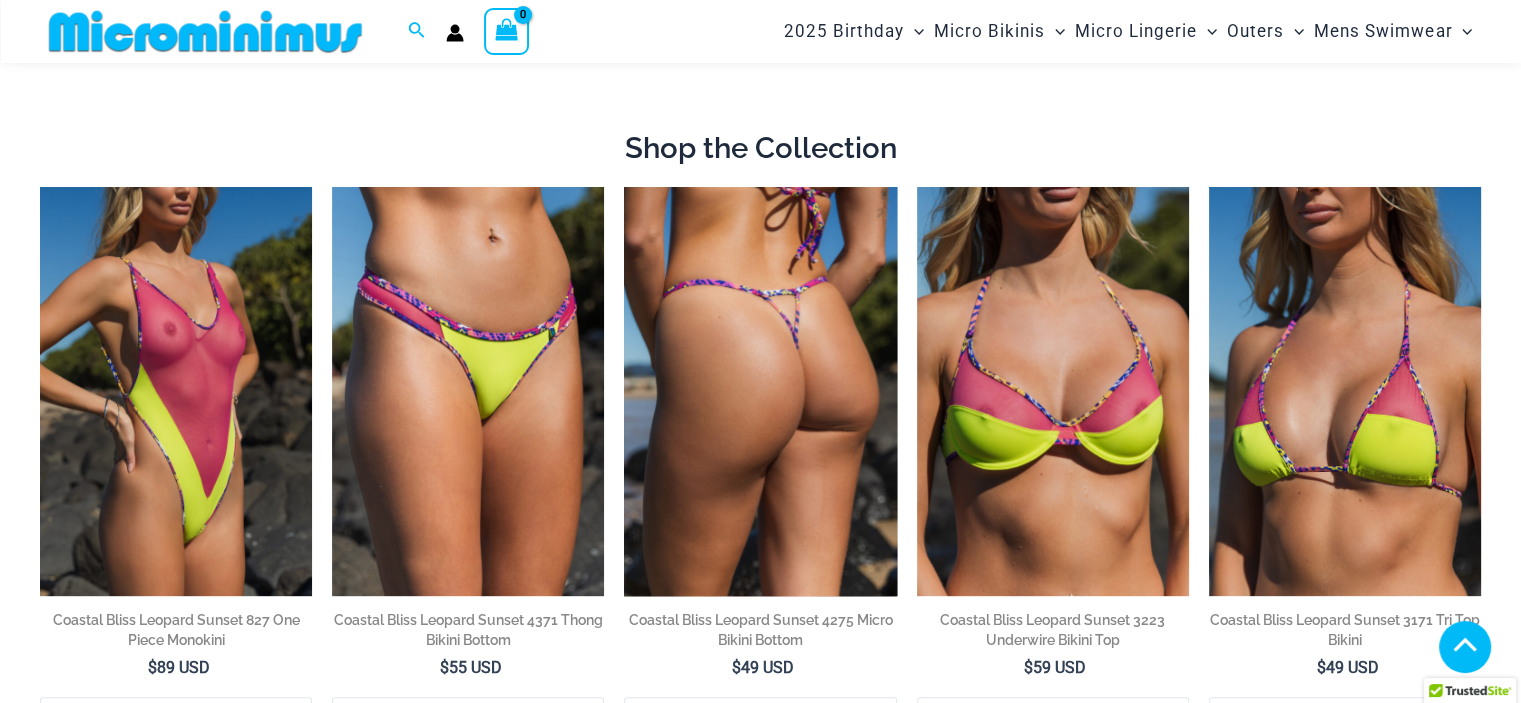 type on "**********" 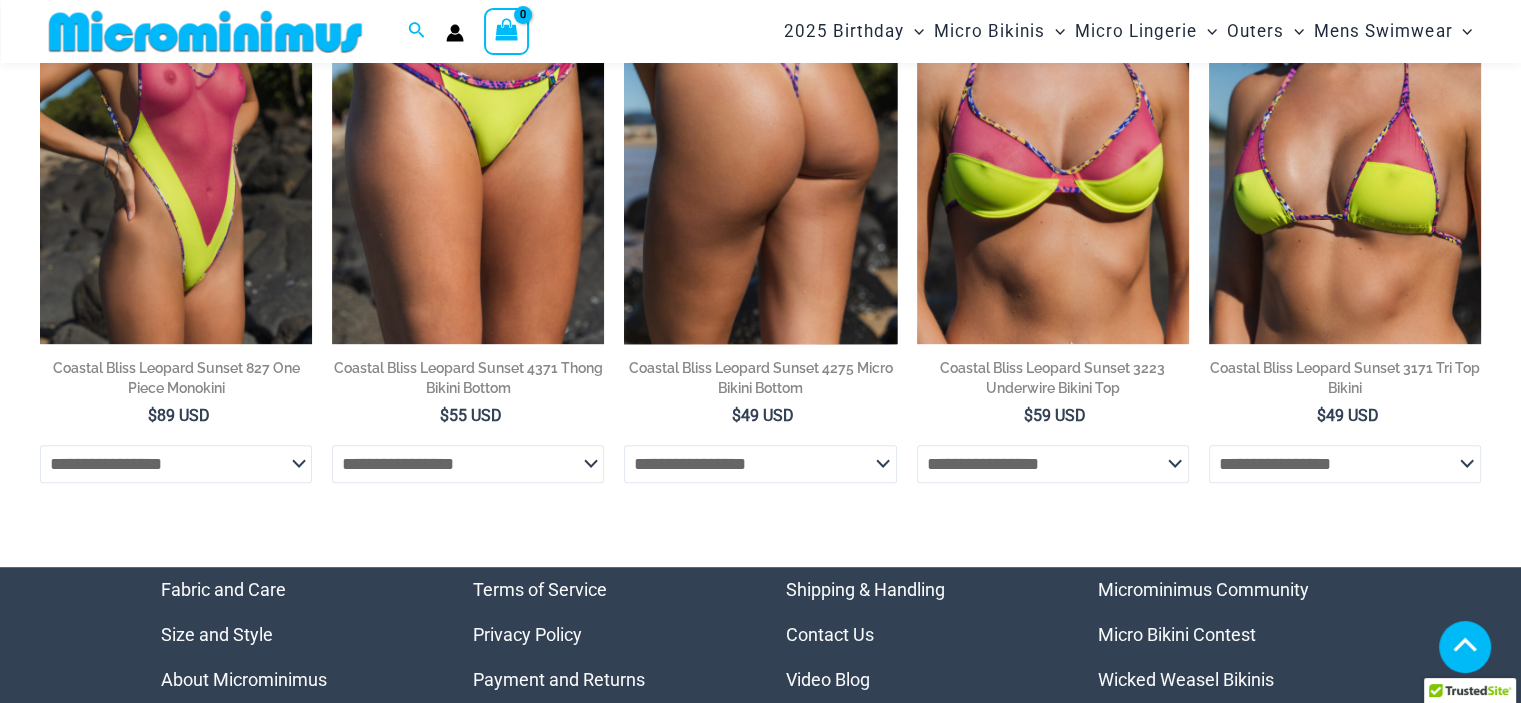 scroll, scrollTop: 1067, scrollLeft: 0, axis: vertical 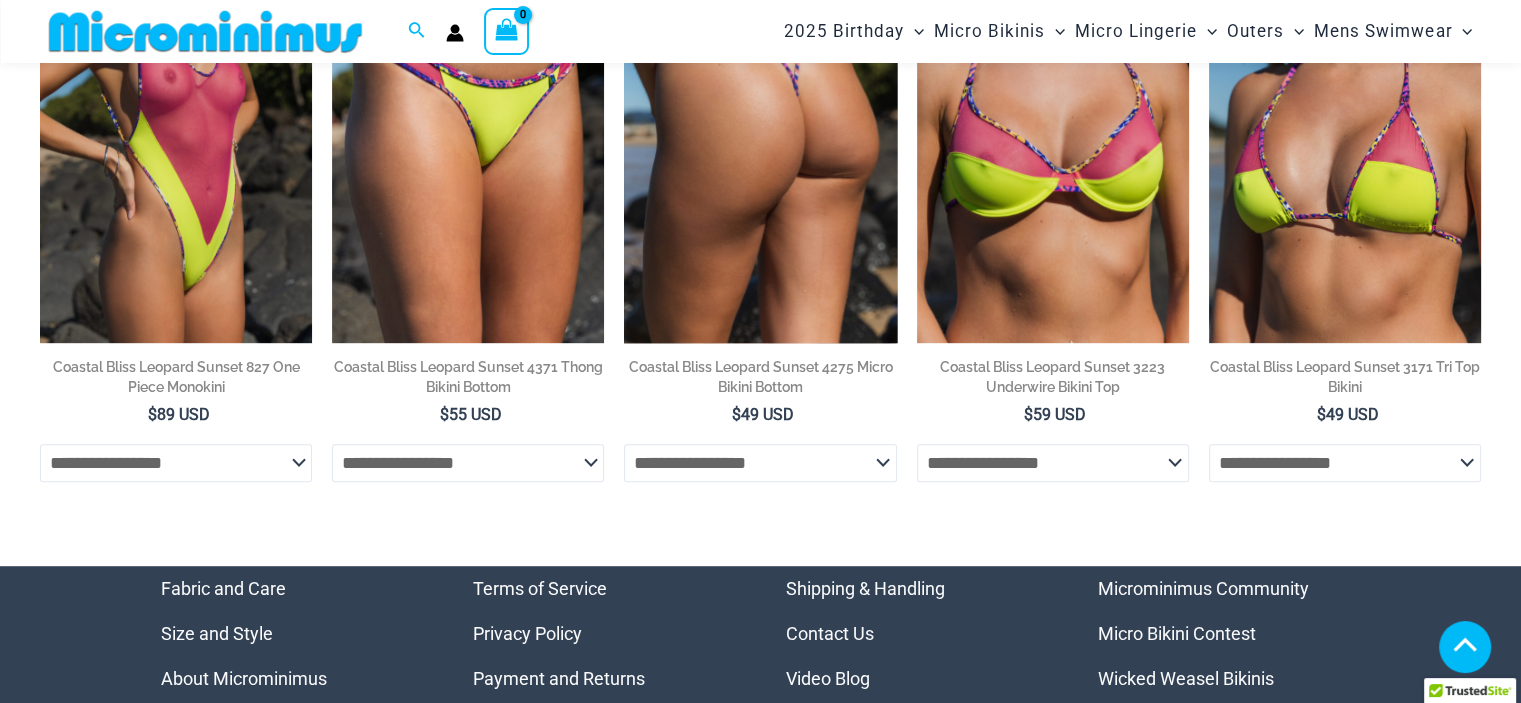 click on "Coastal Bliss Leopard Sunset 4275 Micro Bikini Bottom" at bounding box center (760, 377) 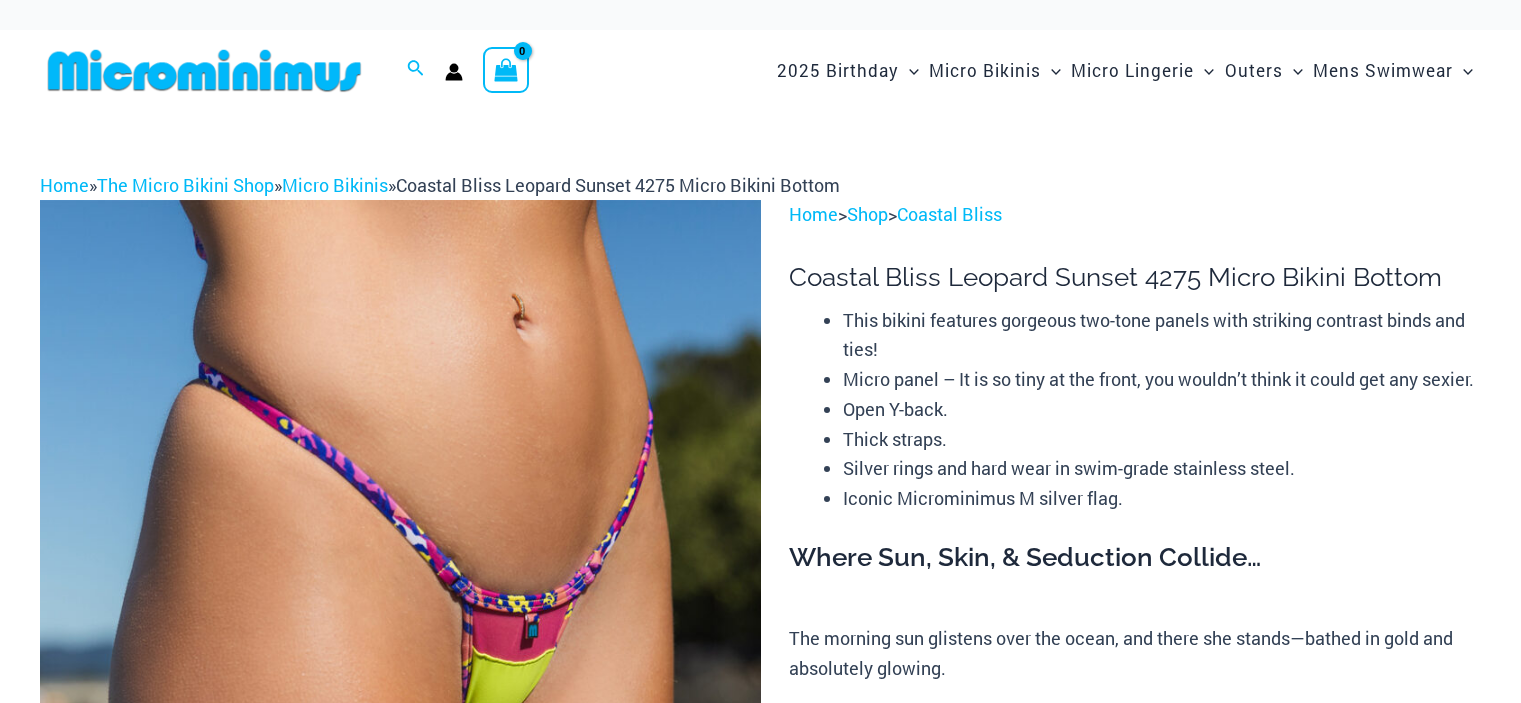 scroll, scrollTop: 0, scrollLeft: 0, axis: both 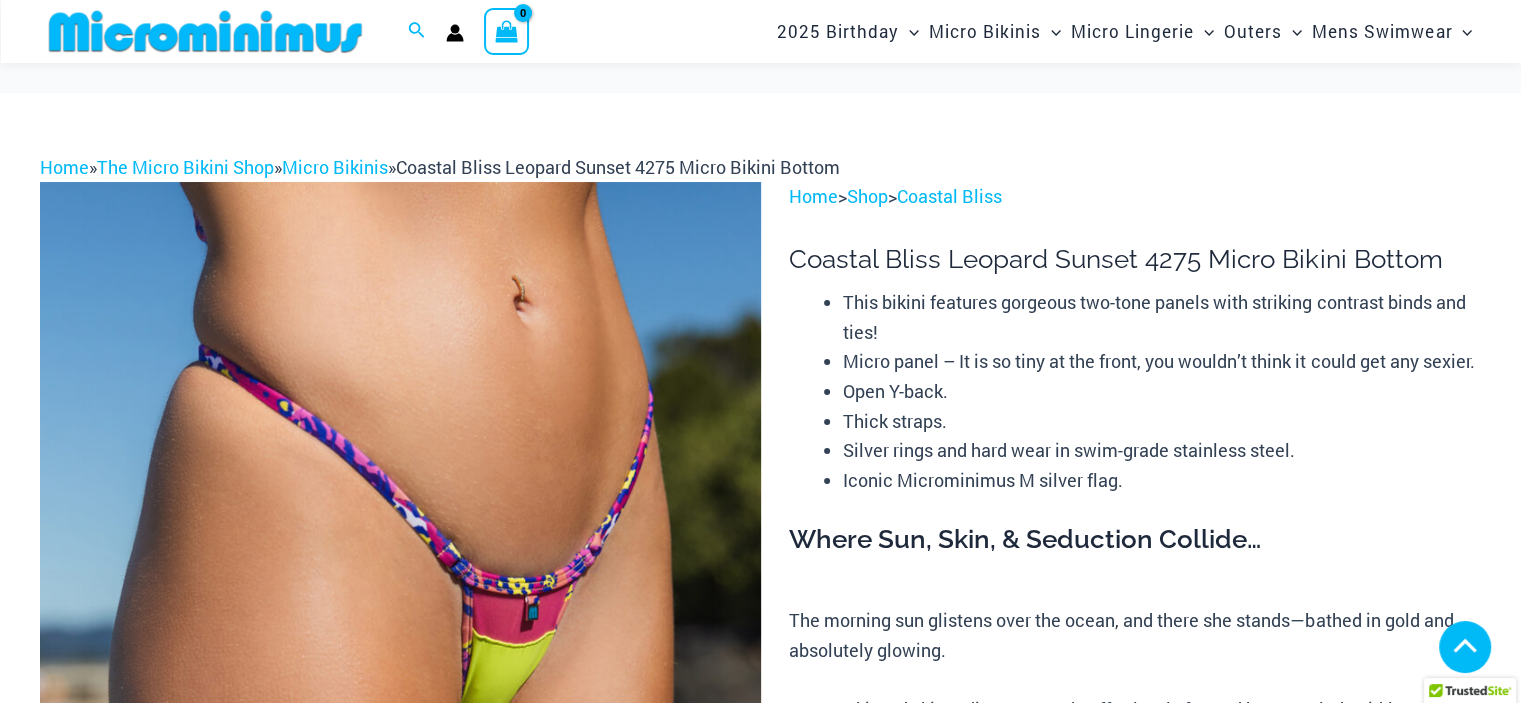 type on "**********" 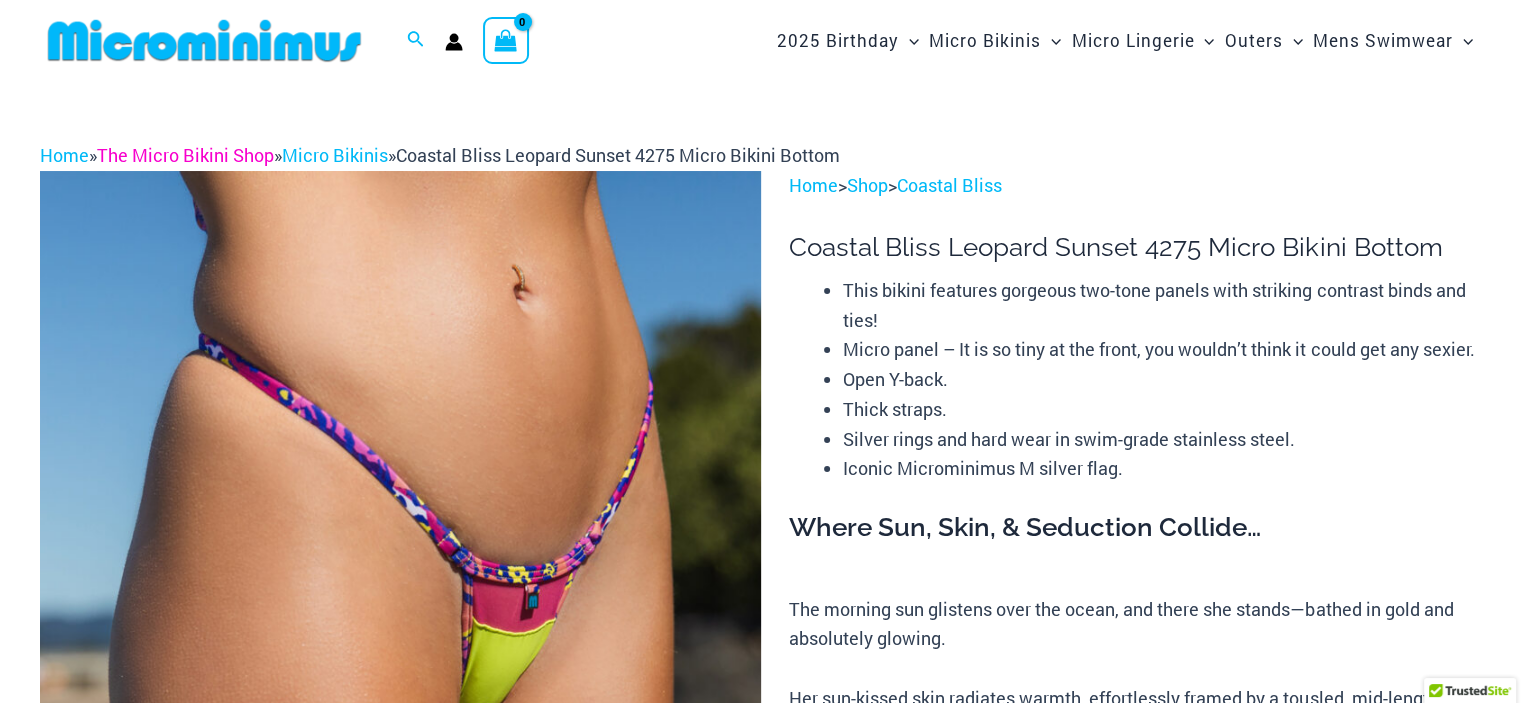 click on "The Micro Bikini Shop" at bounding box center [185, 155] 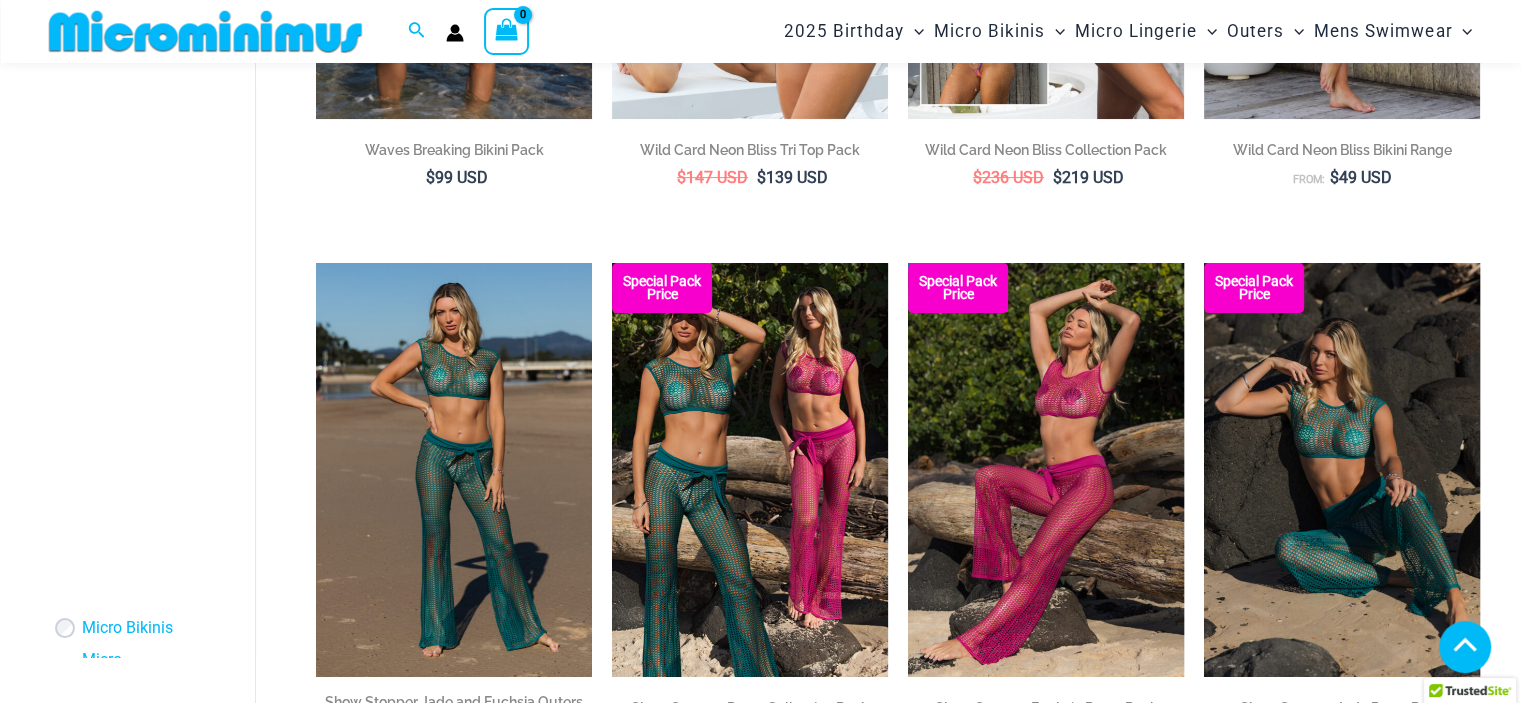 scroll, scrollTop: 567, scrollLeft: 0, axis: vertical 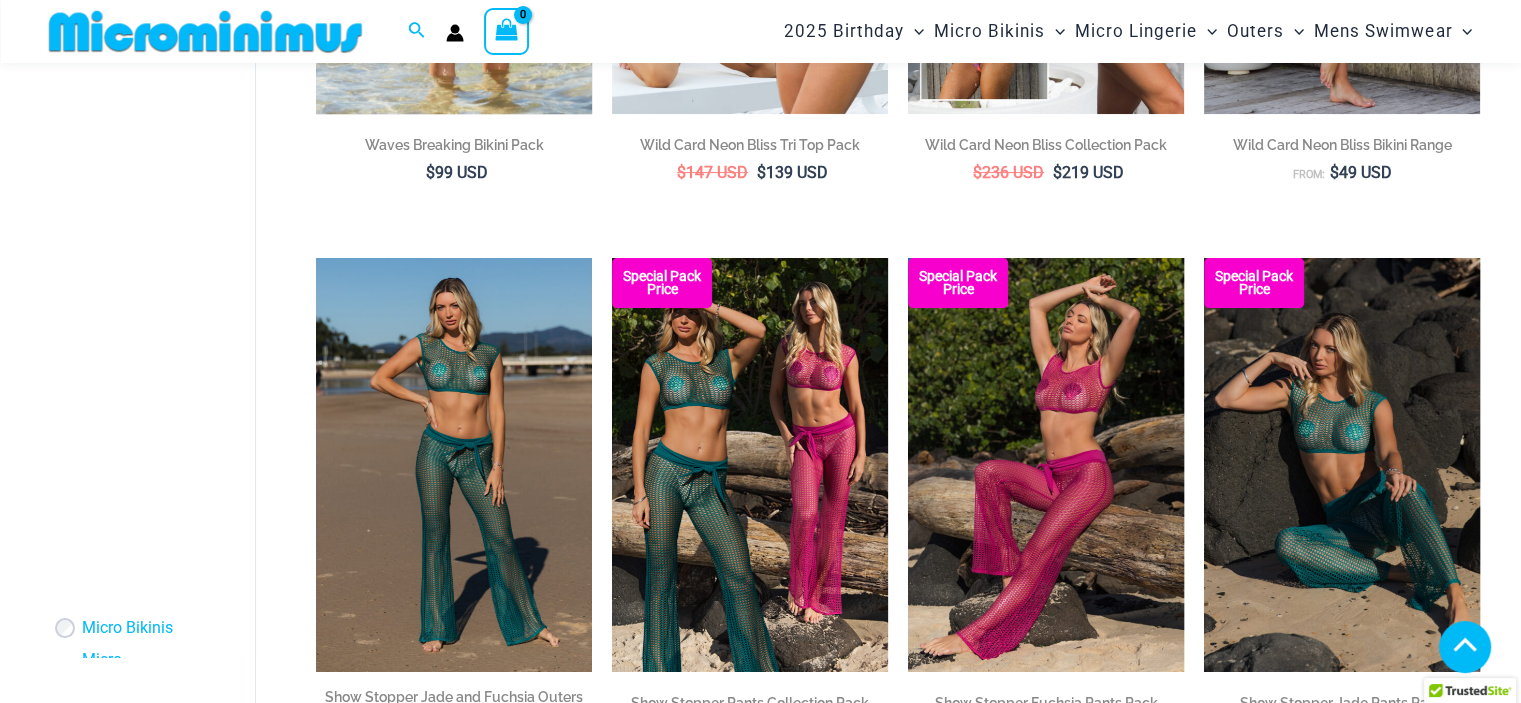 type on "**********" 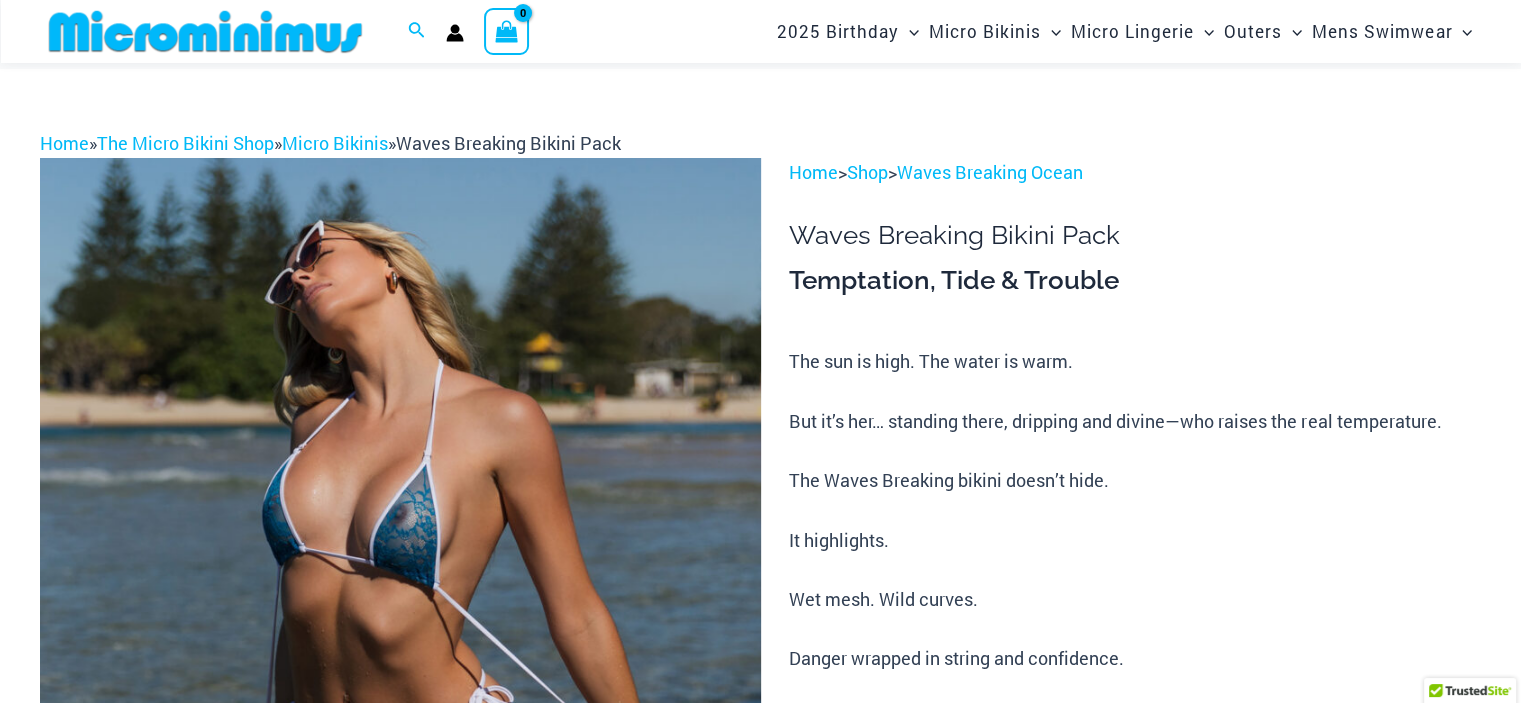scroll, scrollTop: 0, scrollLeft: 0, axis: both 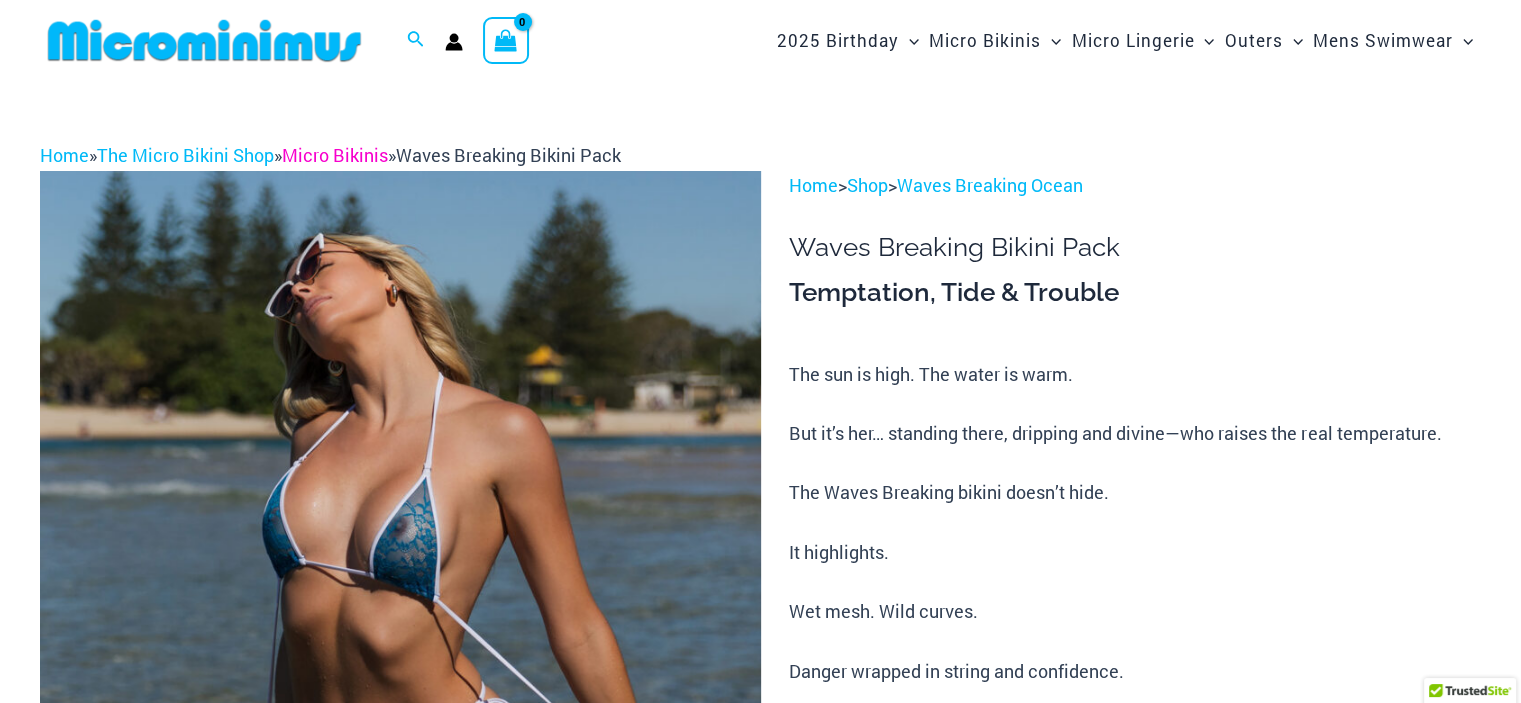 type on "**********" 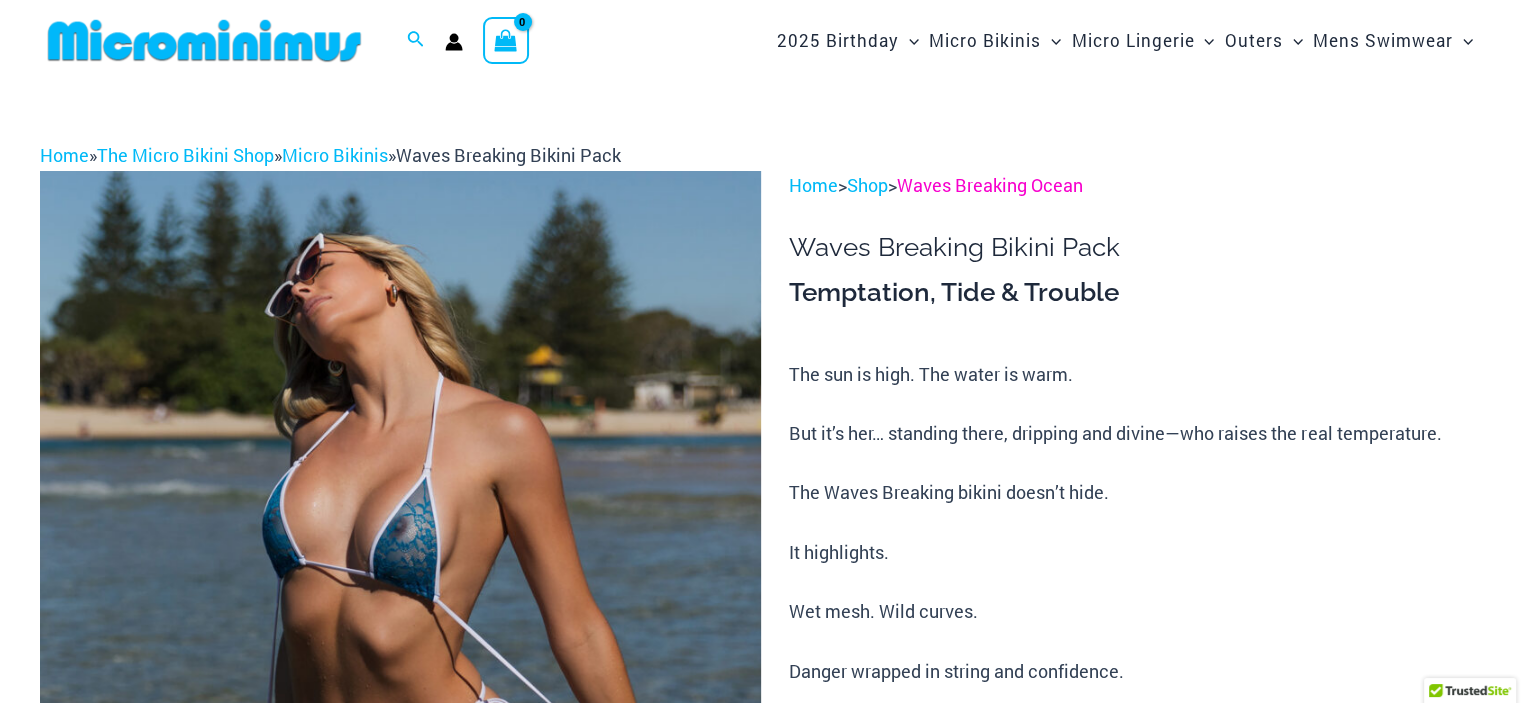 click on "Waves Breaking Ocean" at bounding box center [990, 185] 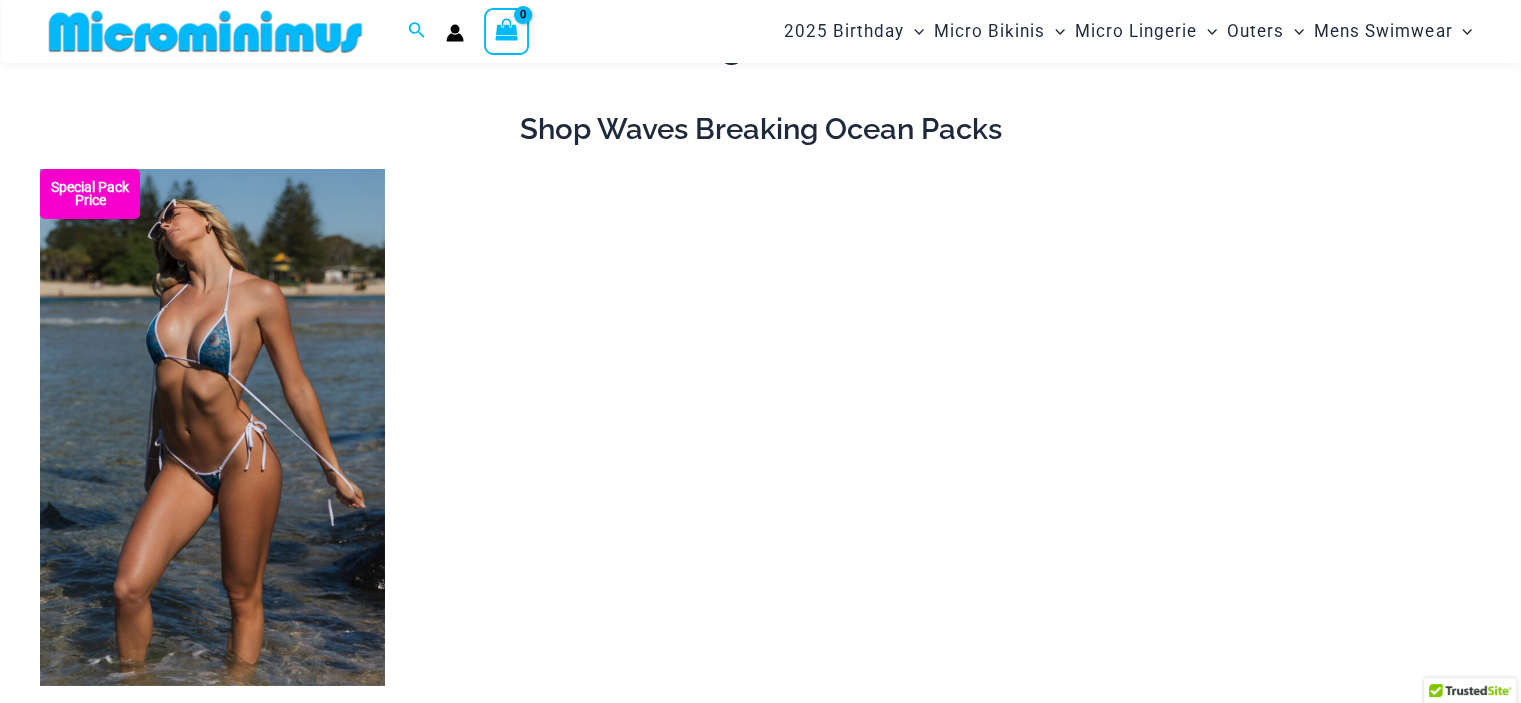 scroll, scrollTop: 0, scrollLeft: 0, axis: both 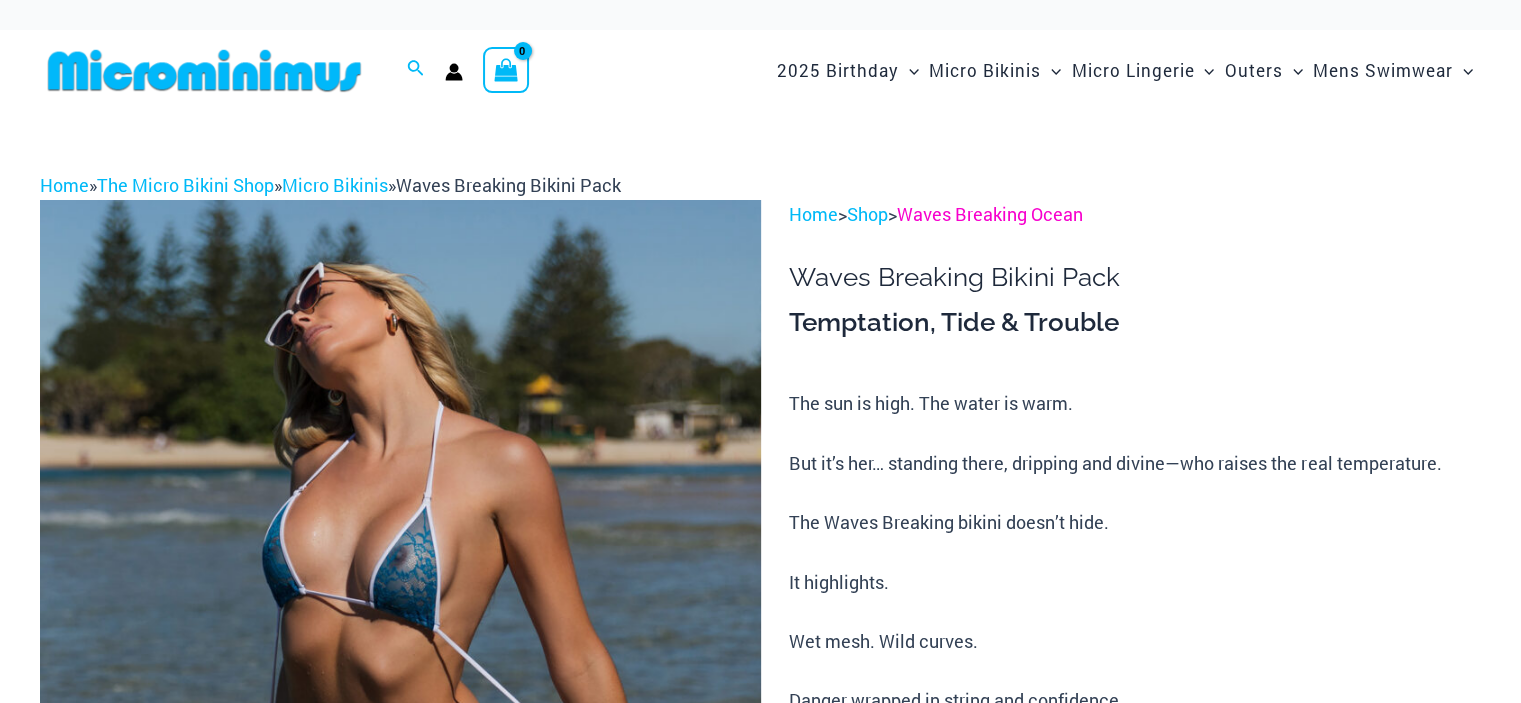 click on "Waves Breaking Ocean" at bounding box center [990, 214] 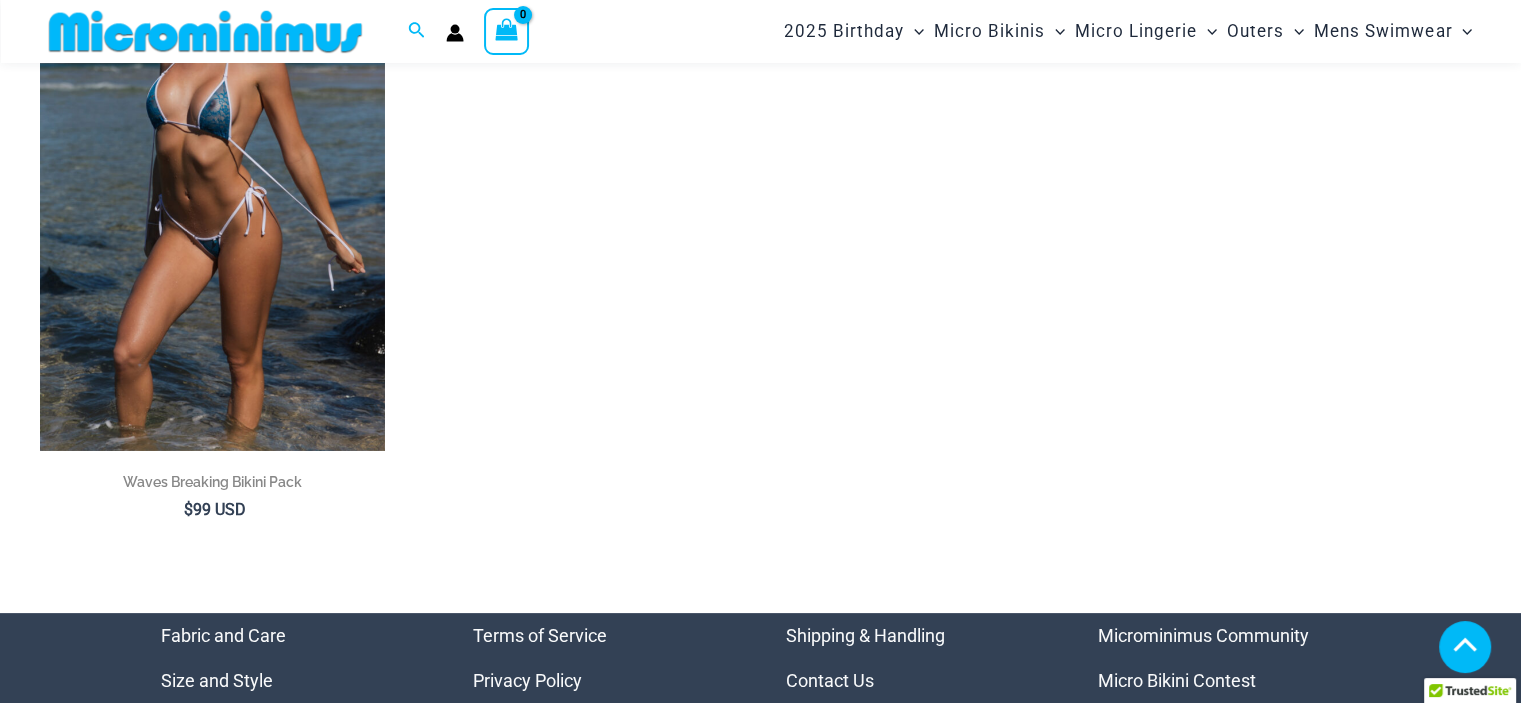 scroll, scrollTop: 320, scrollLeft: 0, axis: vertical 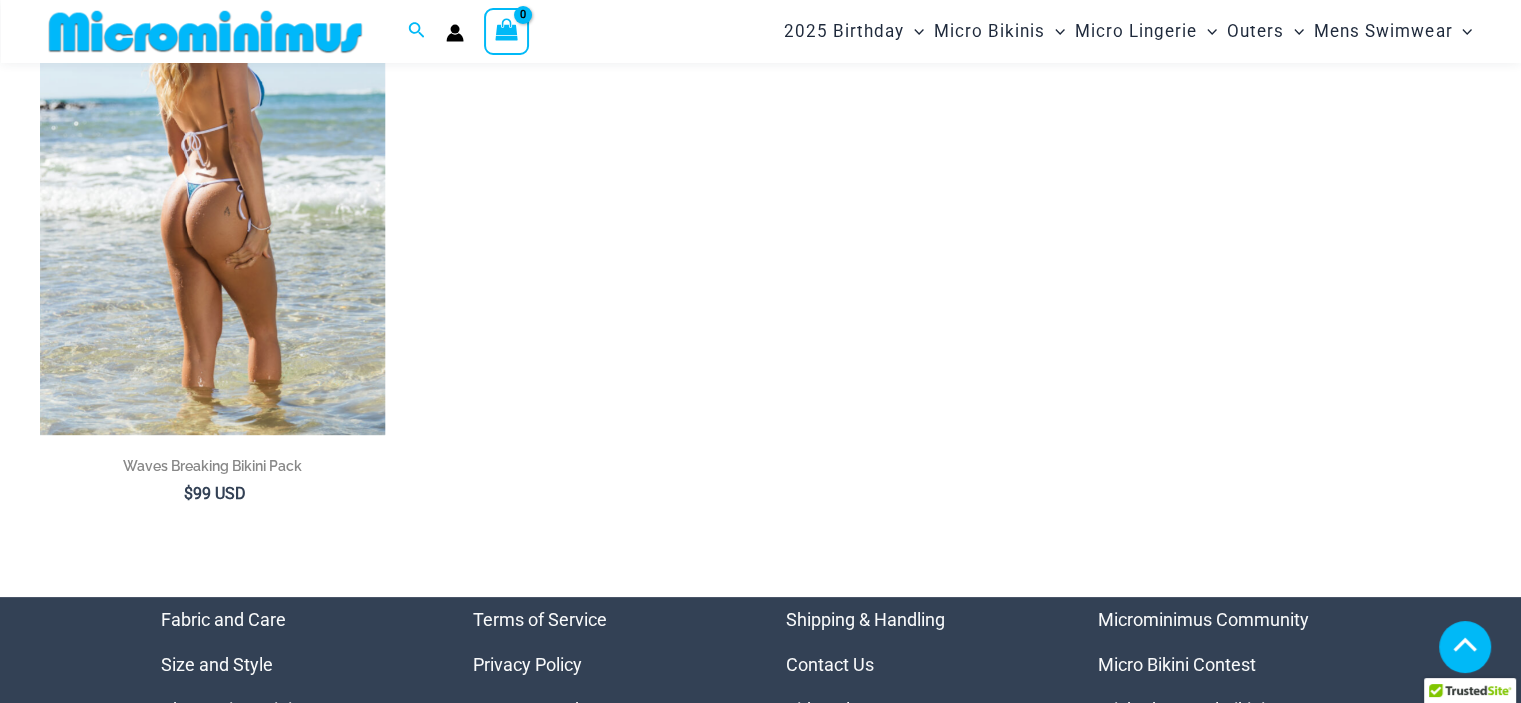 type on "**********" 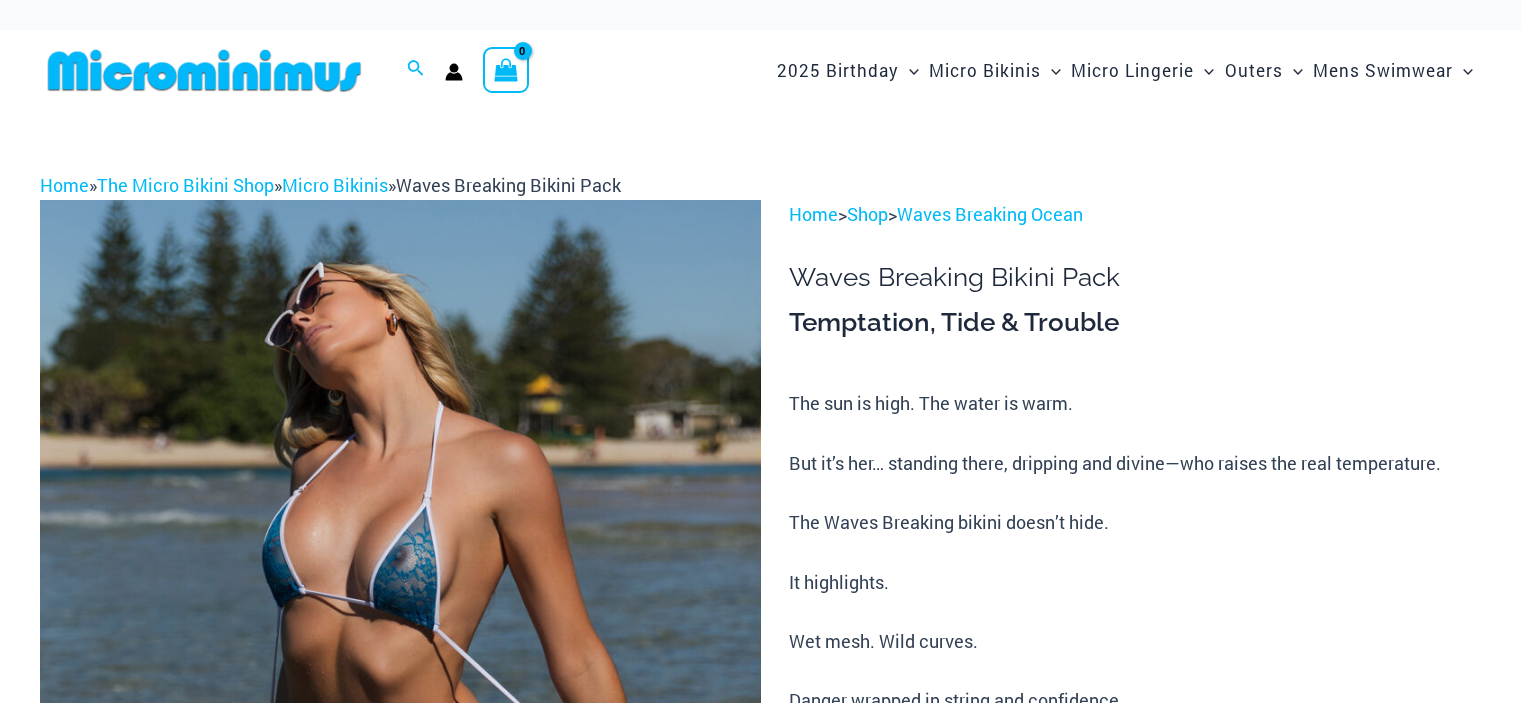 scroll, scrollTop: 0, scrollLeft: 0, axis: both 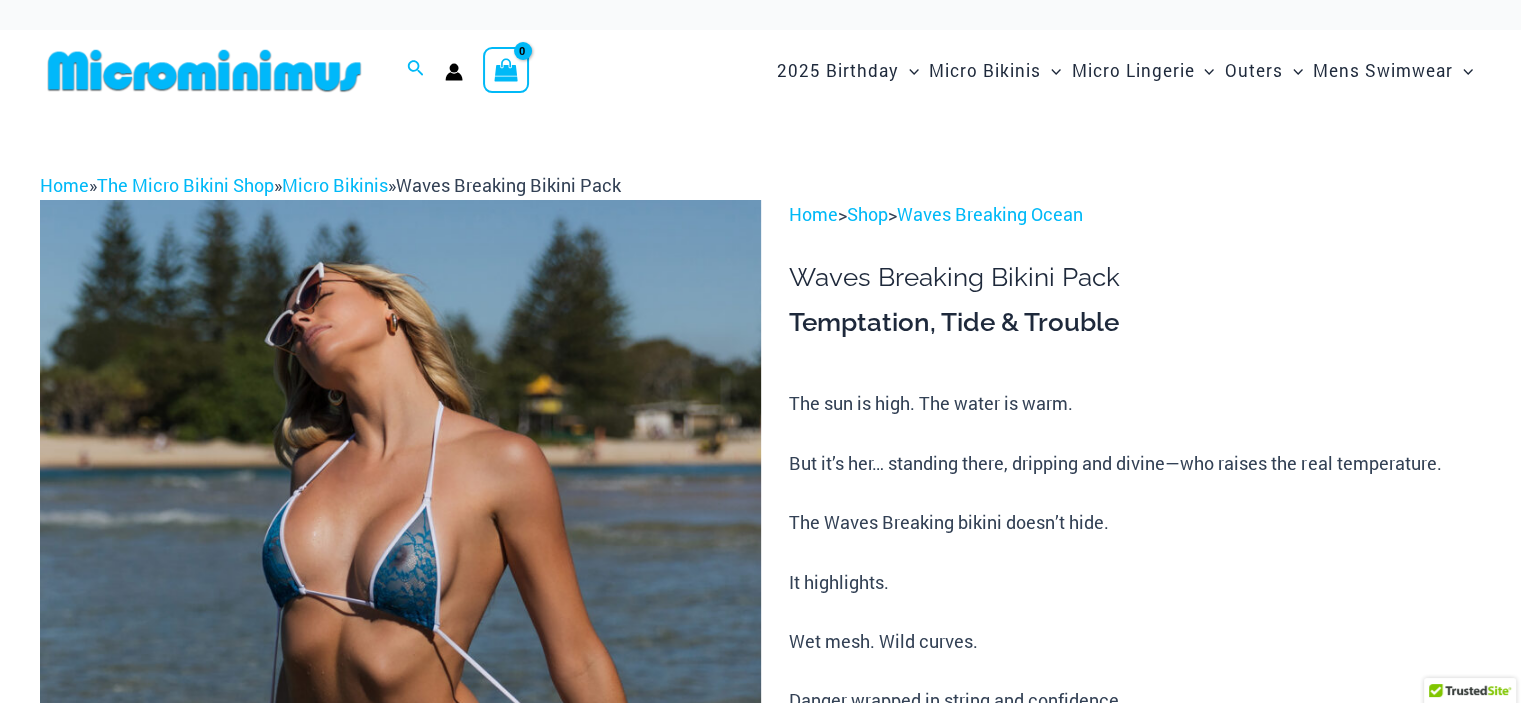 type on "**********" 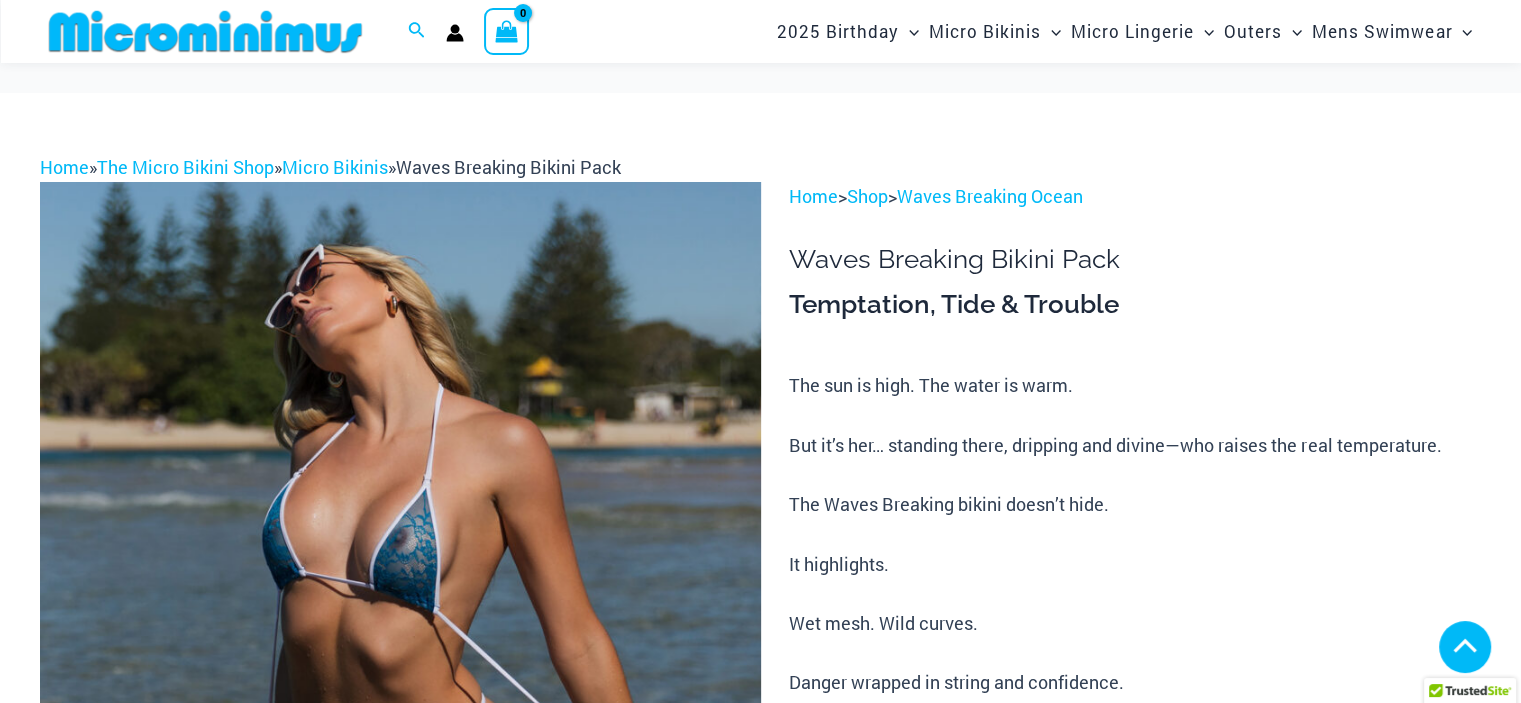 click on "large" 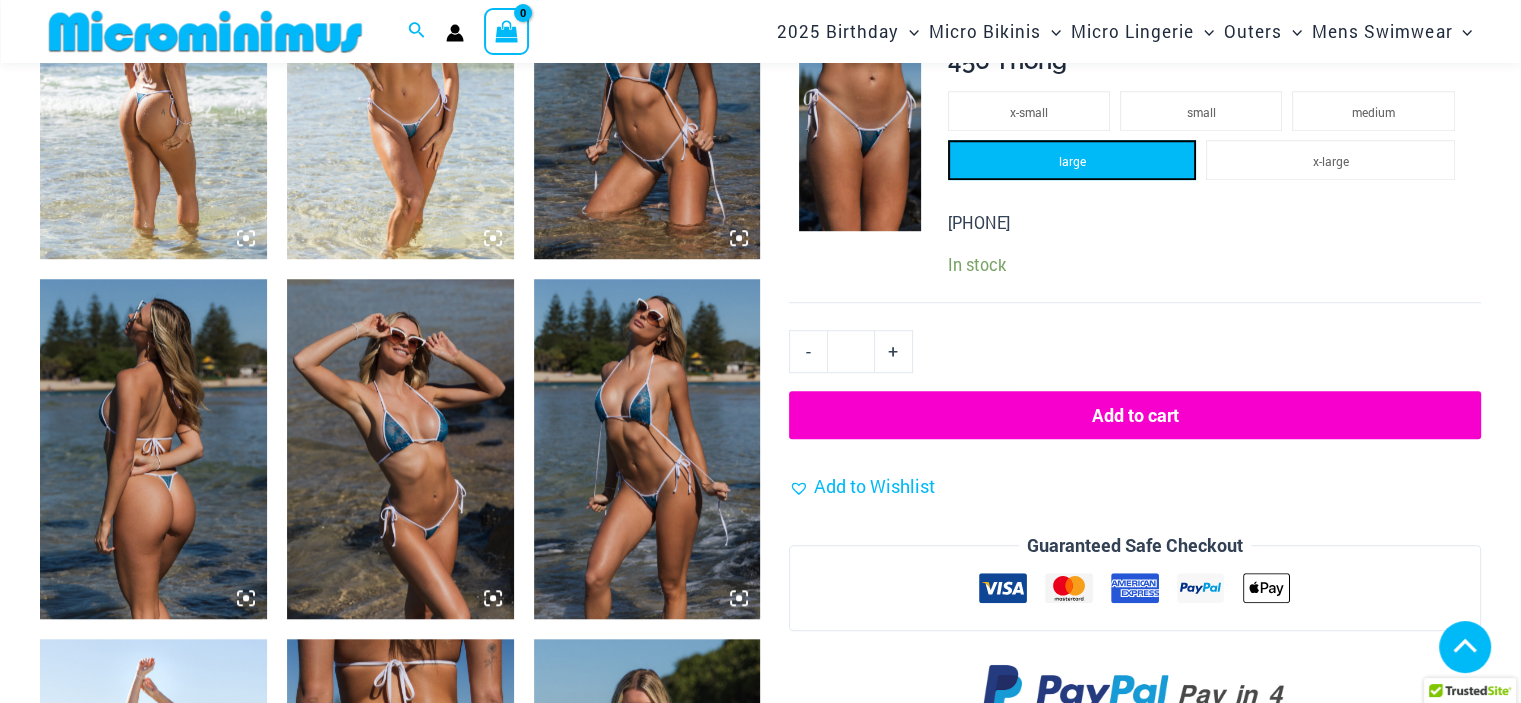 scroll, scrollTop: 1337, scrollLeft: 0, axis: vertical 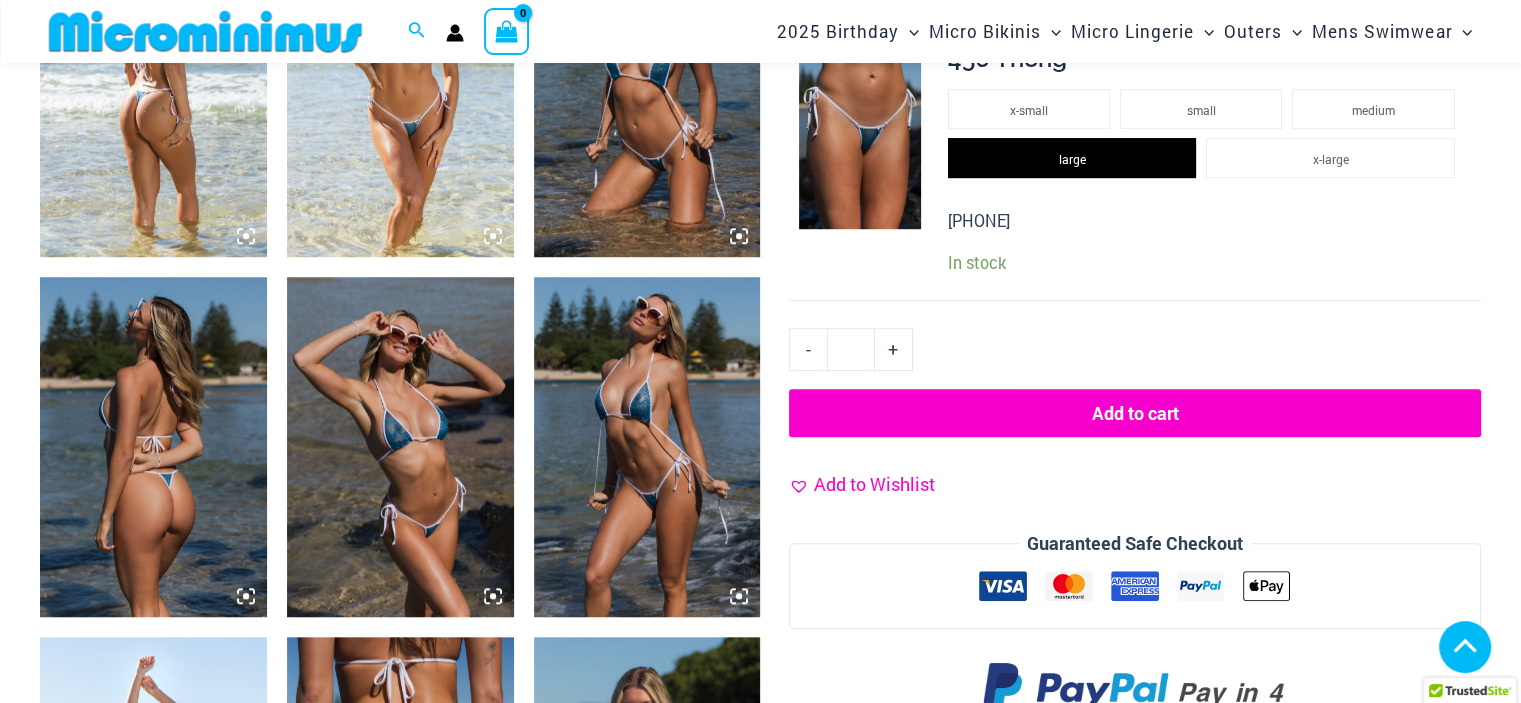 click on "Add to Wishlist" at bounding box center (874, 484) 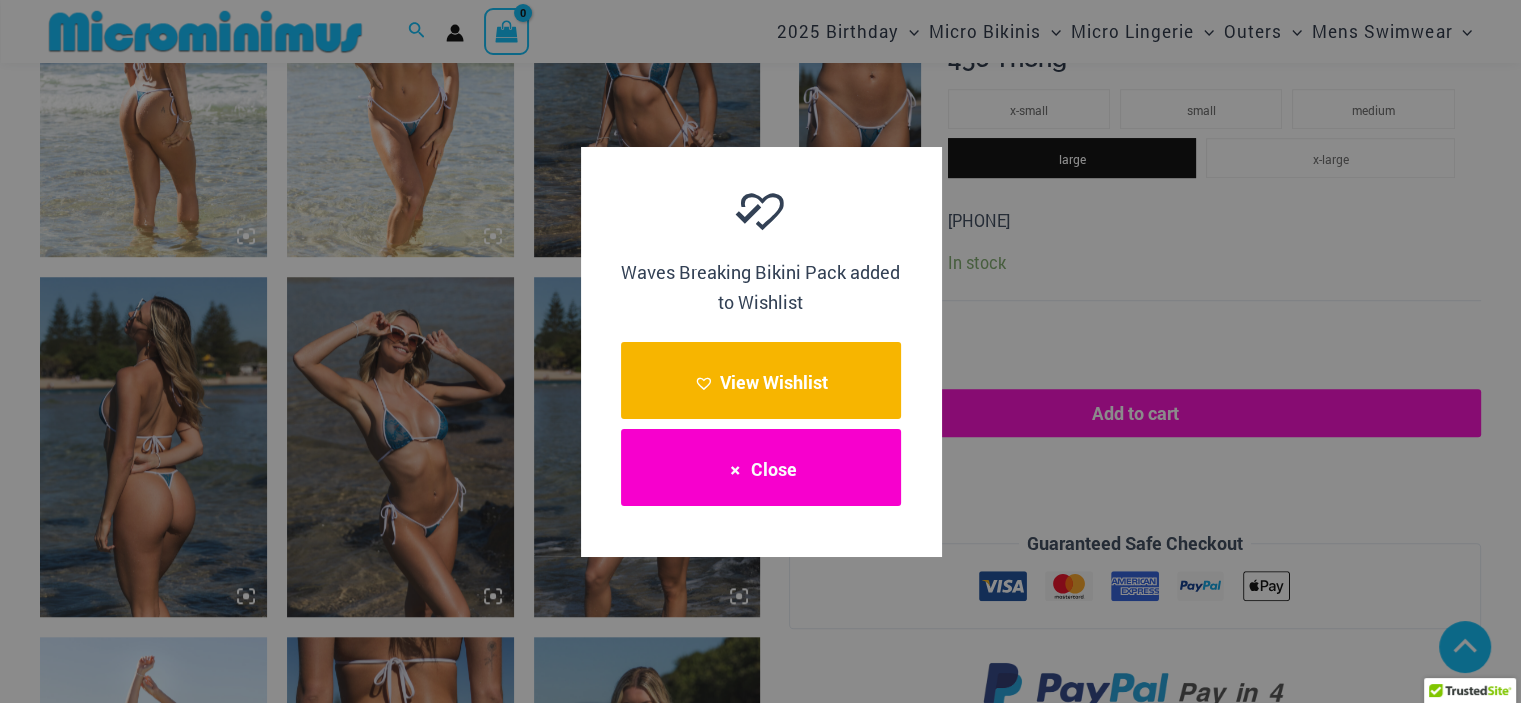 click on "Close" at bounding box center [761, 467] 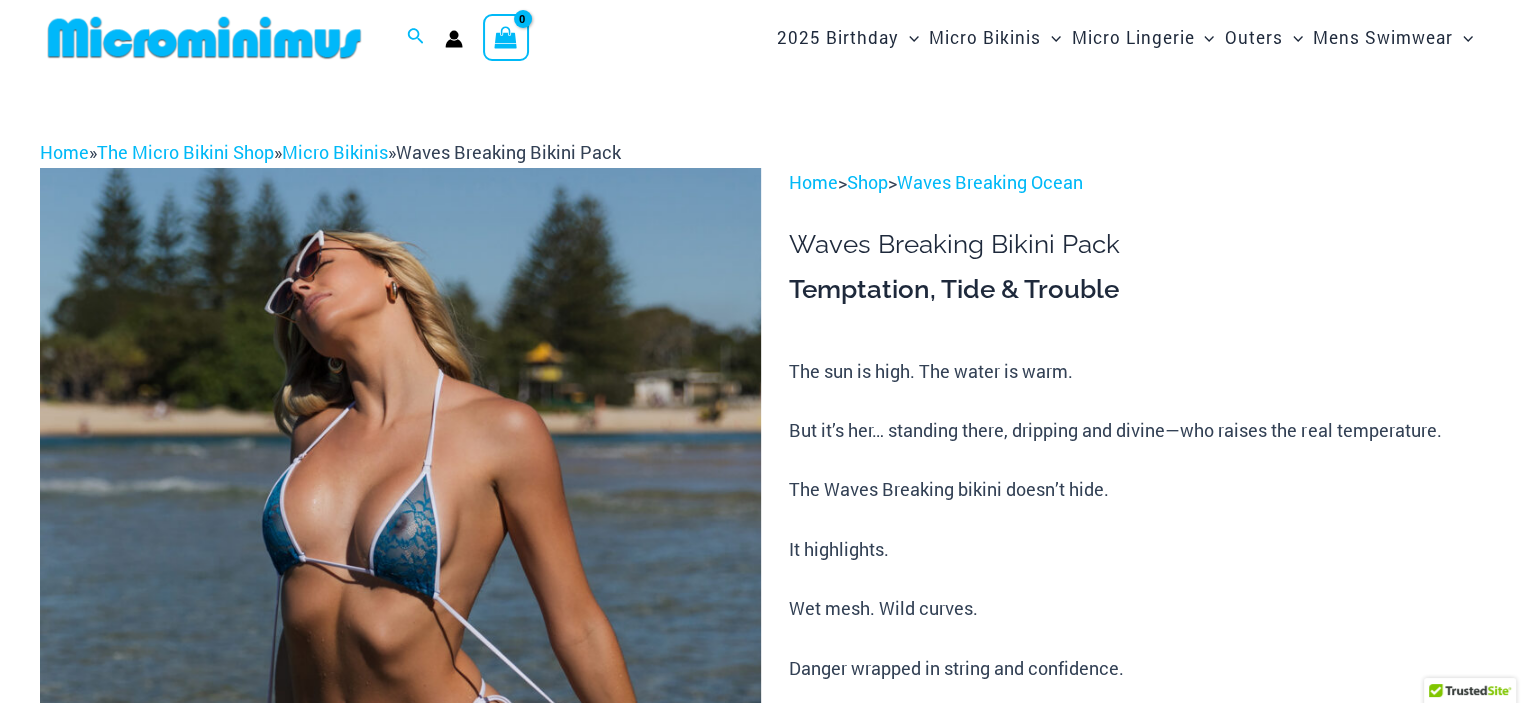 scroll, scrollTop: 0, scrollLeft: 0, axis: both 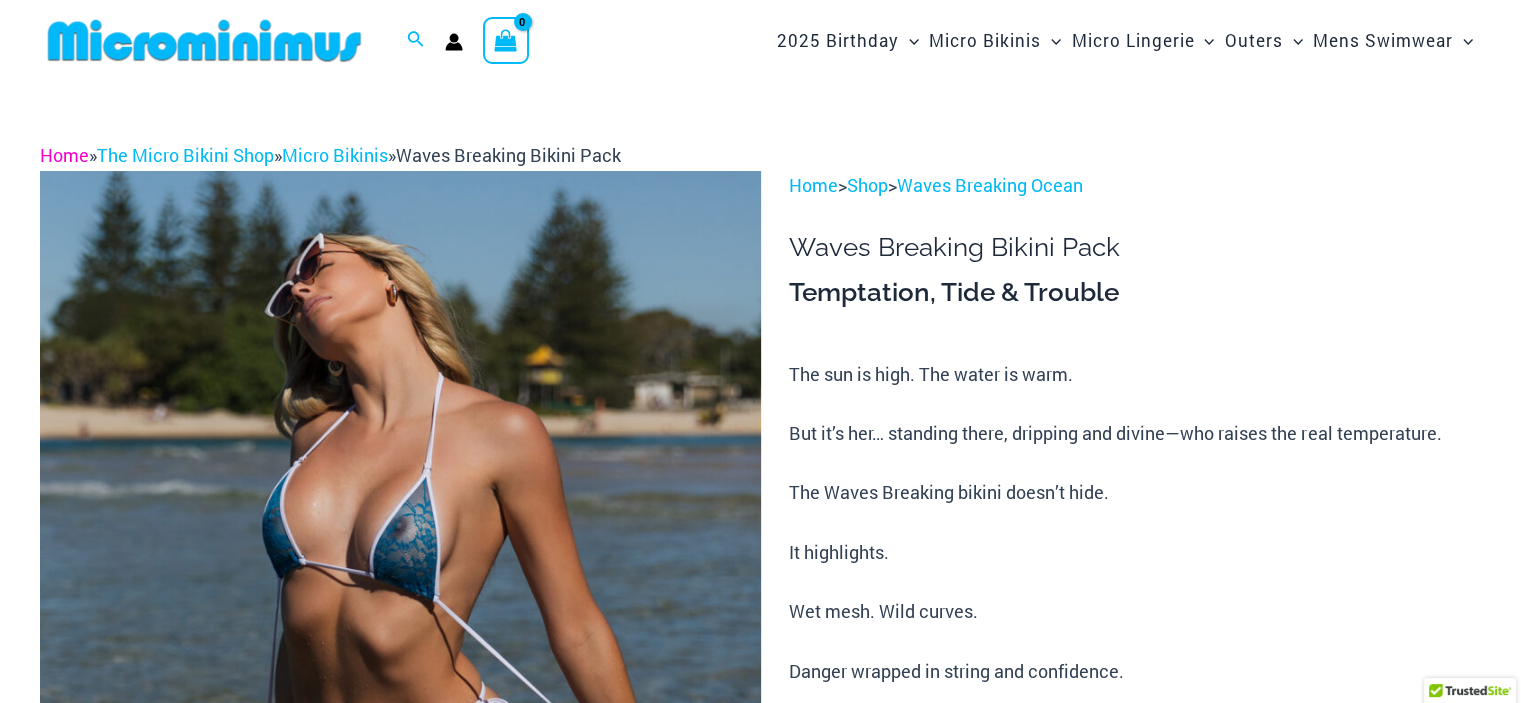 click on "Home" at bounding box center (64, 155) 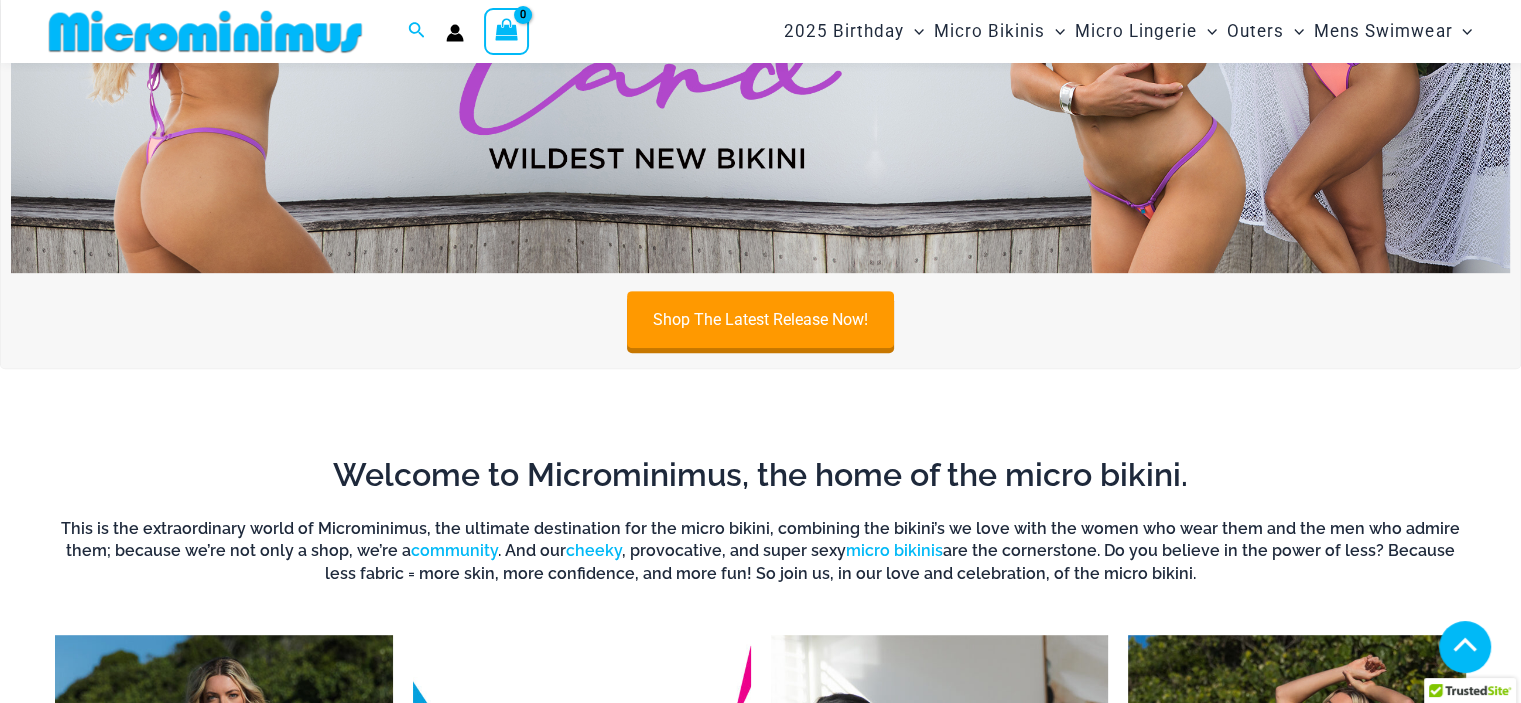 scroll, scrollTop: 900, scrollLeft: 0, axis: vertical 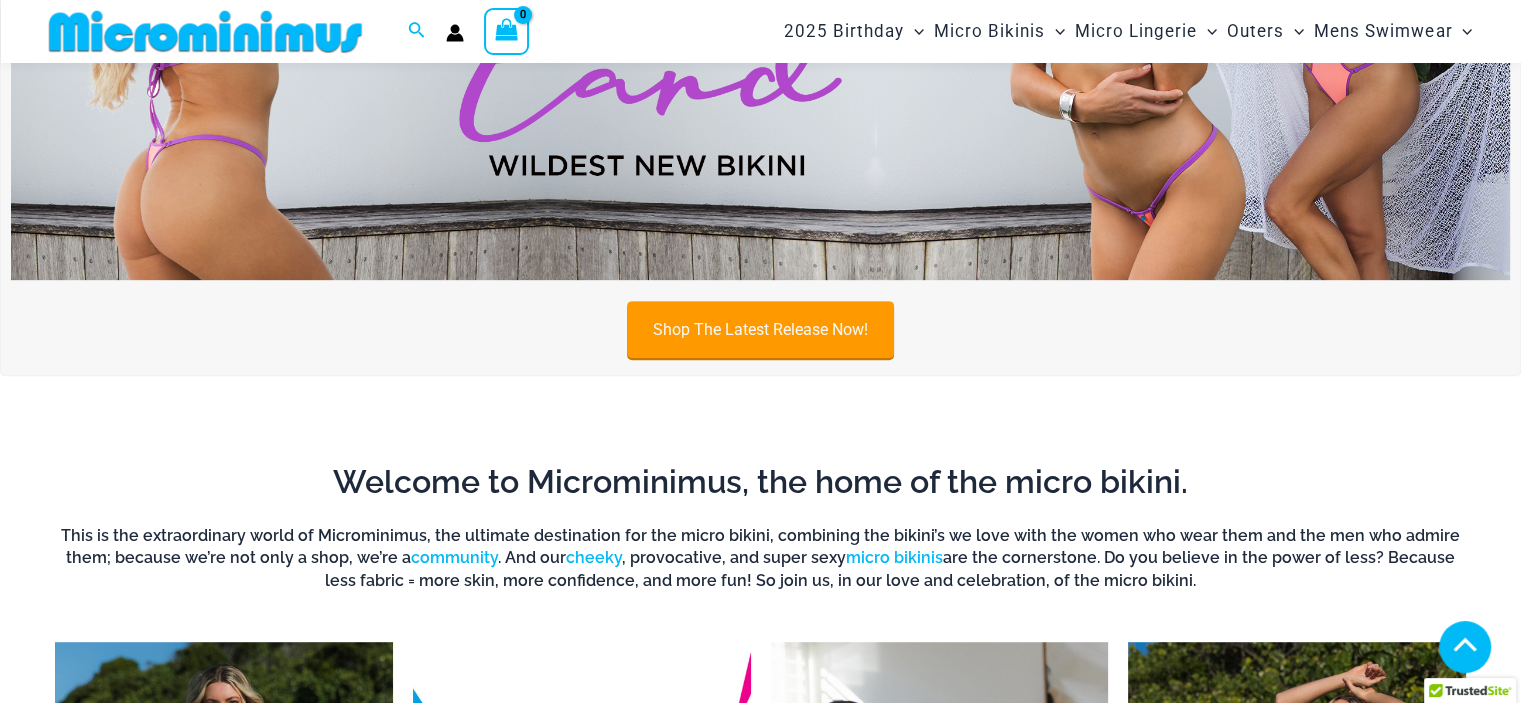 type on "**********" 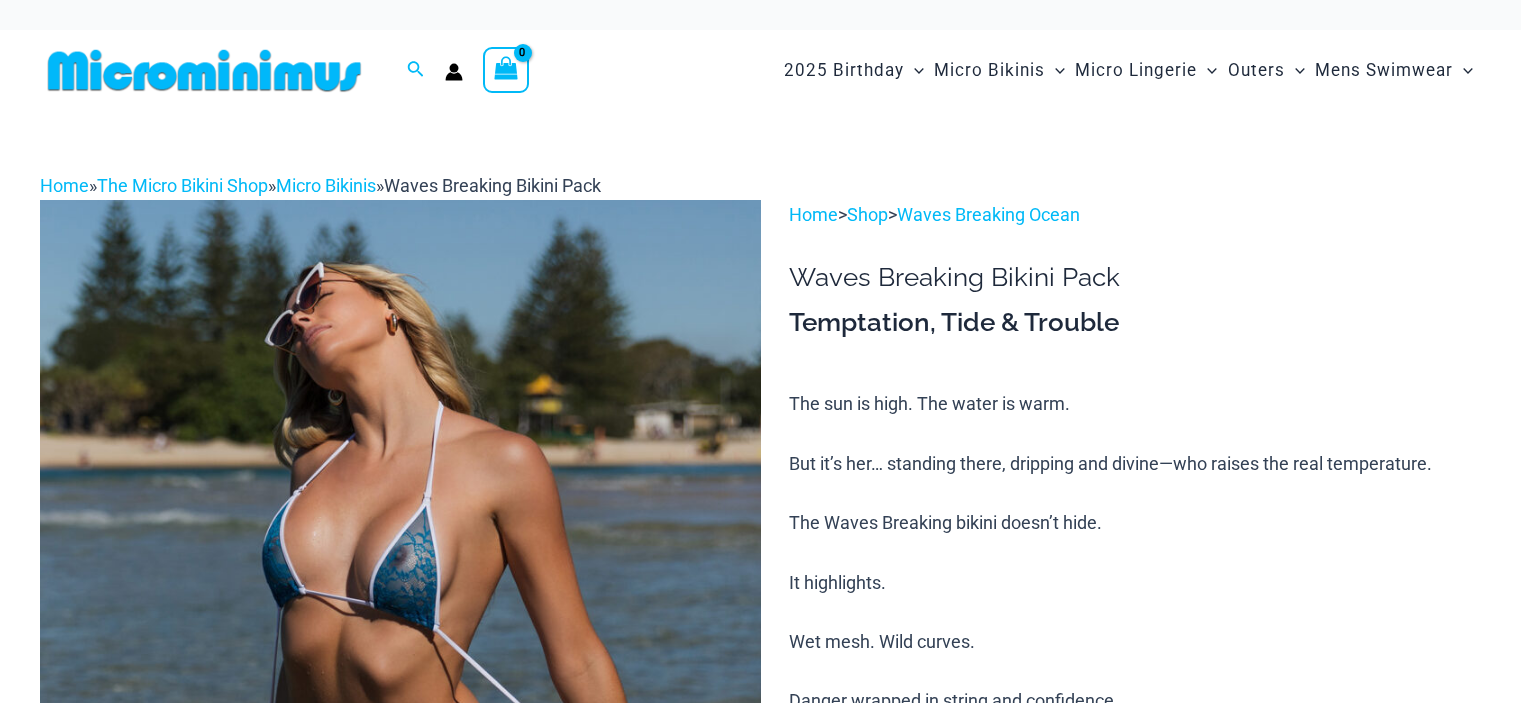 scroll, scrollTop: 0, scrollLeft: 0, axis: both 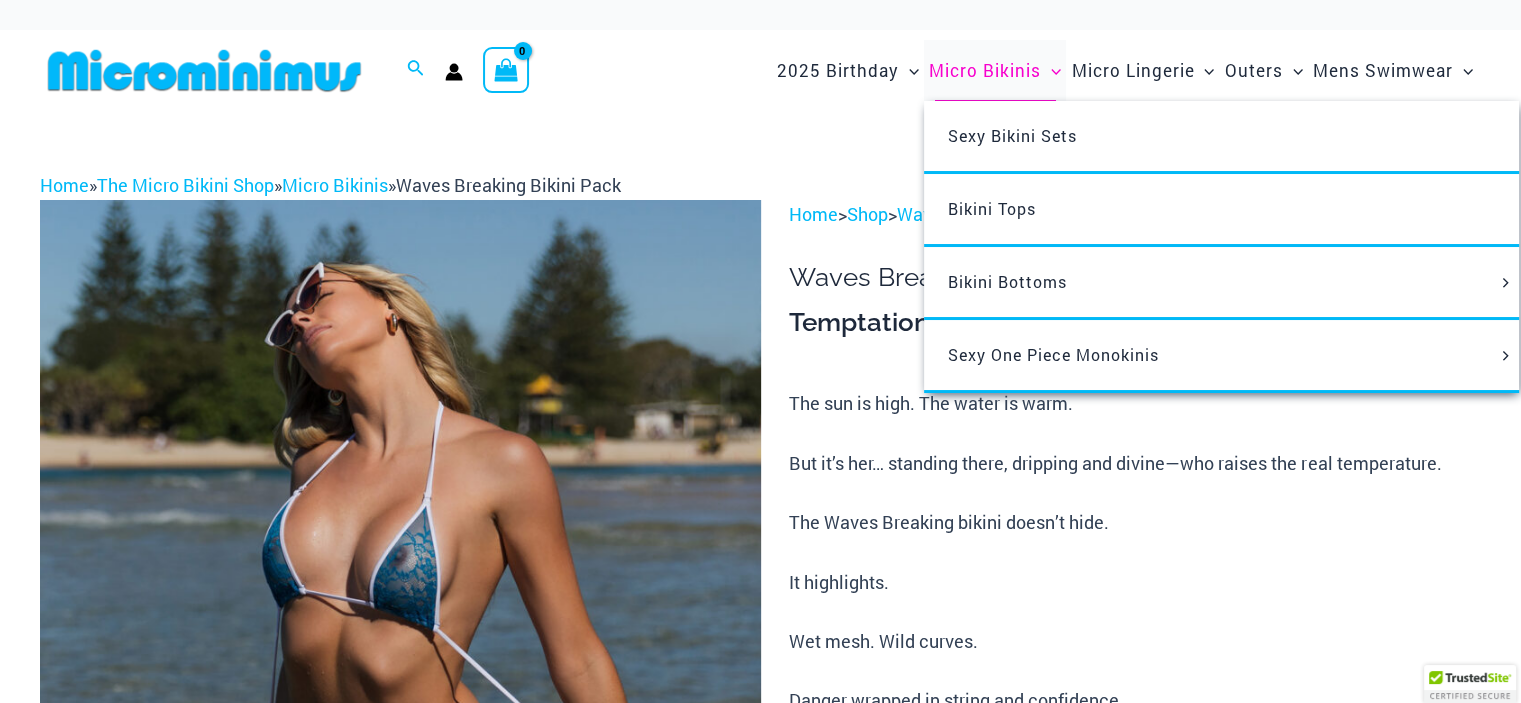 type on "**********" 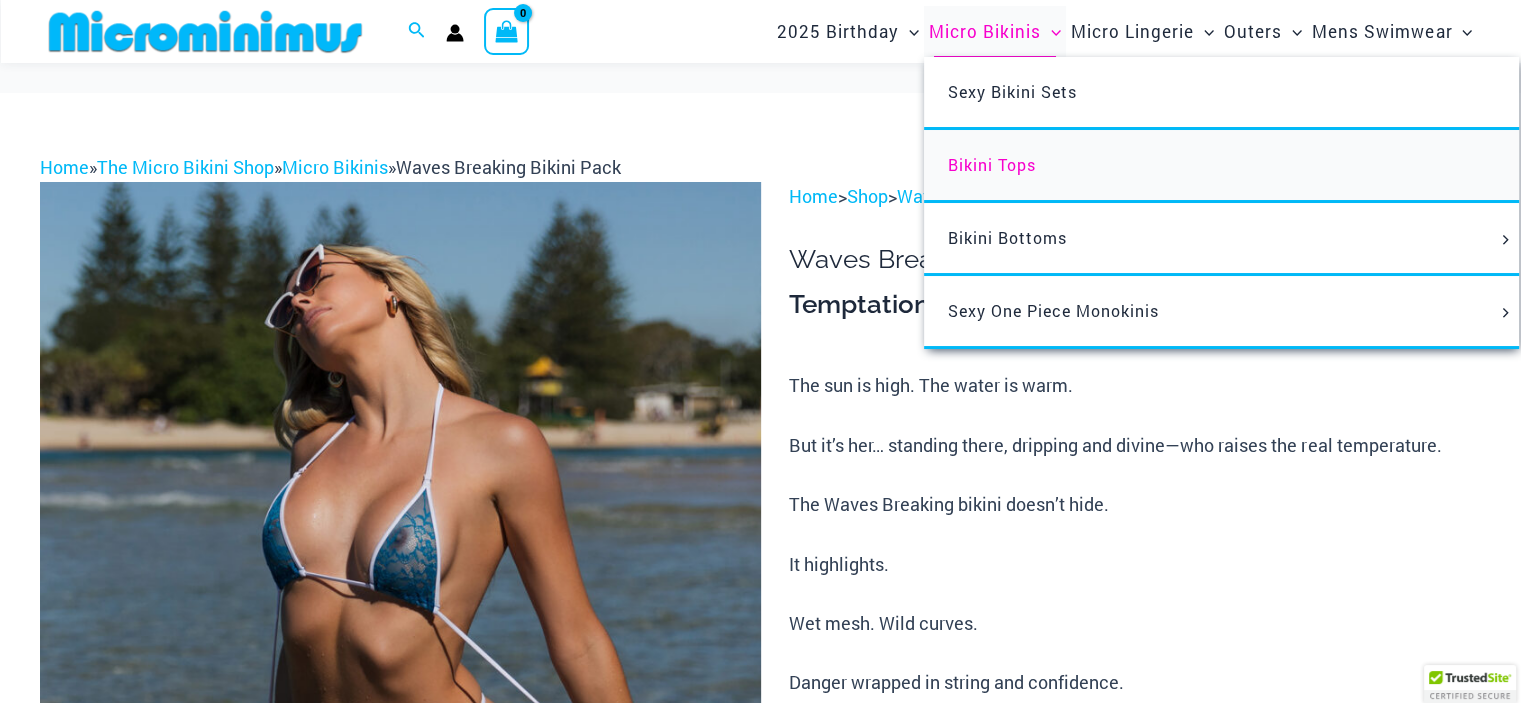 click on "Bikini Tops" at bounding box center [992, 164] 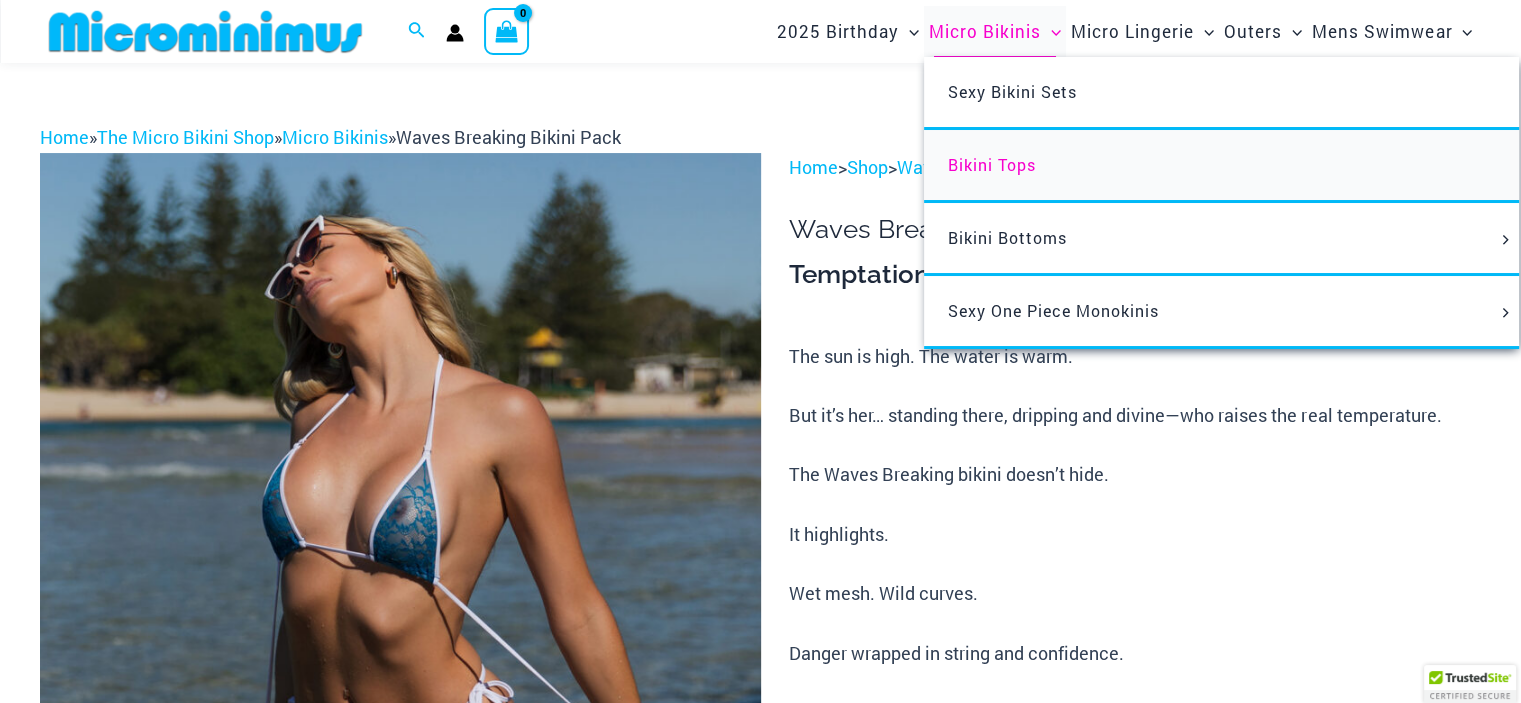 scroll, scrollTop: 32, scrollLeft: 0, axis: vertical 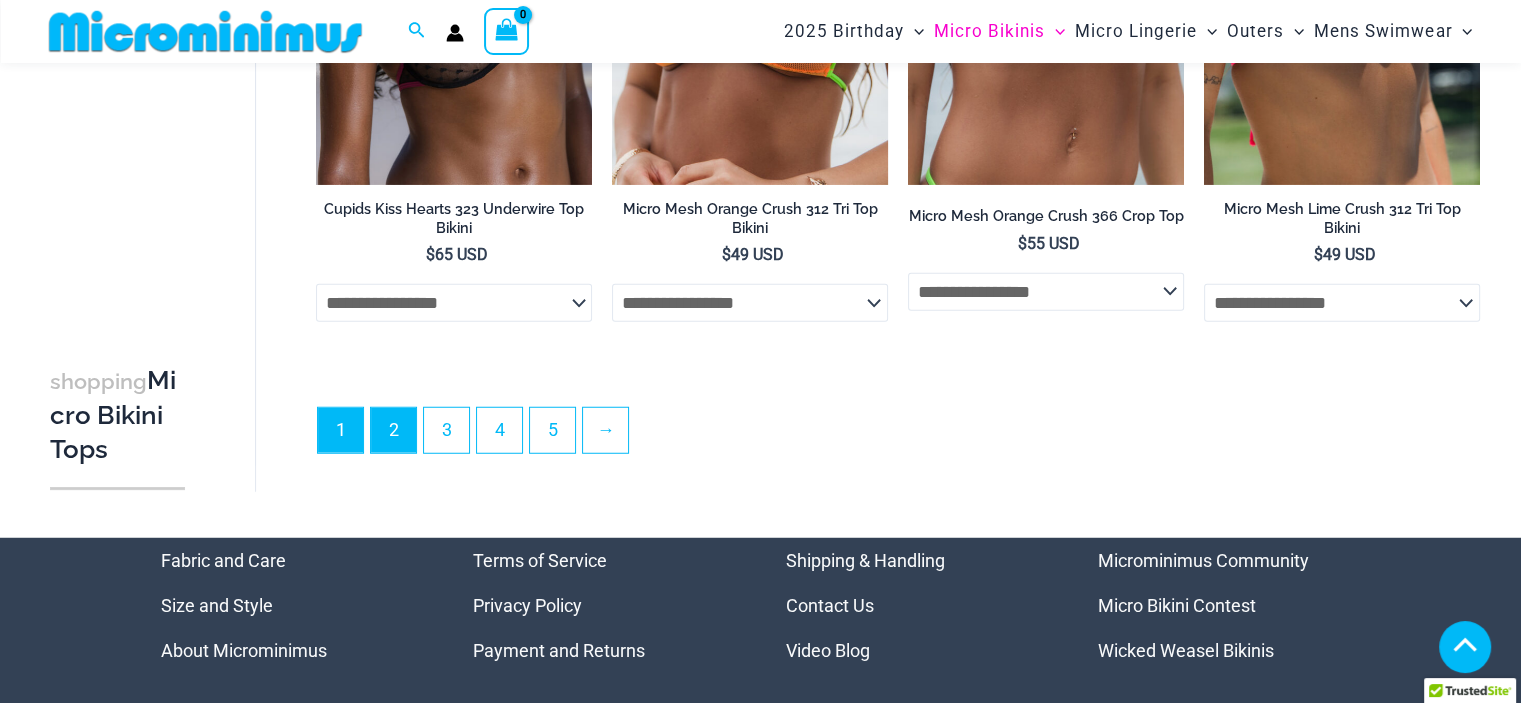 type on "**********" 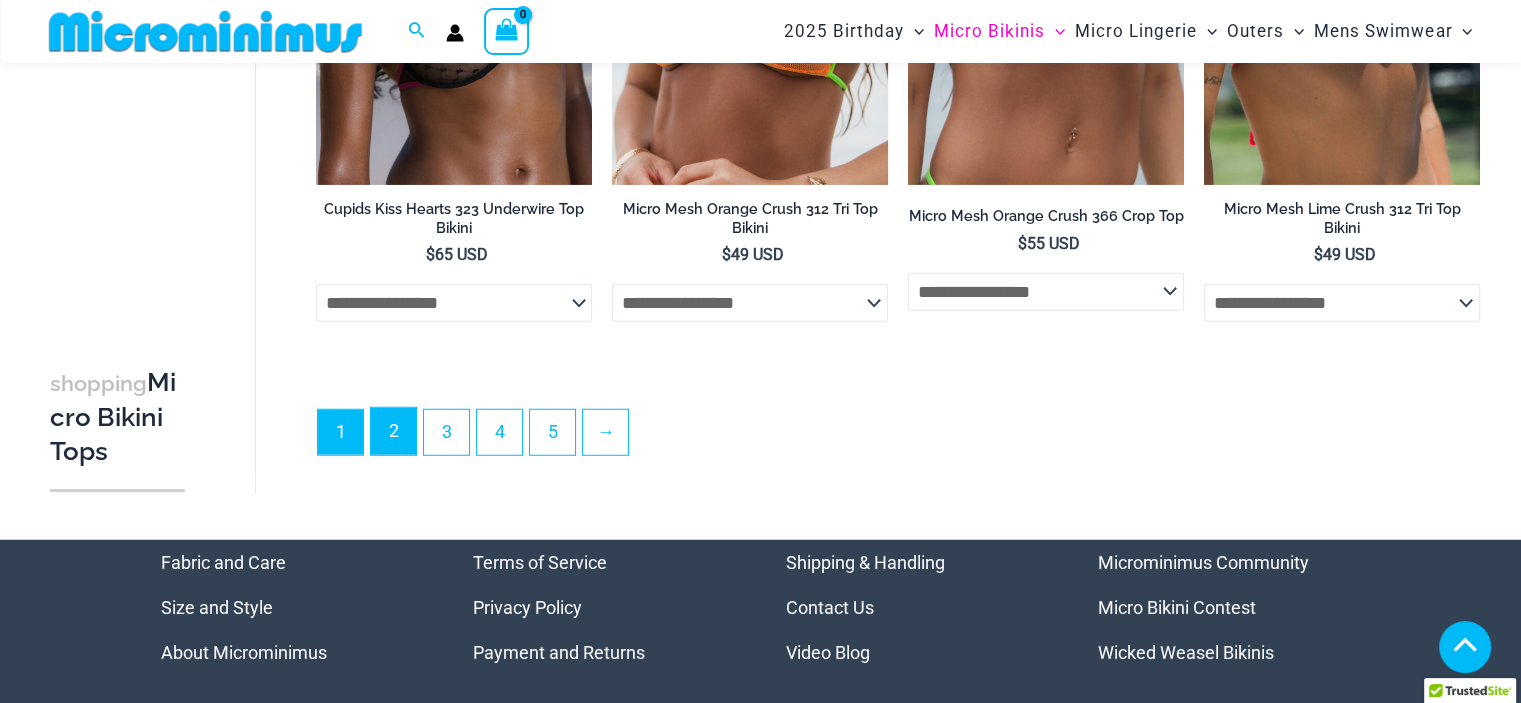 click on "2" at bounding box center (393, 431) 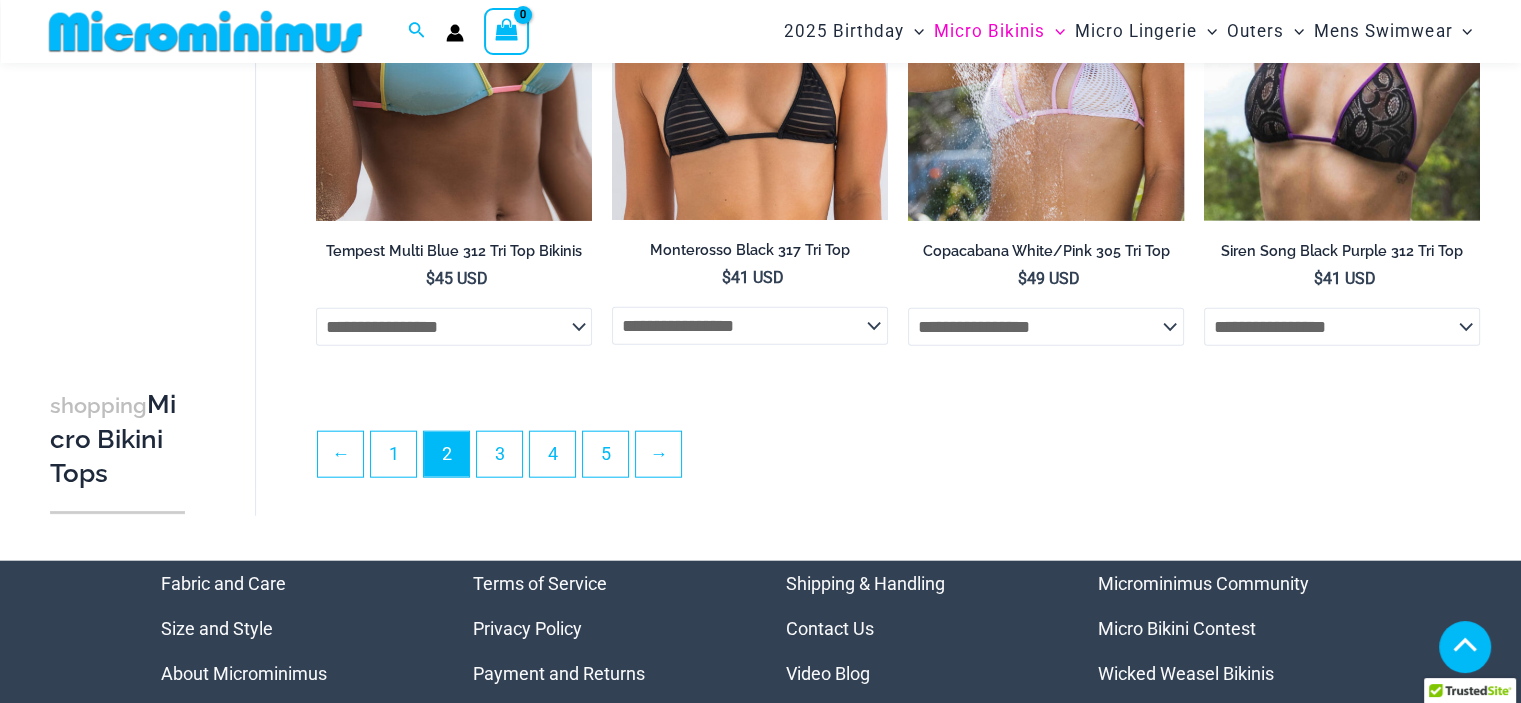 scroll, scrollTop: 4685, scrollLeft: 0, axis: vertical 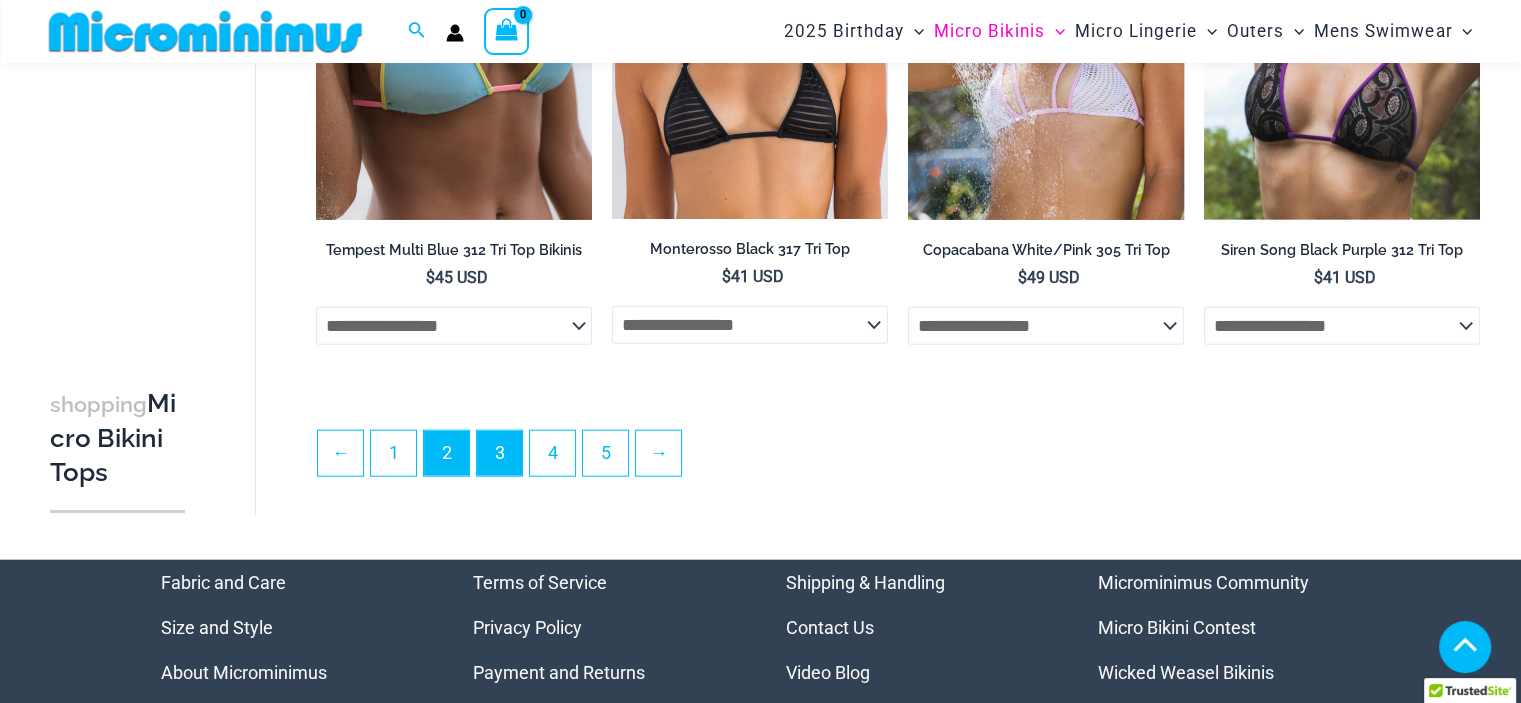 type on "**********" 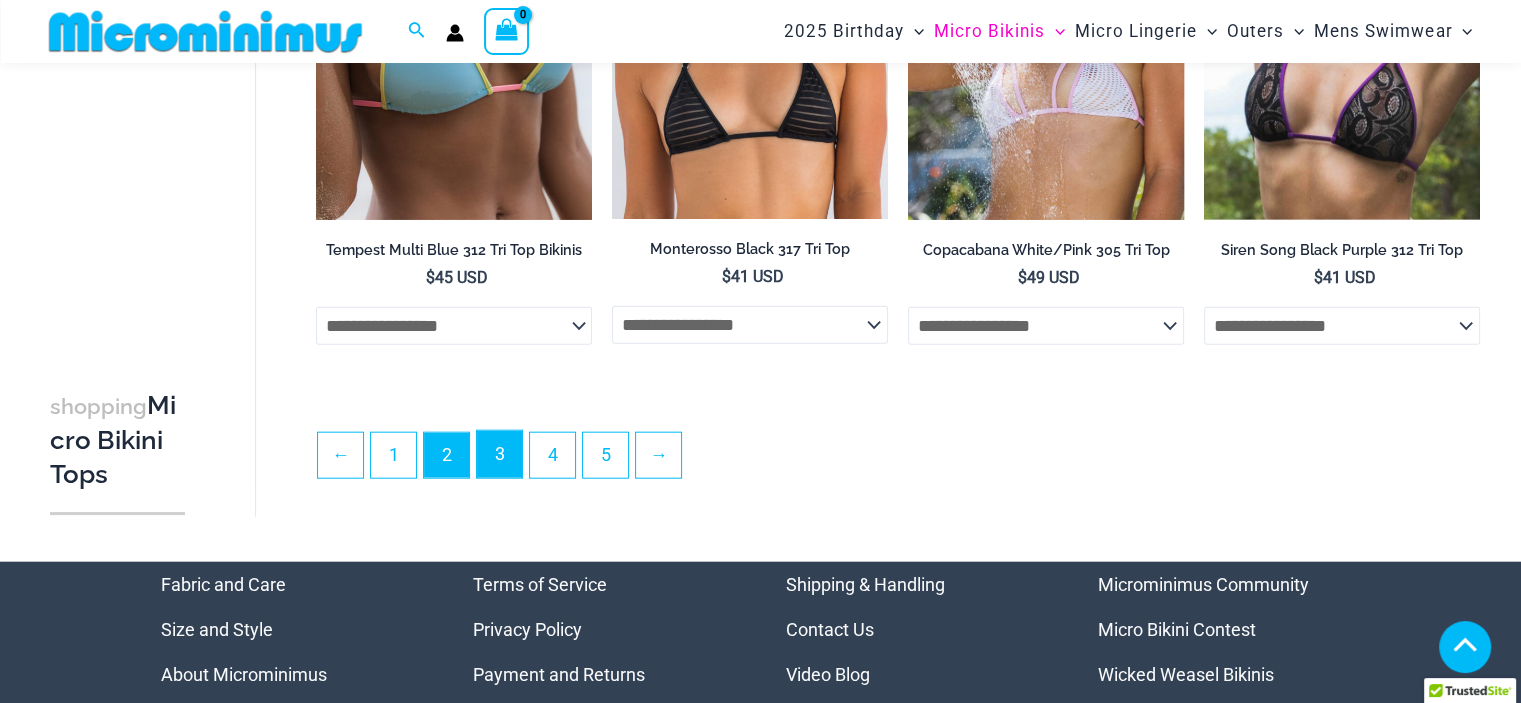 click on "3" at bounding box center [499, 454] 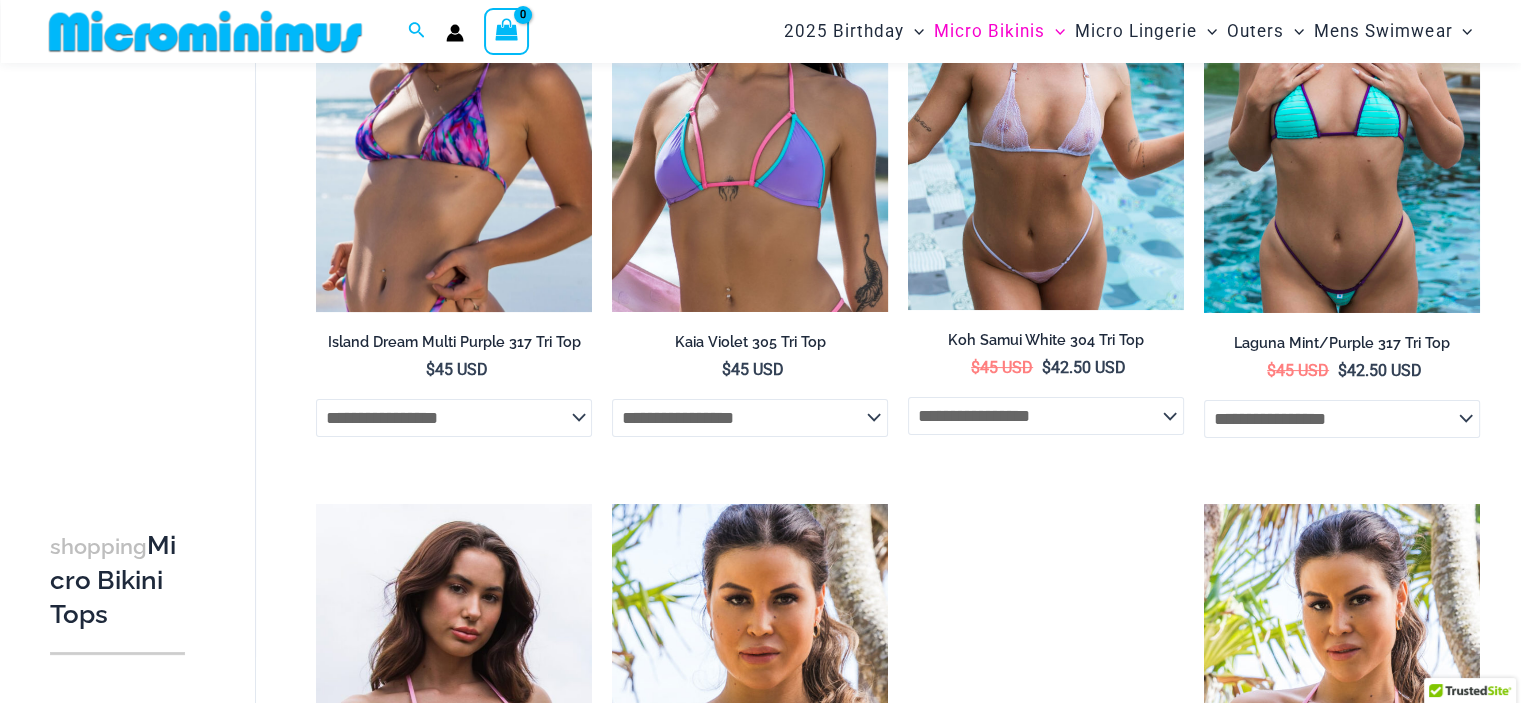 scroll, scrollTop: 264, scrollLeft: 0, axis: vertical 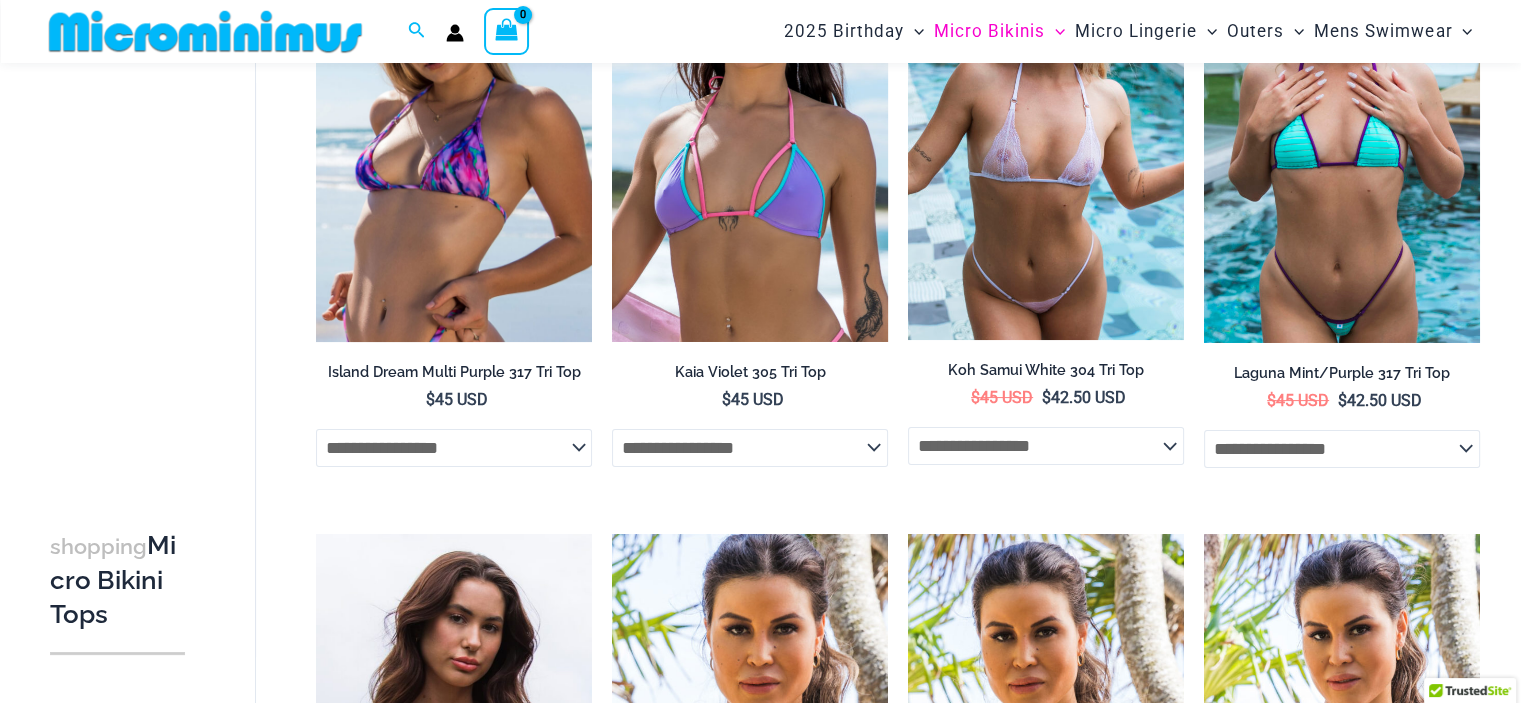 type on "**********" 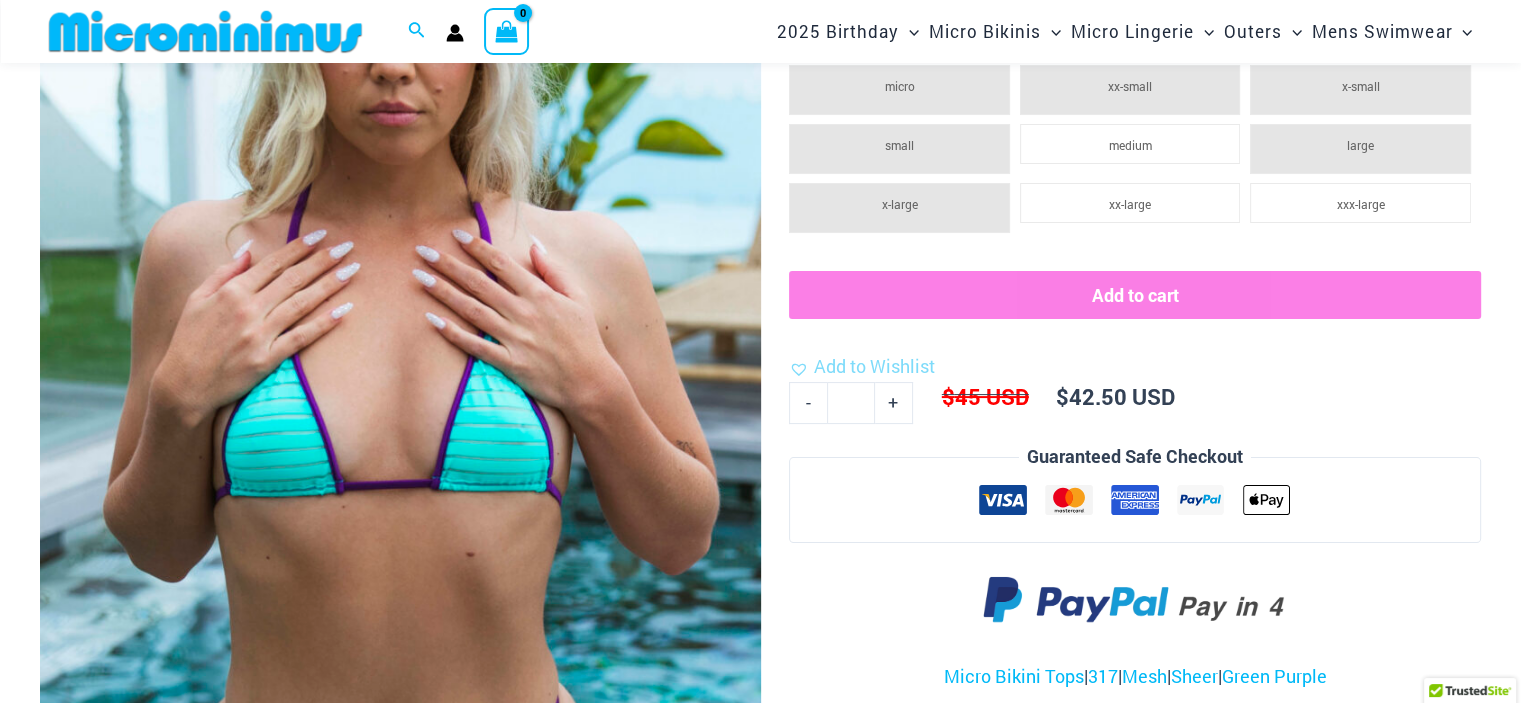 scroll, scrollTop: 275, scrollLeft: 0, axis: vertical 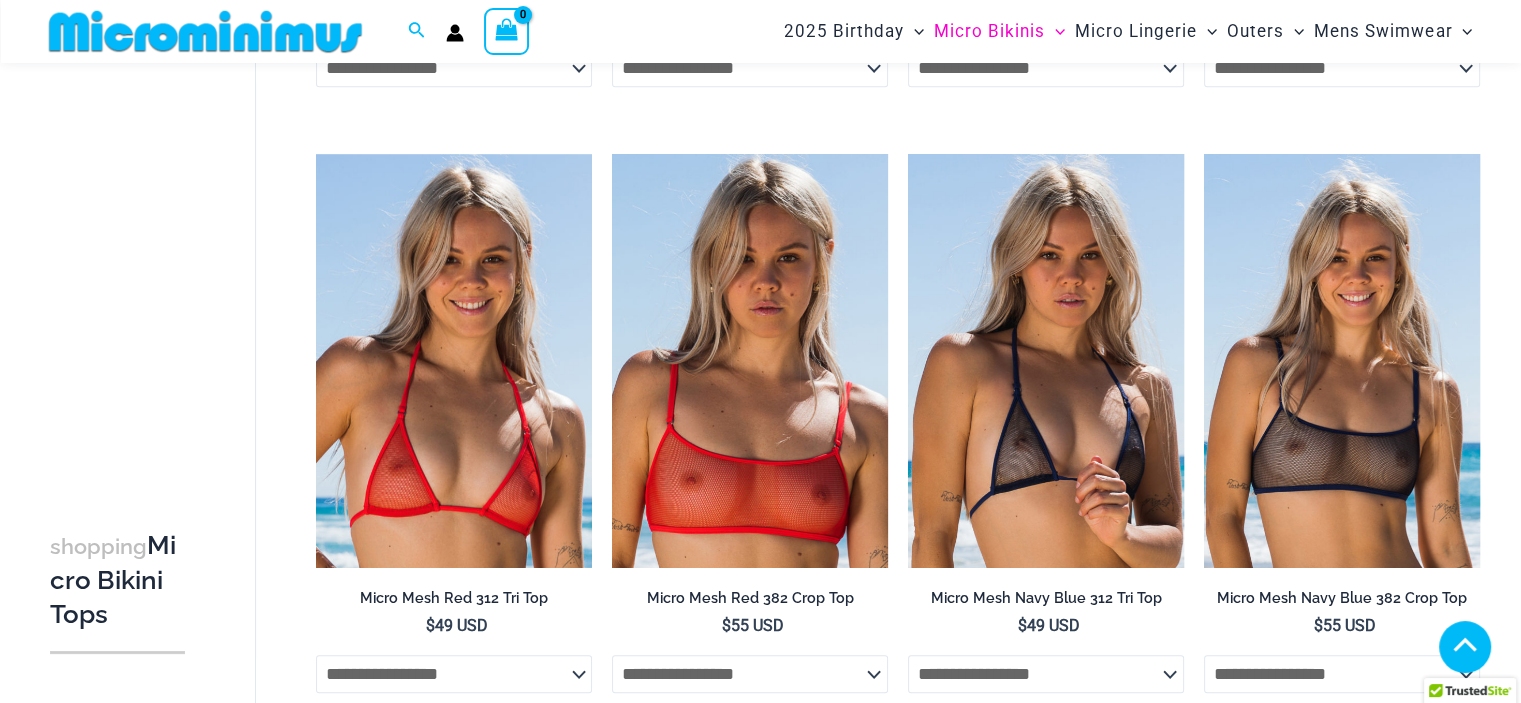 click at bounding box center (454, 967) 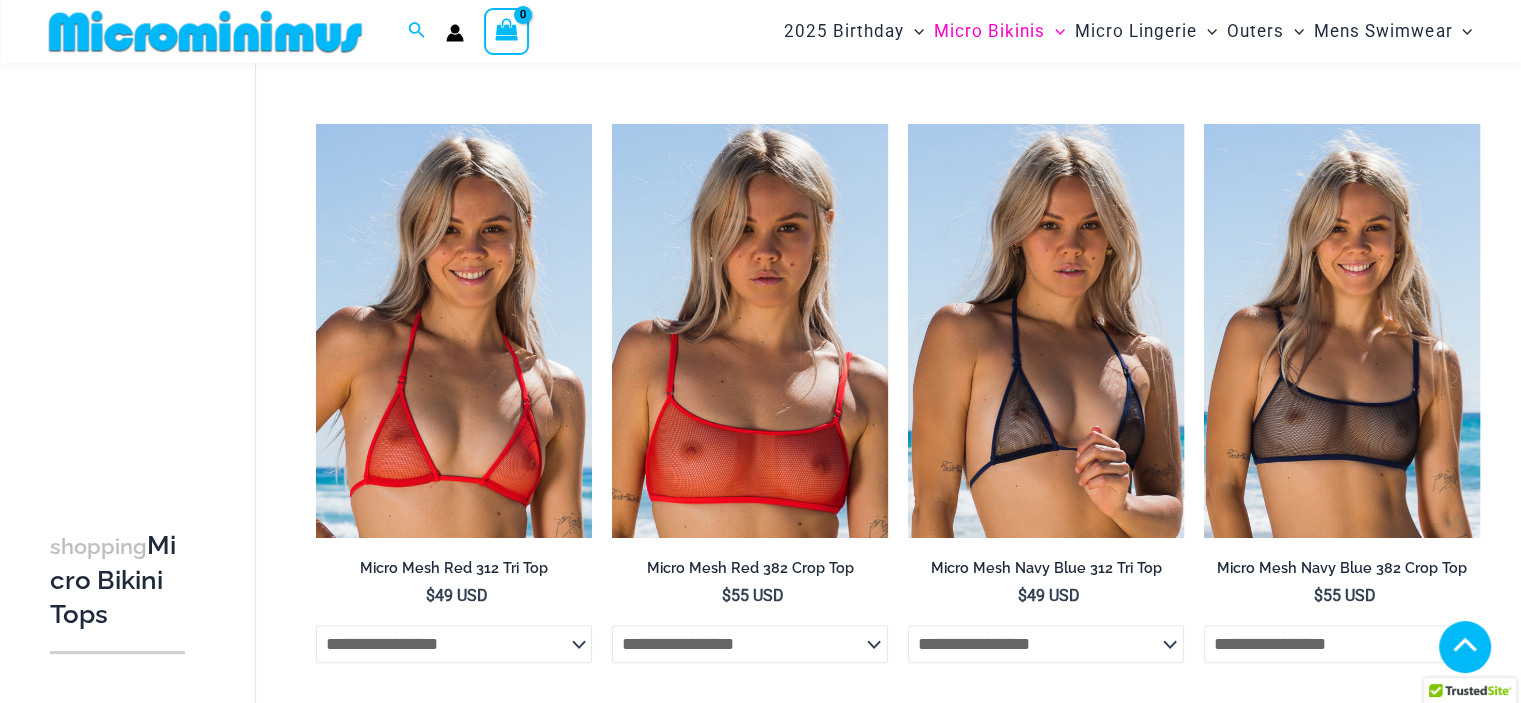 scroll, scrollTop: 2101, scrollLeft: 0, axis: vertical 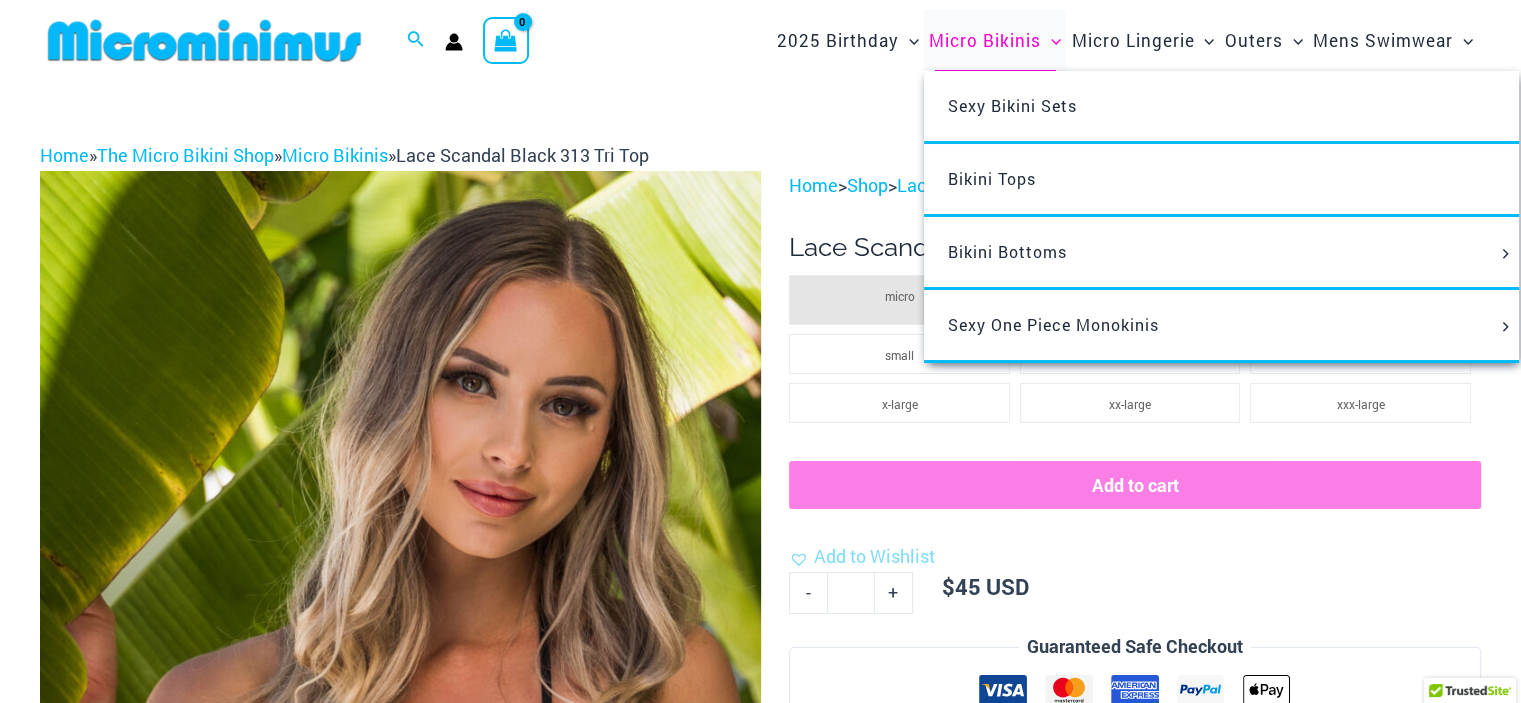 type on "**********" 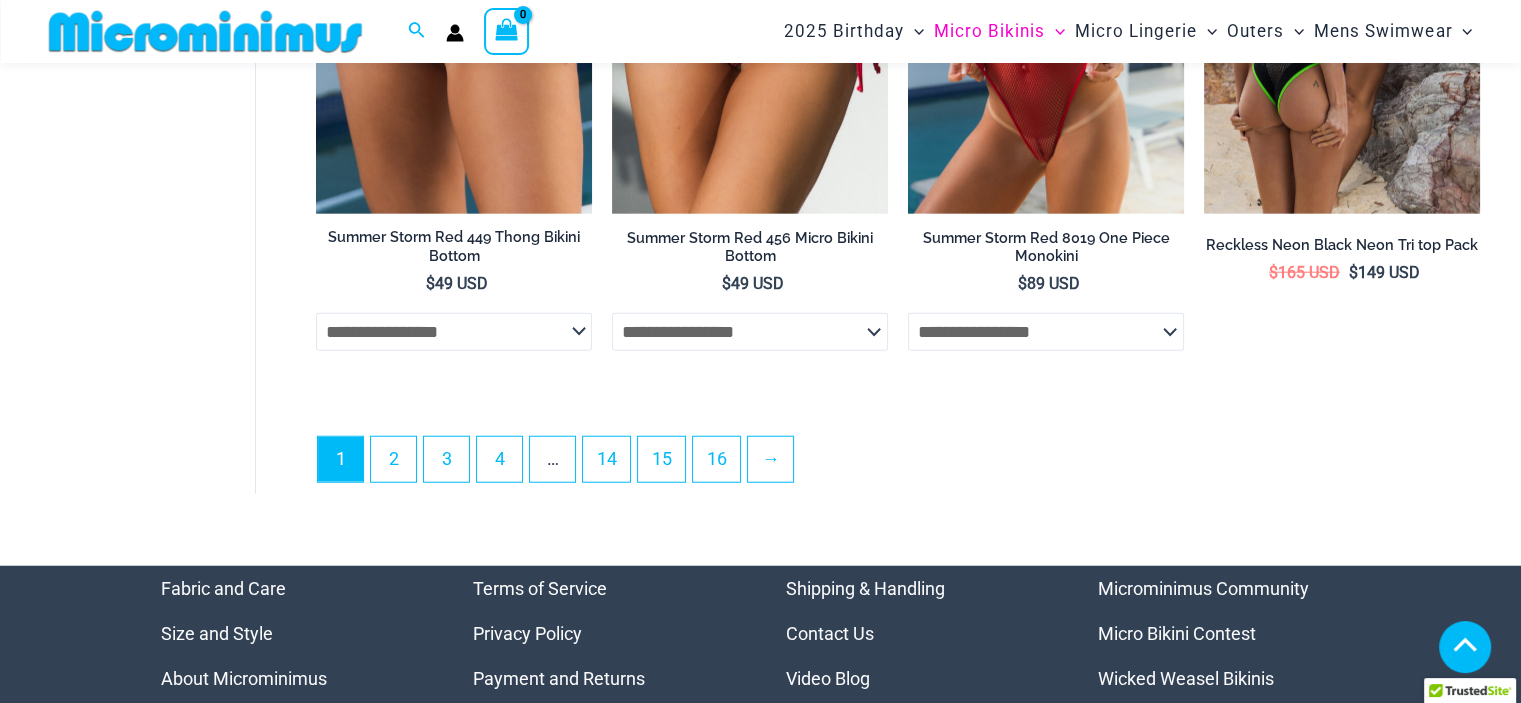 scroll, scrollTop: 5101, scrollLeft: 0, axis: vertical 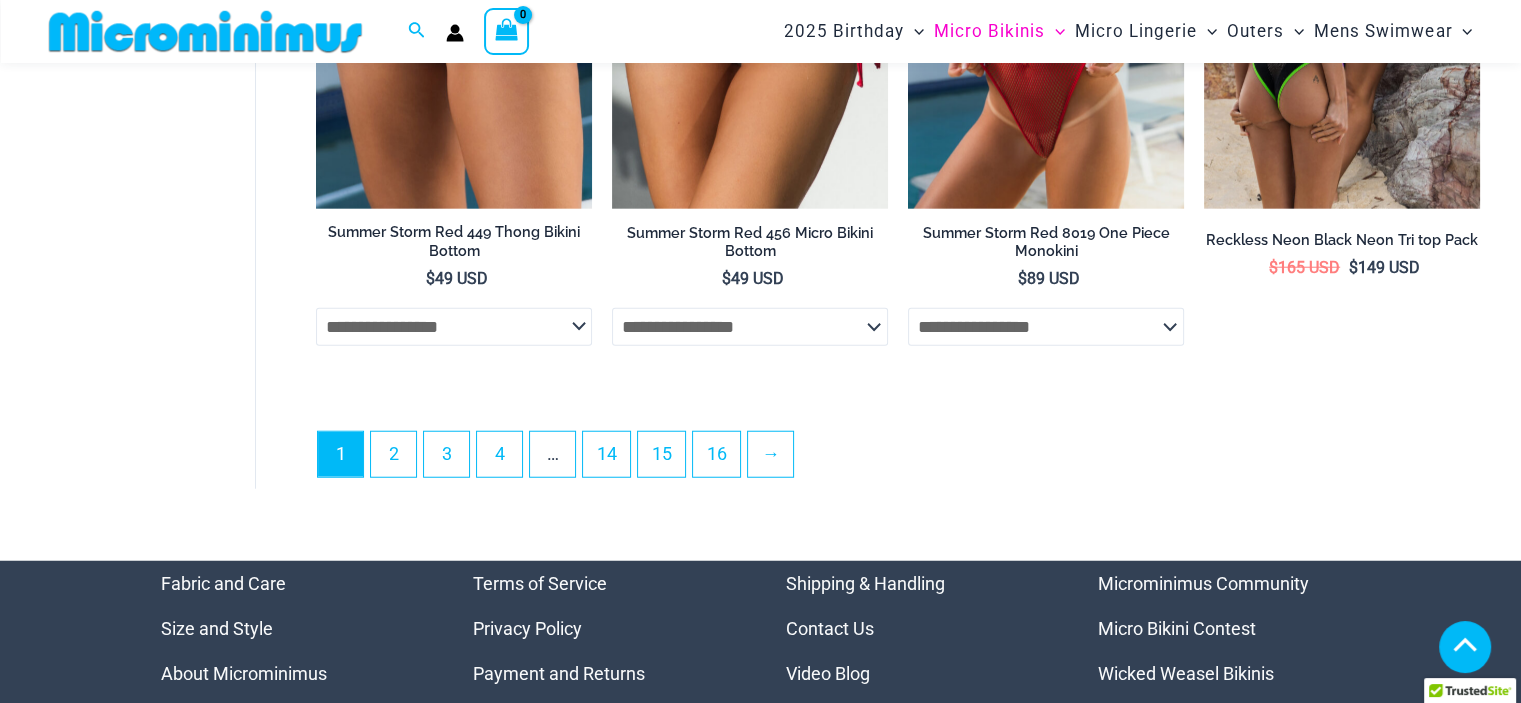 type on "**********" 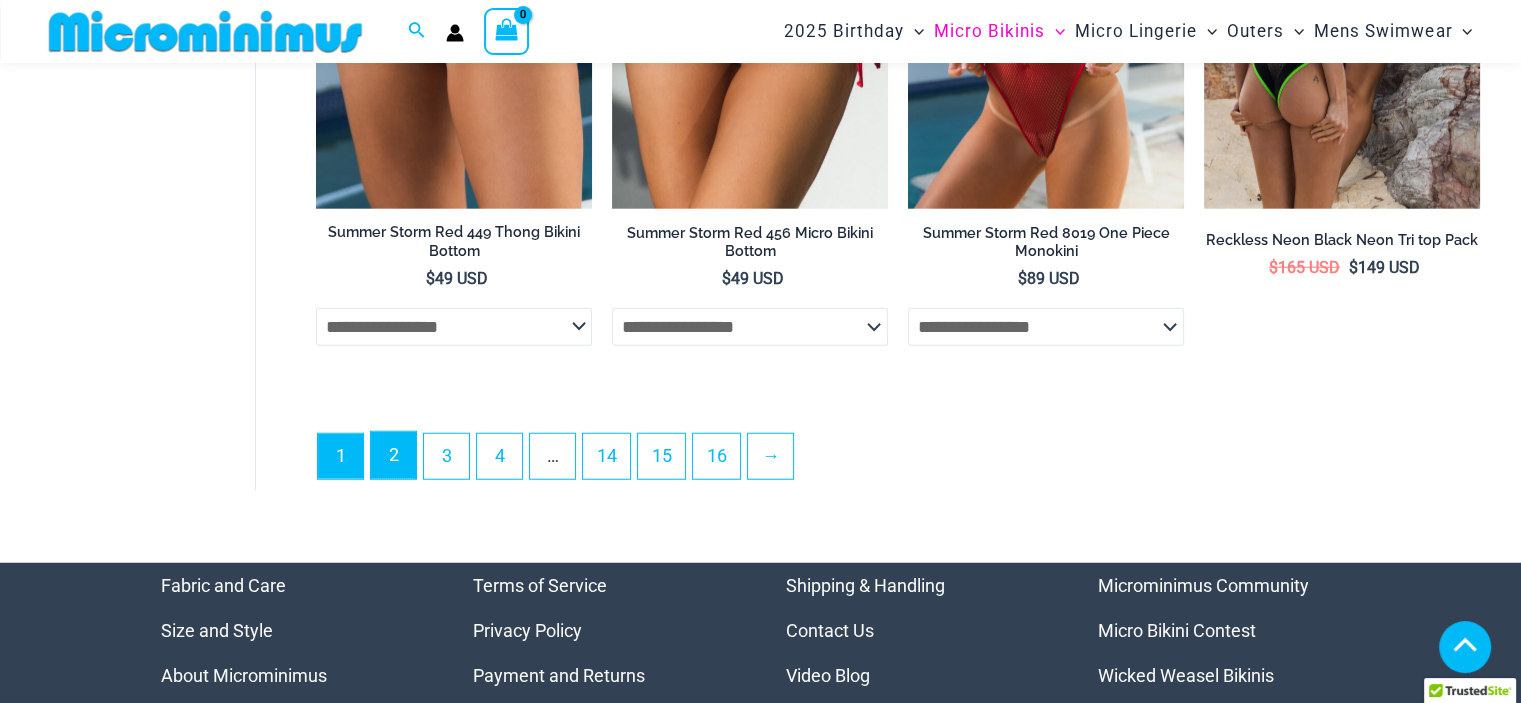 click on "2" at bounding box center (393, 455) 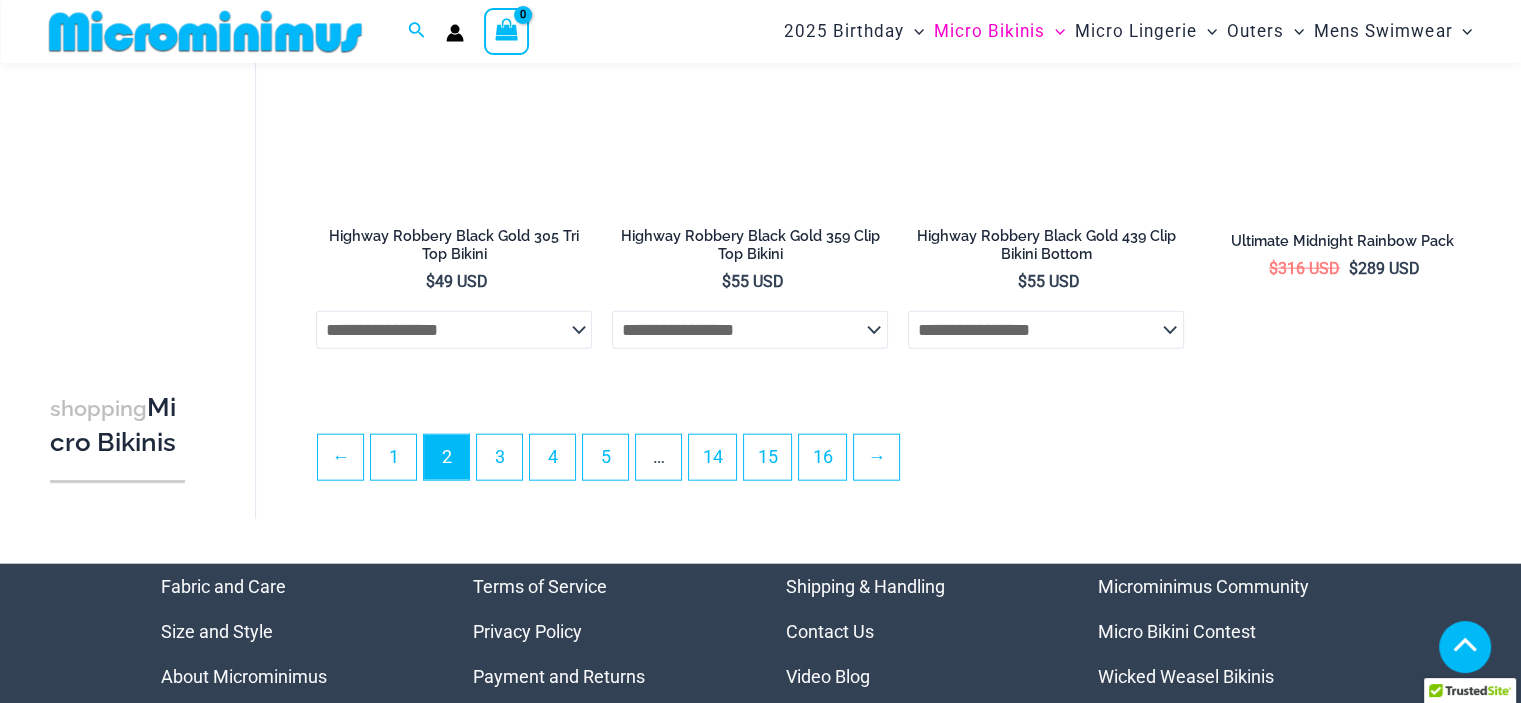 scroll, scrollTop: 4706, scrollLeft: 0, axis: vertical 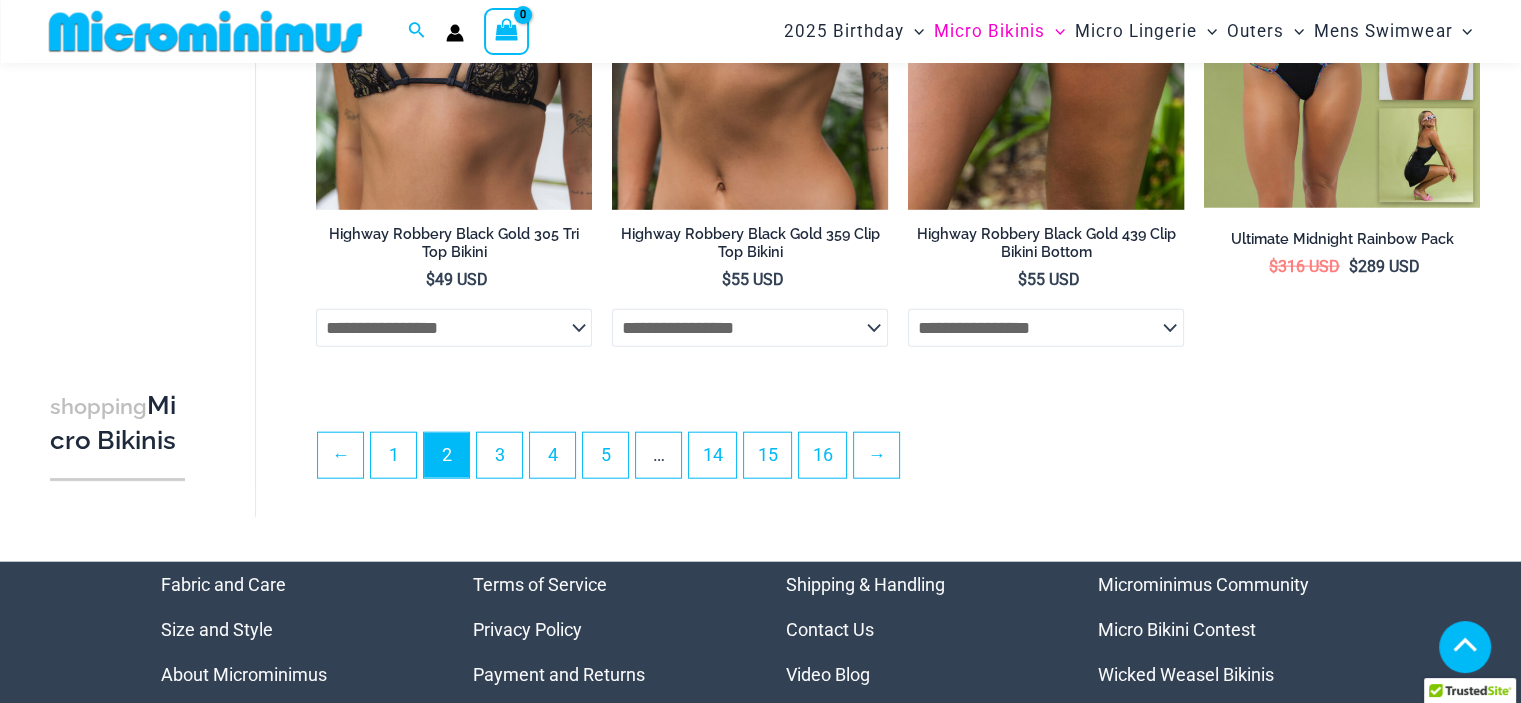 type on "**********" 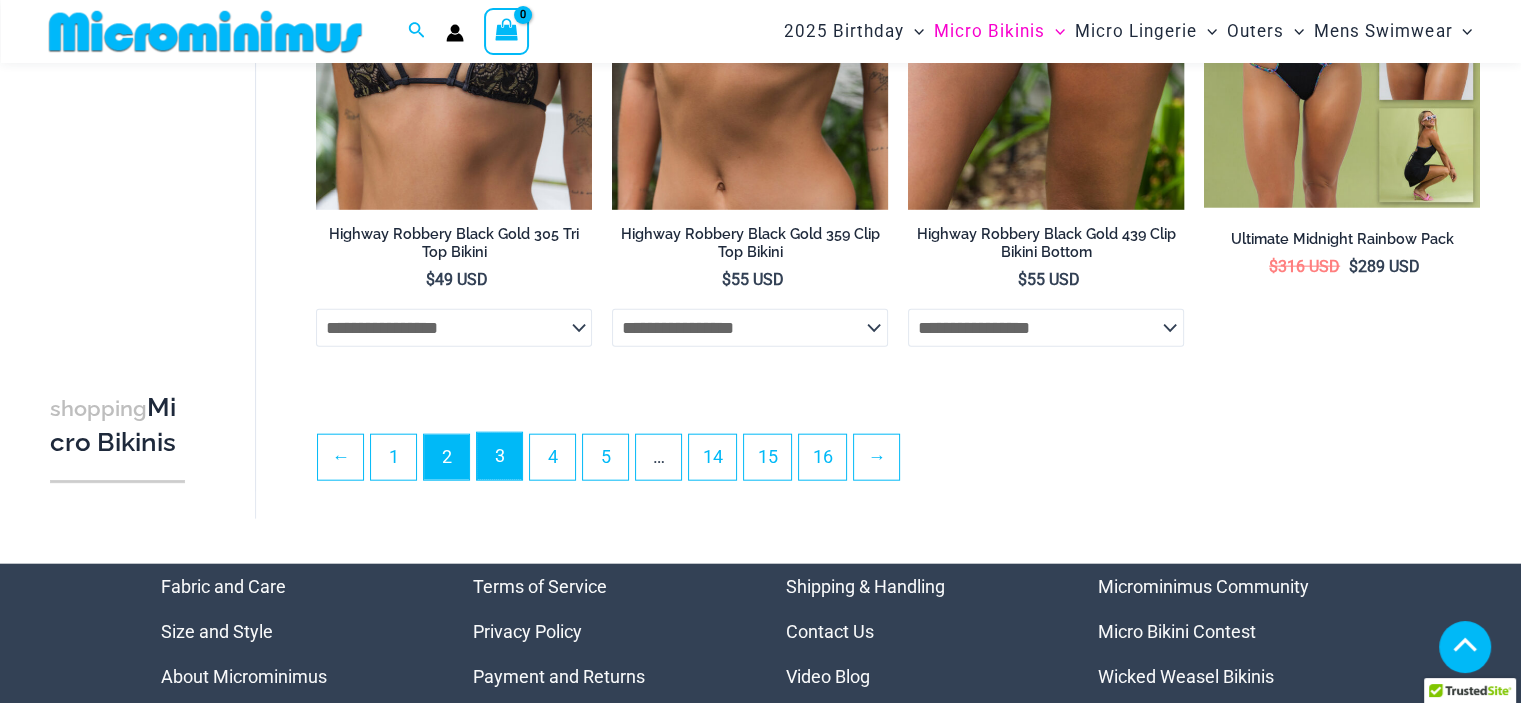 click on "3" at bounding box center [499, 456] 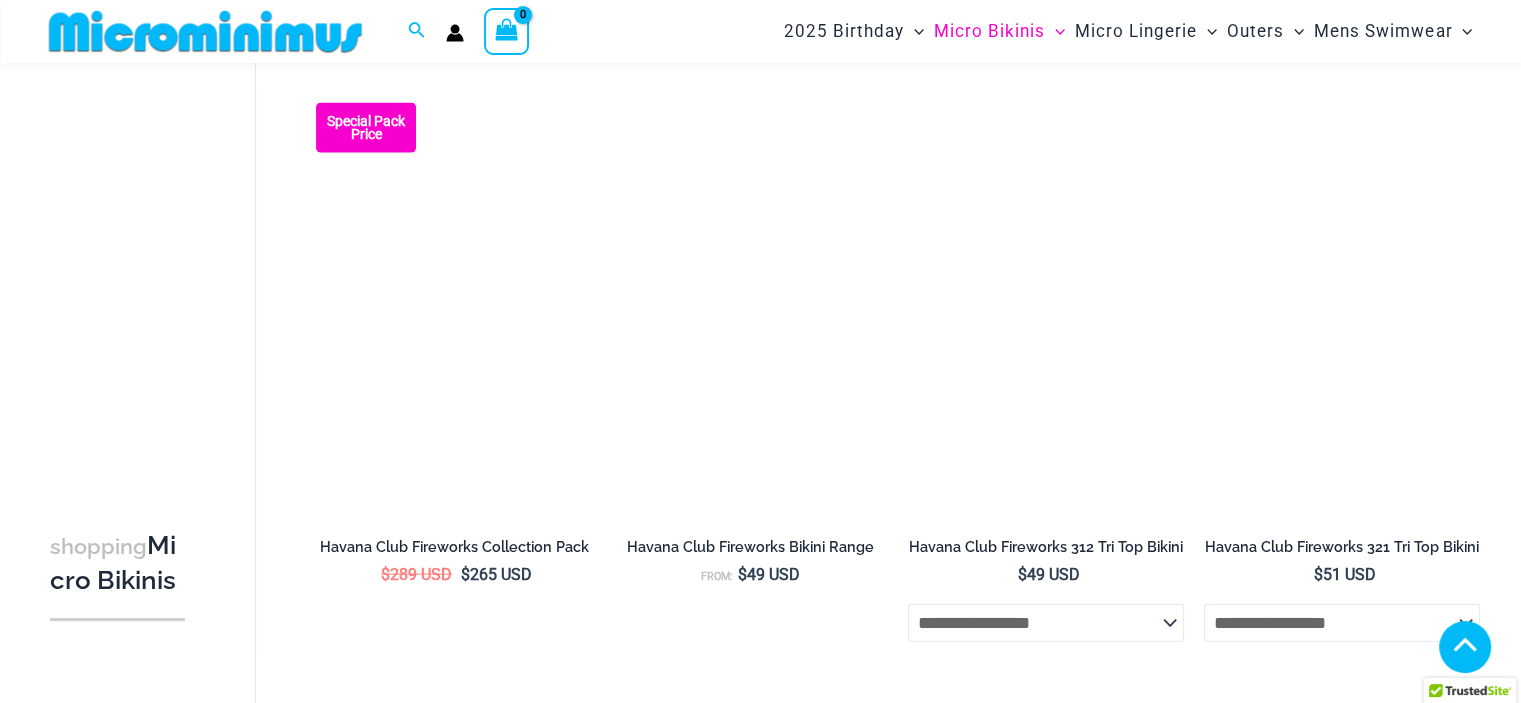 scroll, scrollTop: 4364, scrollLeft: 0, axis: vertical 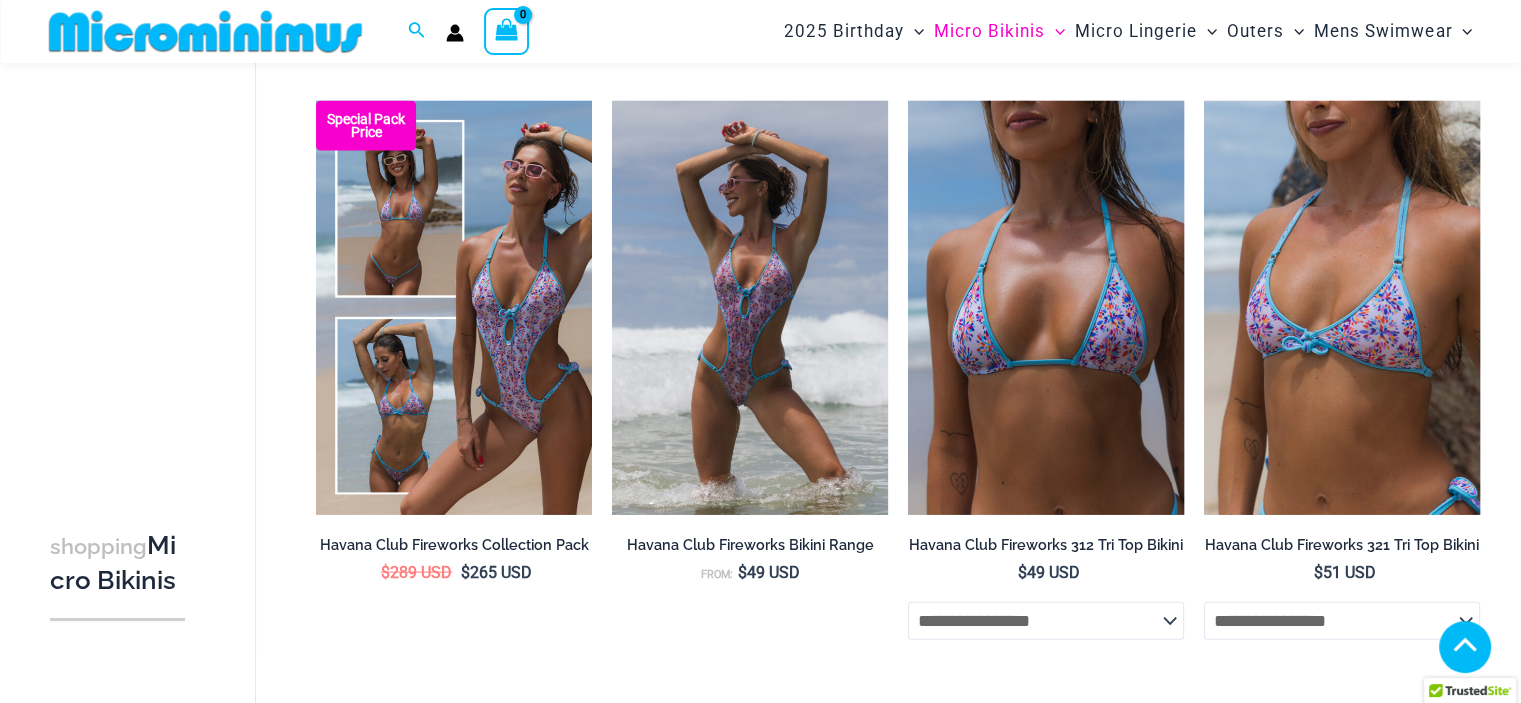 type on "**********" 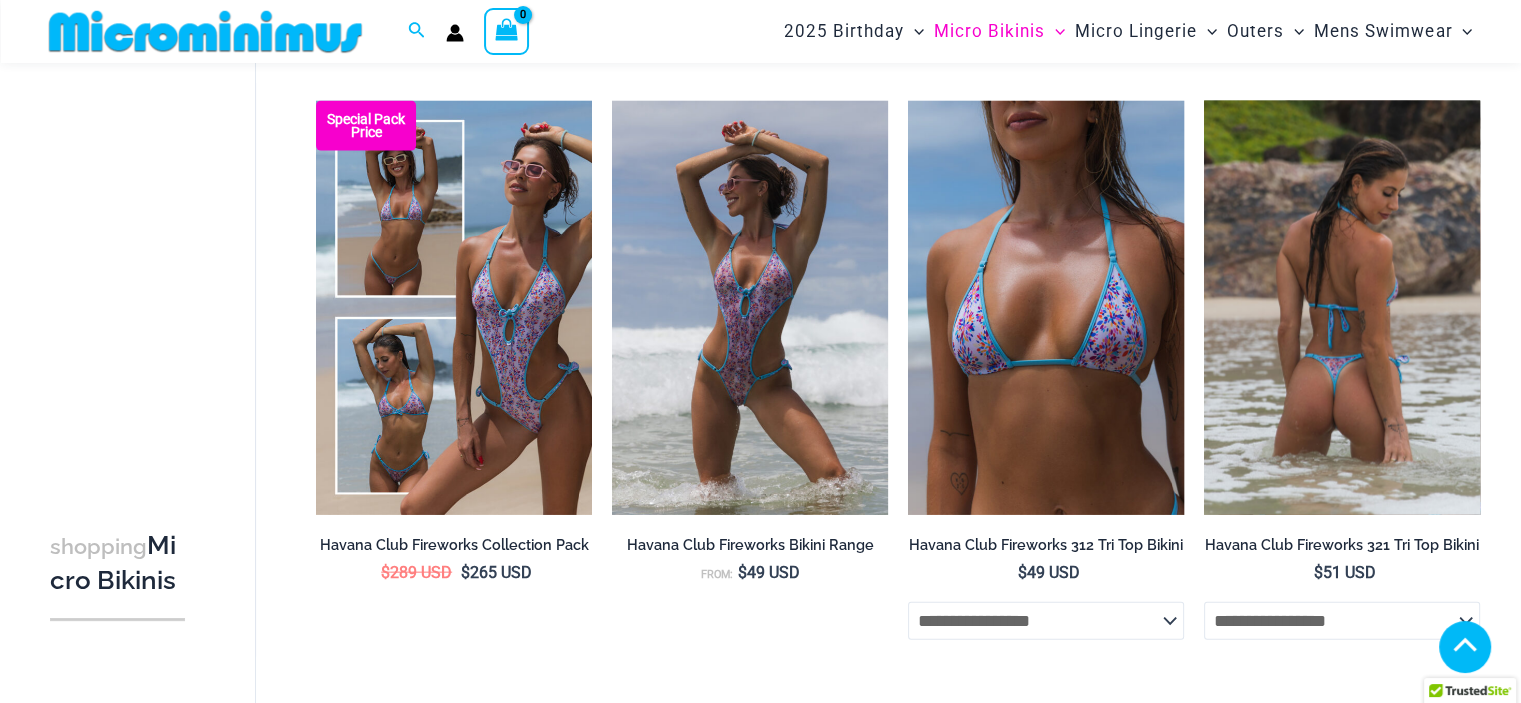 click at bounding box center [1342, 308] 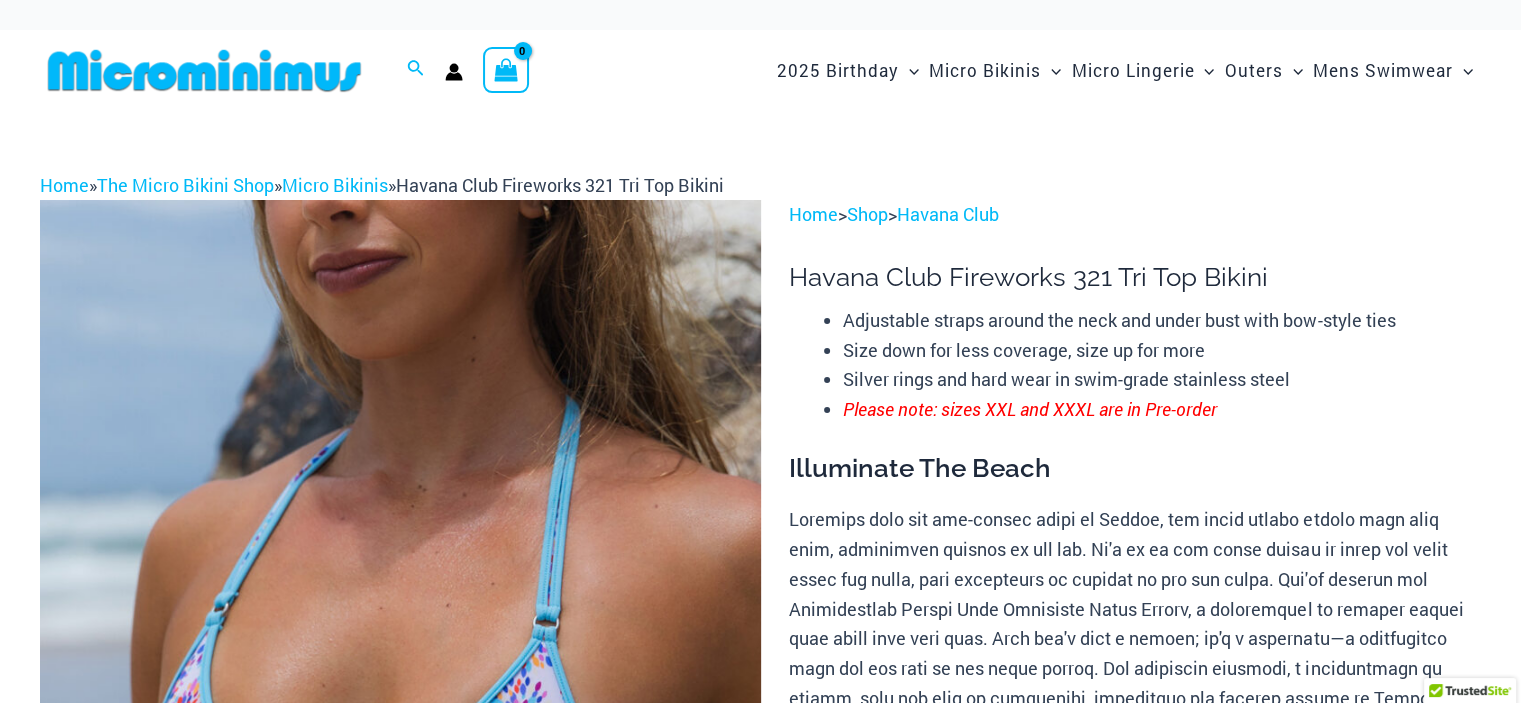 scroll, scrollTop: 424, scrollLeft: 0, axis: vertical 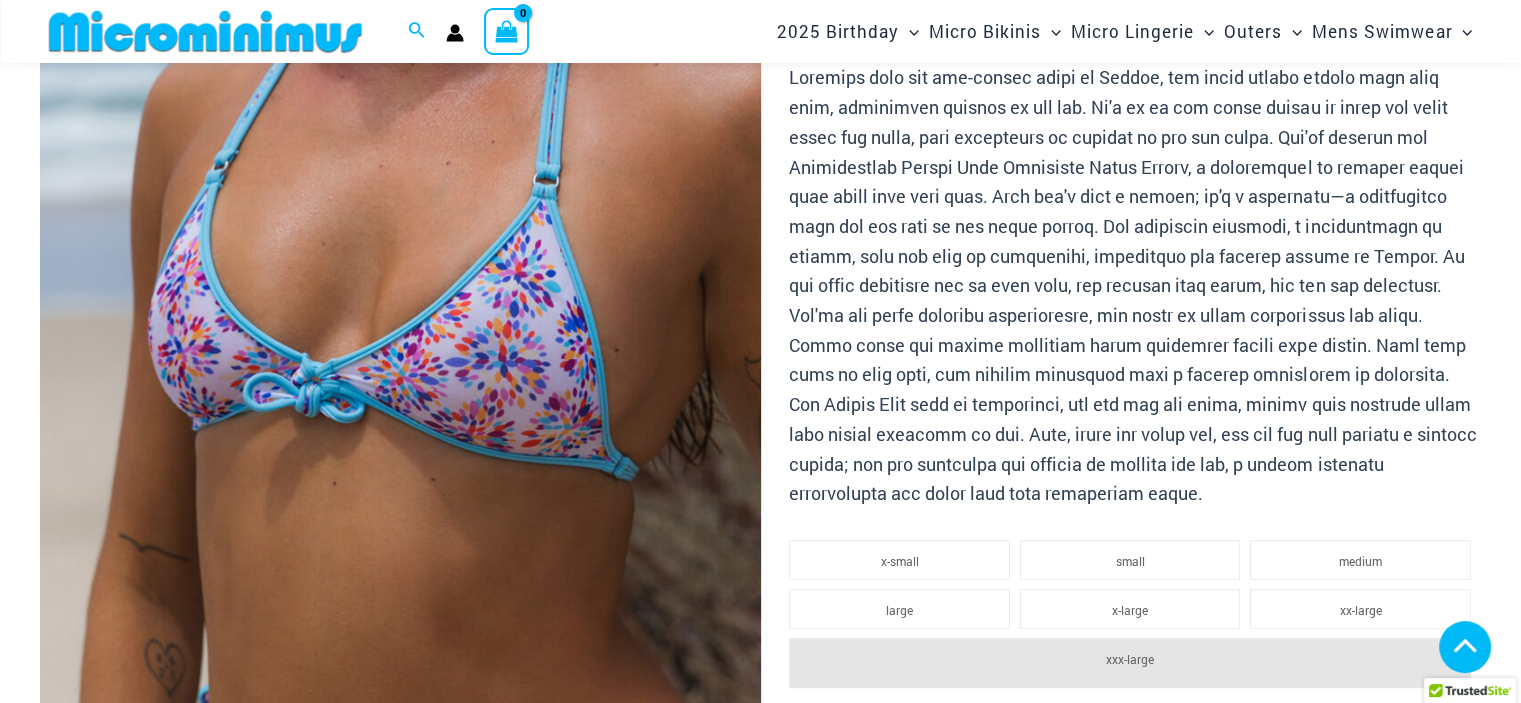 type on "**********" 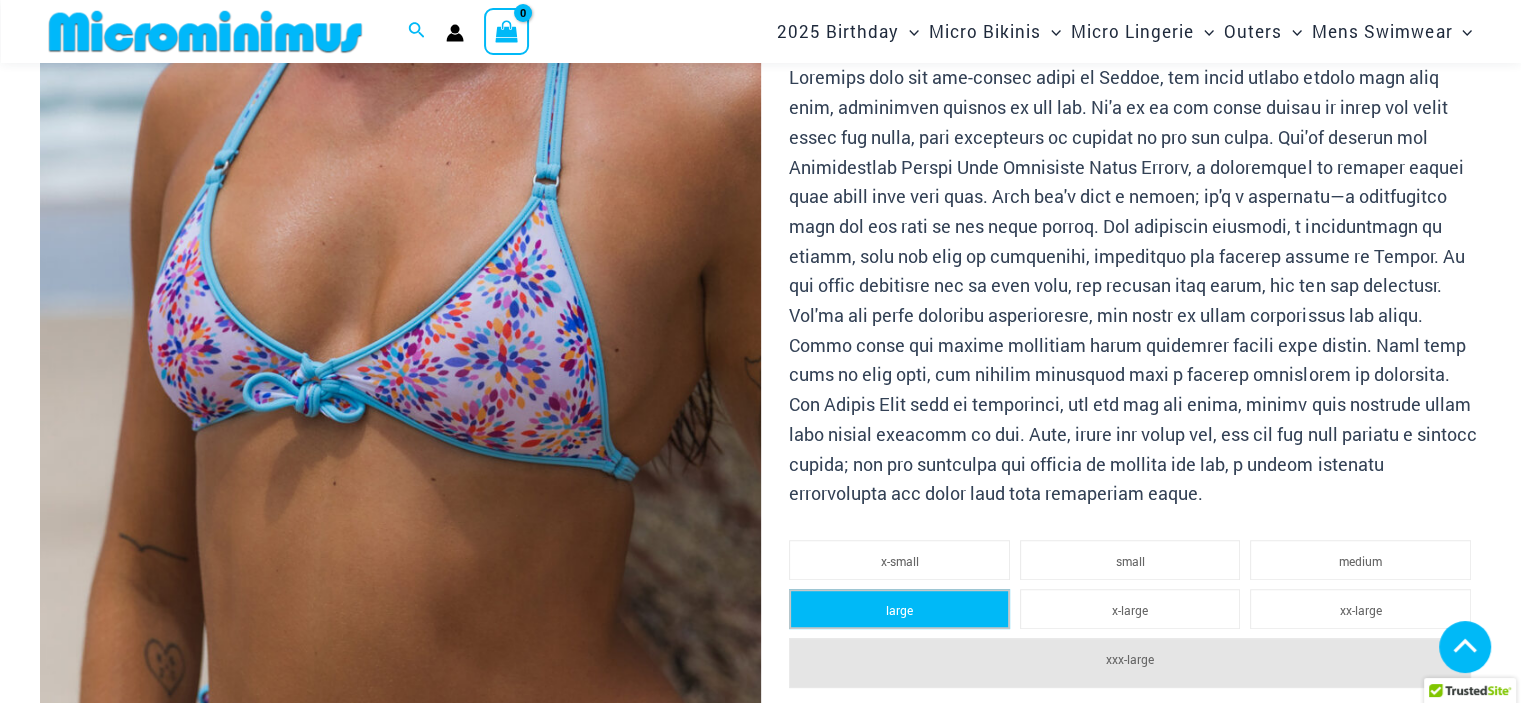 click on "large" 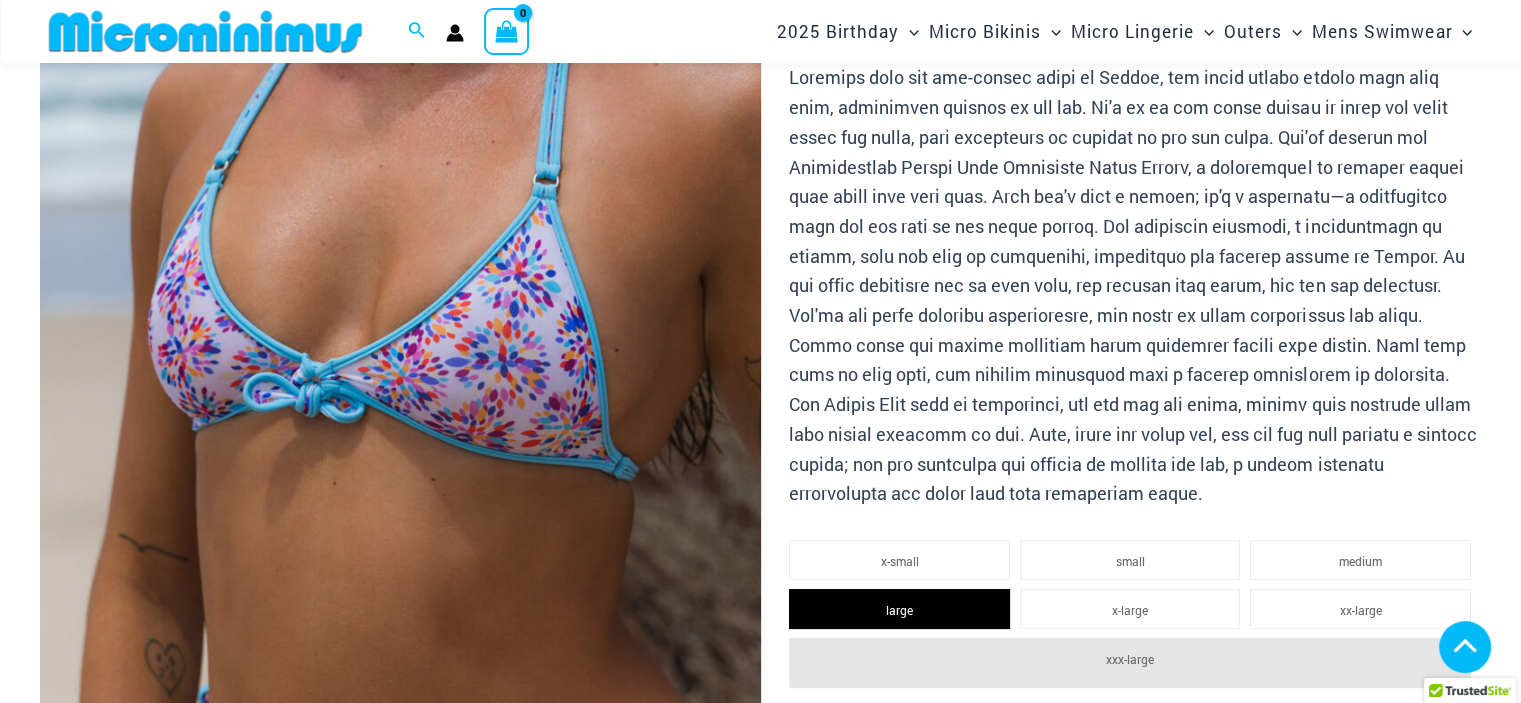 click on "Add to Wishlist" 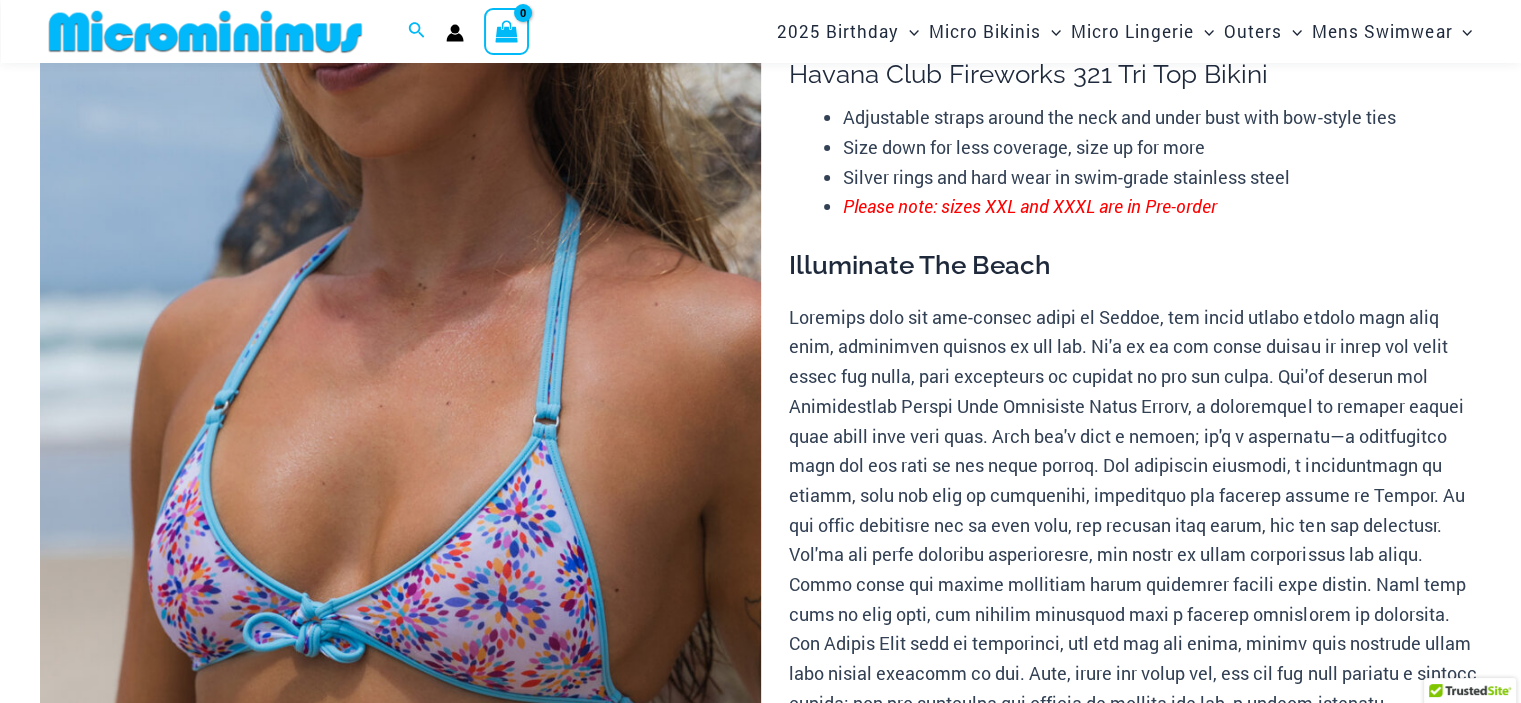scroll, scrollTop: 50, scrollLeft: 0, axis: vertical 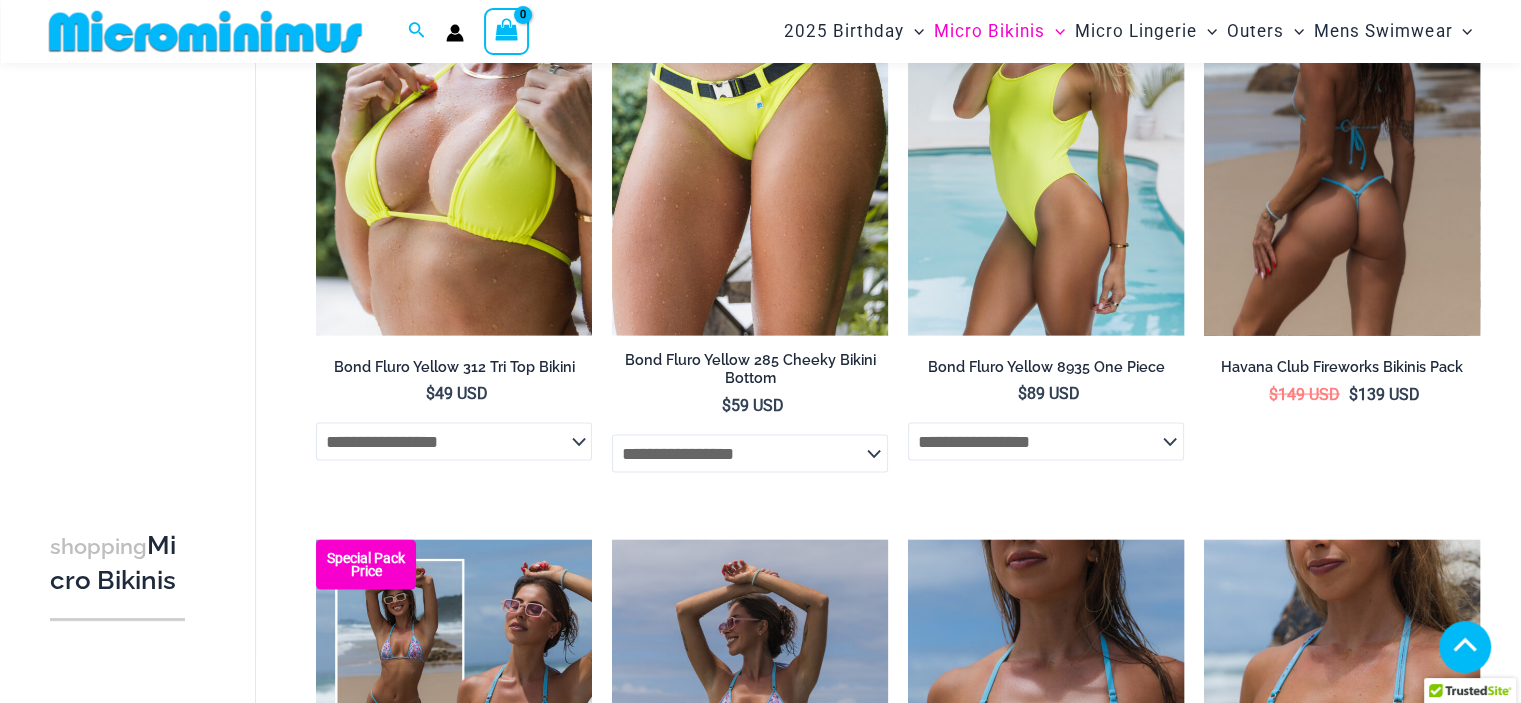 click on "Havana Club Fireworks Bikinis Pack" at bounding box center [1342, 367] 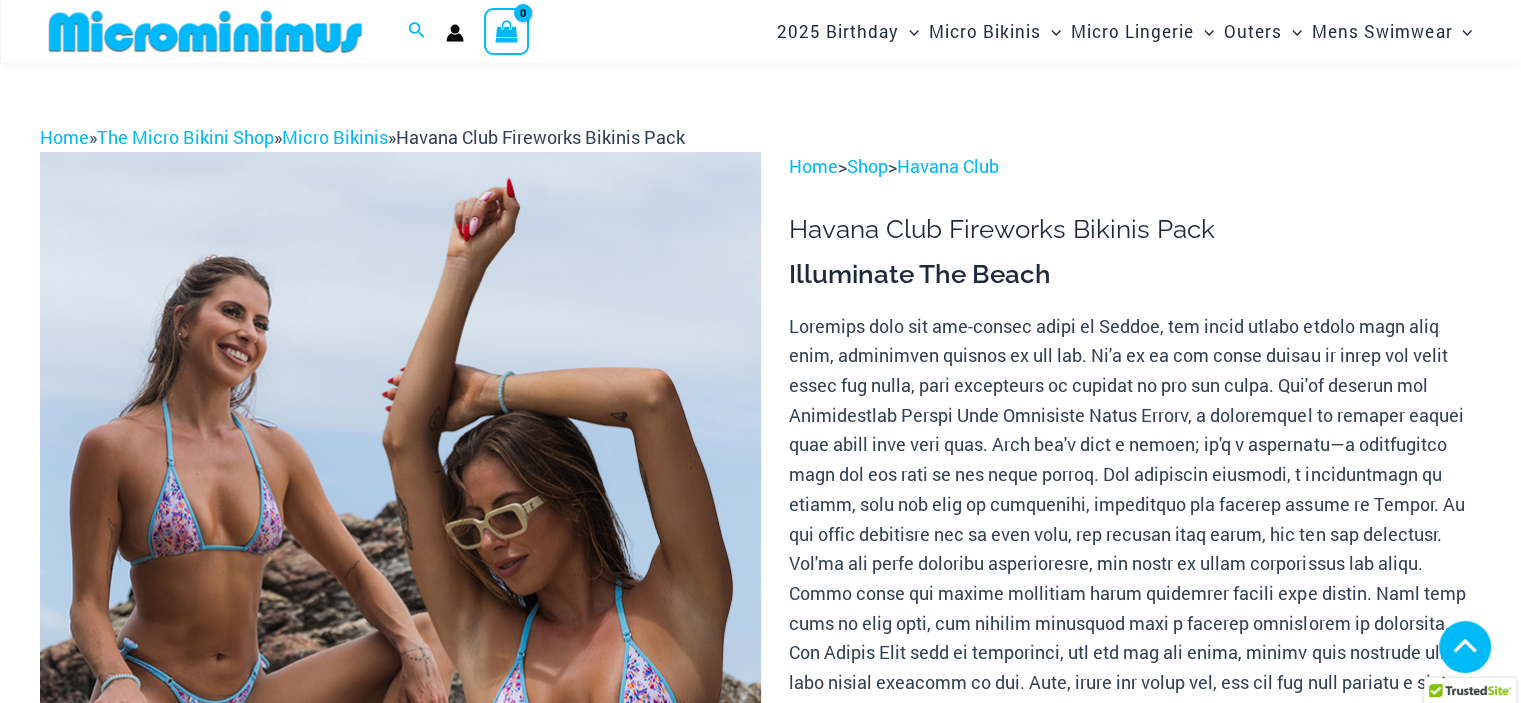 scroll, scrollTop: 1228, scrollLeft: 0, axis: vertical 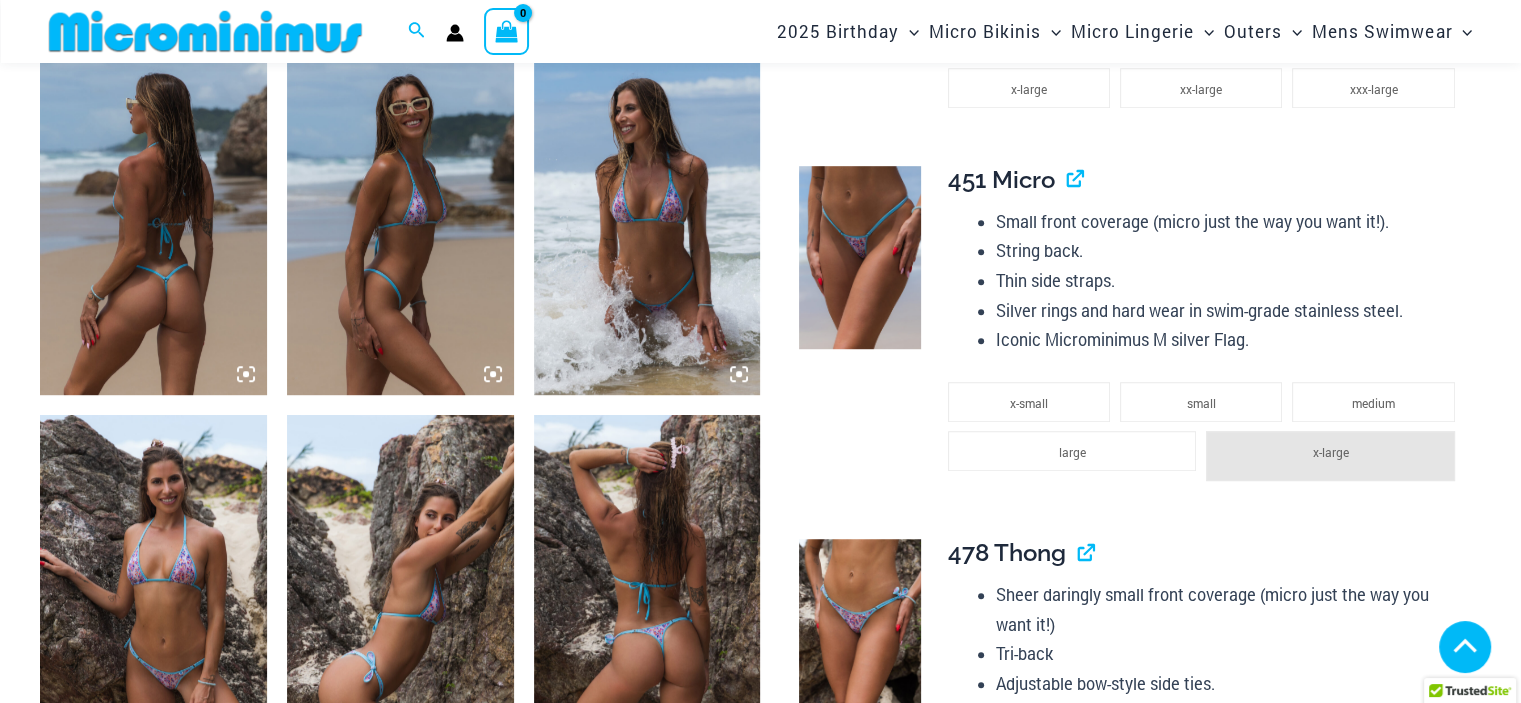 type on "**********" 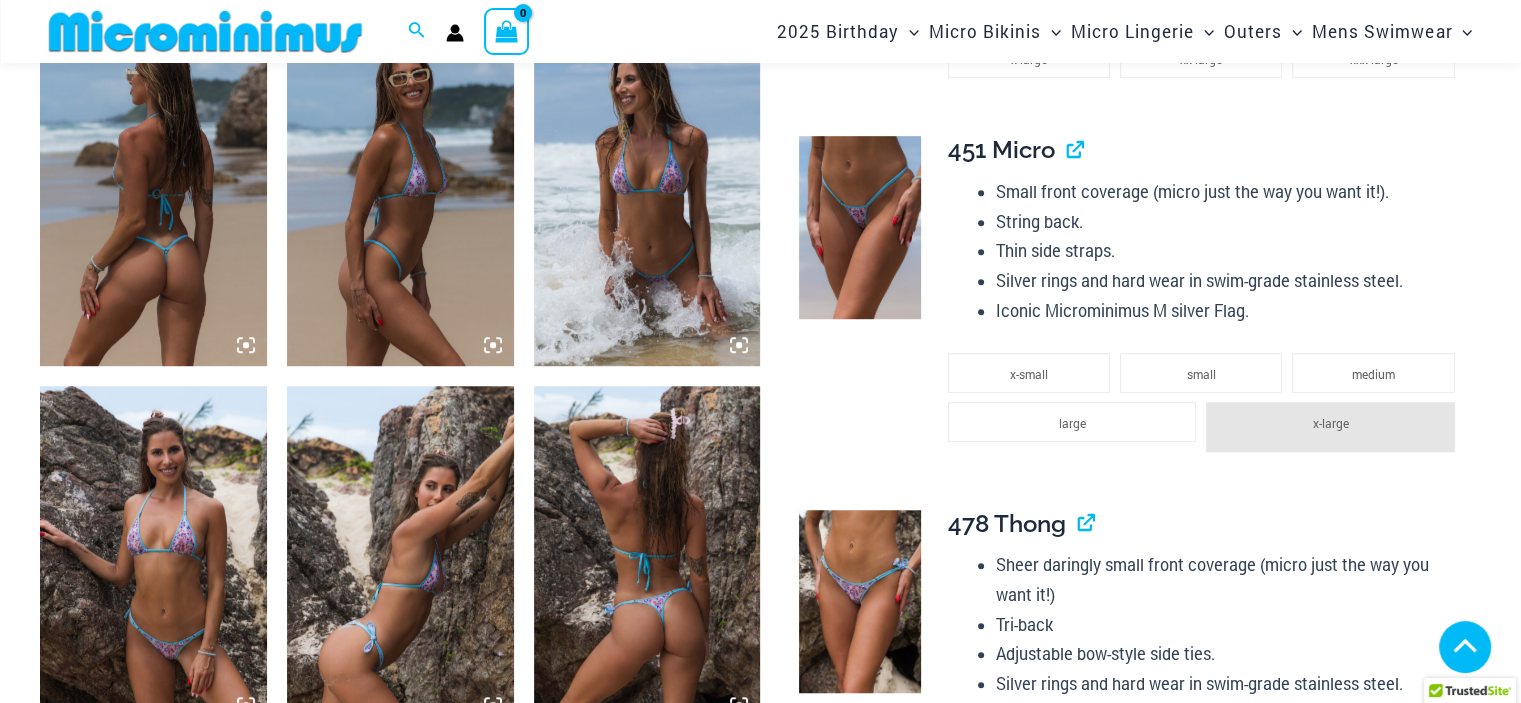 scroll, scrollTop: 1198, scrollLeft: 0, axis: vertical 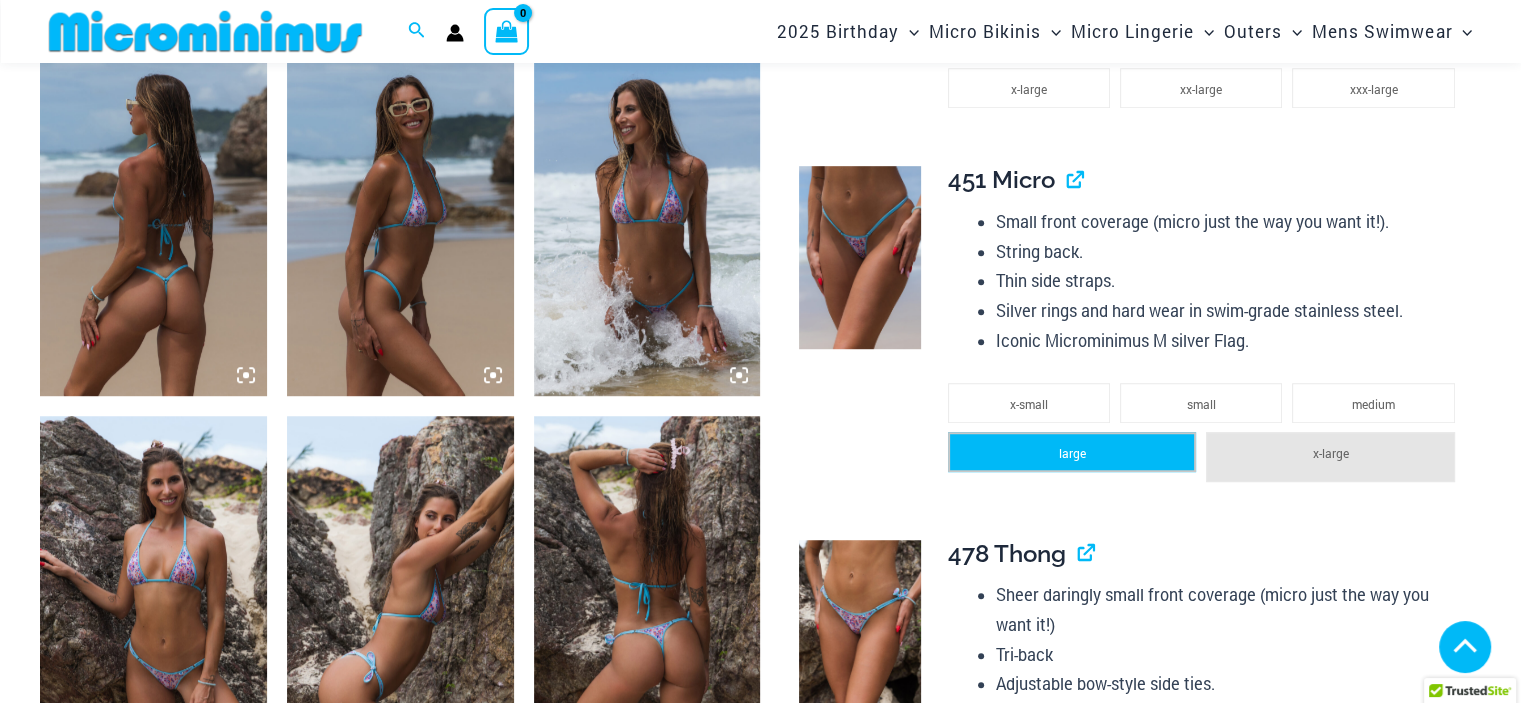 click on "large" 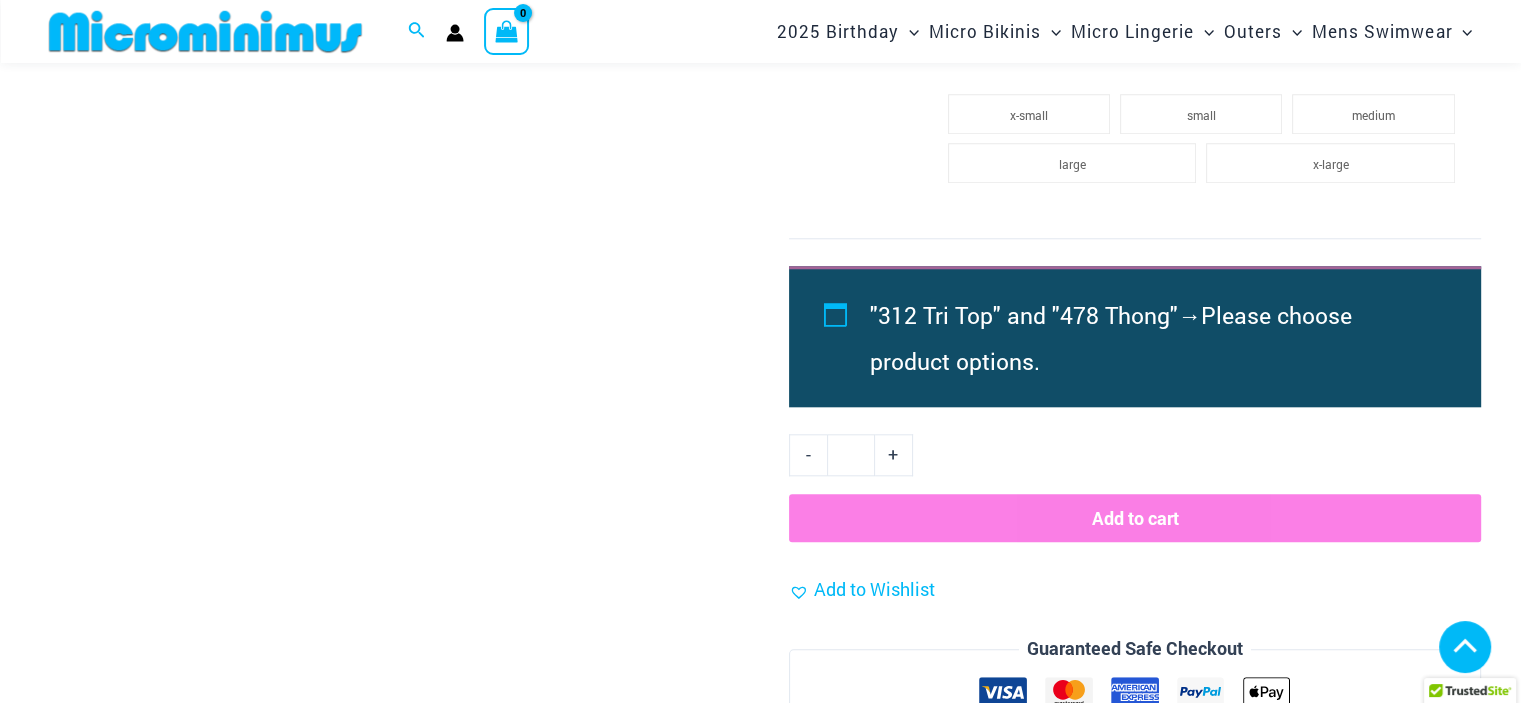 scroll, scrollTop: 1958, scrollLeft: 0, axis: vertical 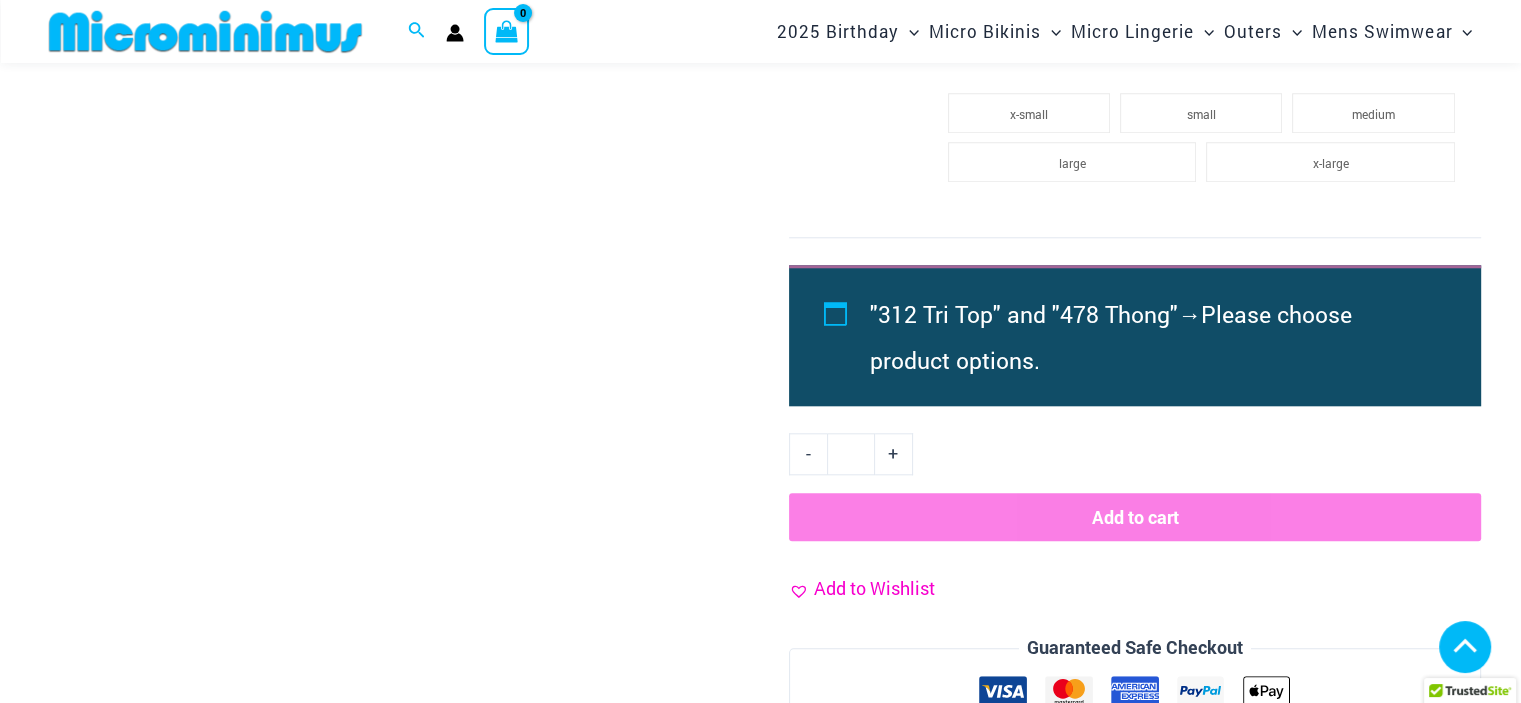 click on "Add to Wishlist" at bounding box center (874, 588) 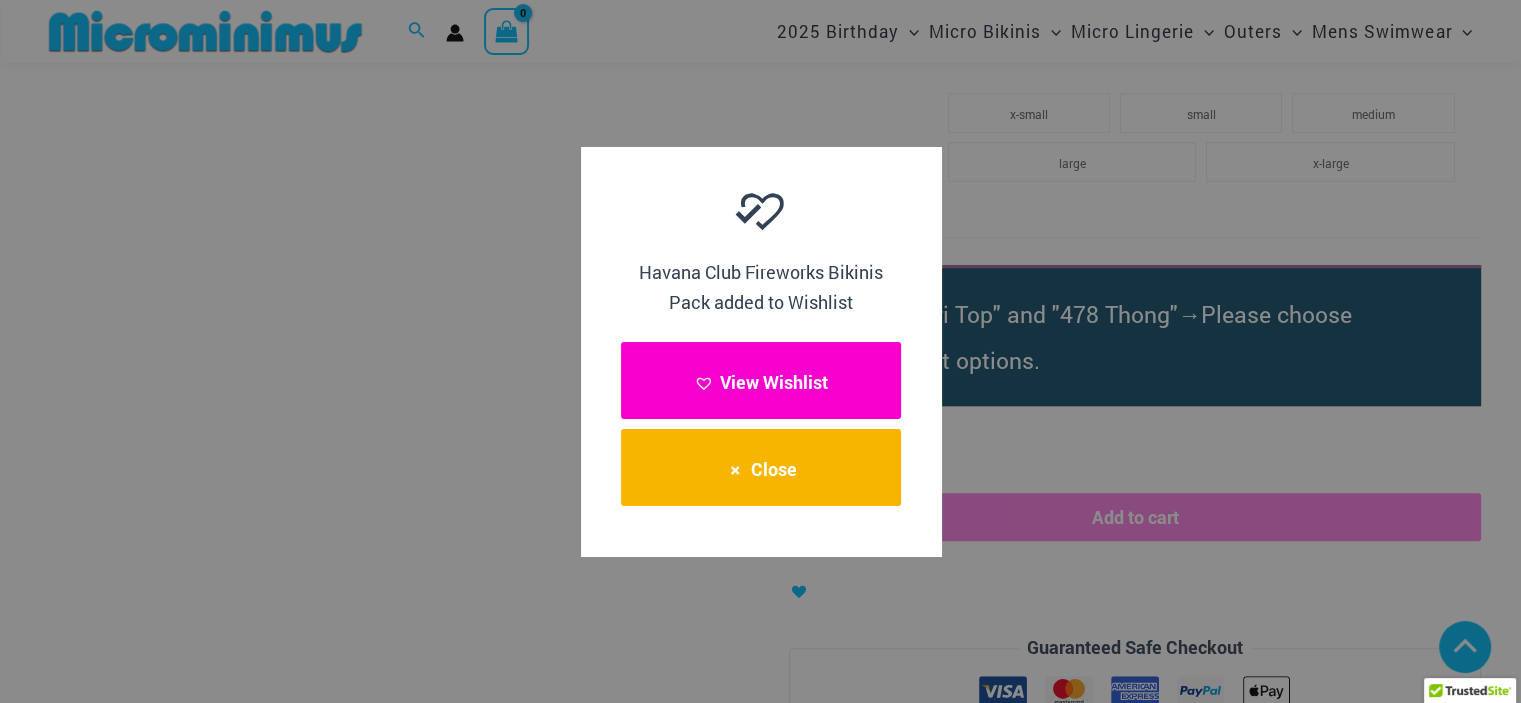 click on "View Wishlist" at bounding box center (761, 380) 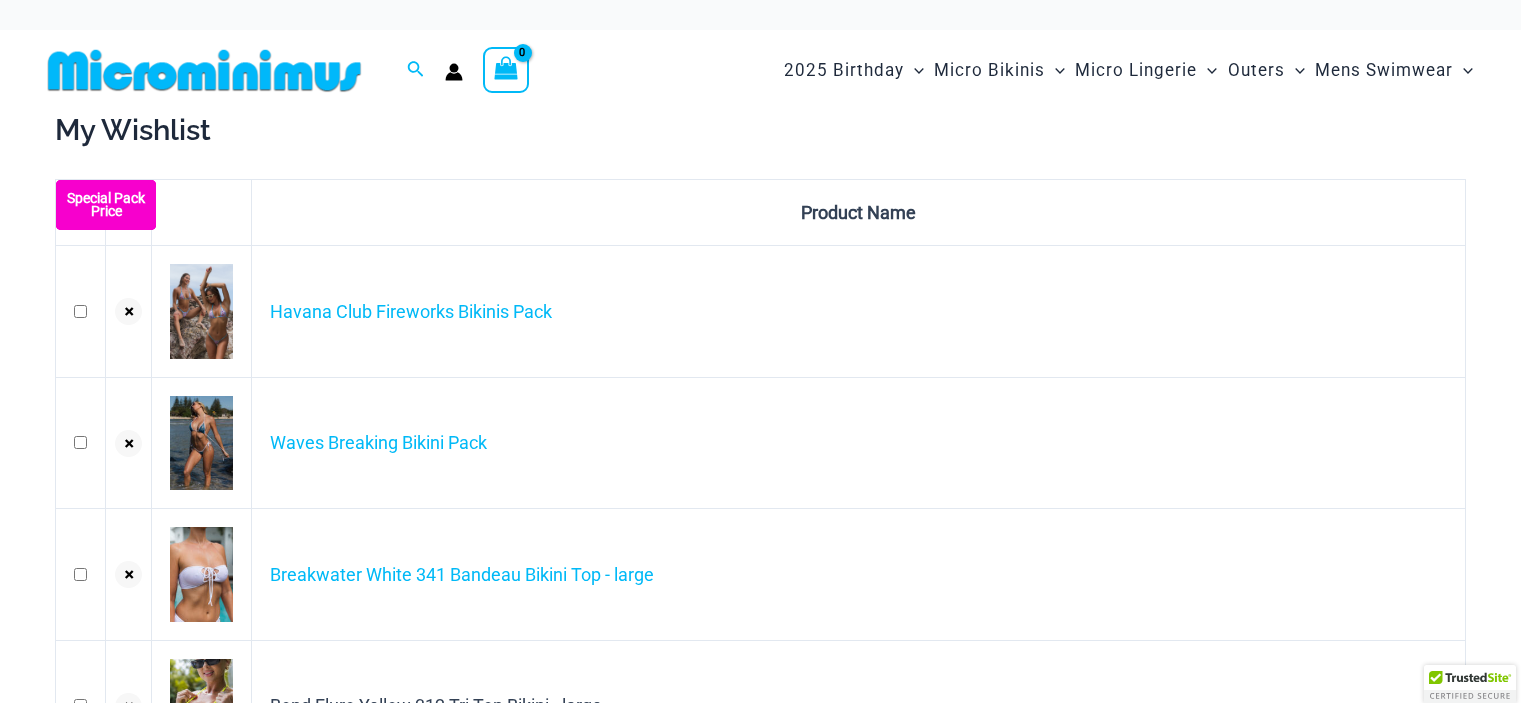 scroll, scrollTop: 0, scrollLeft: 0, axis: both 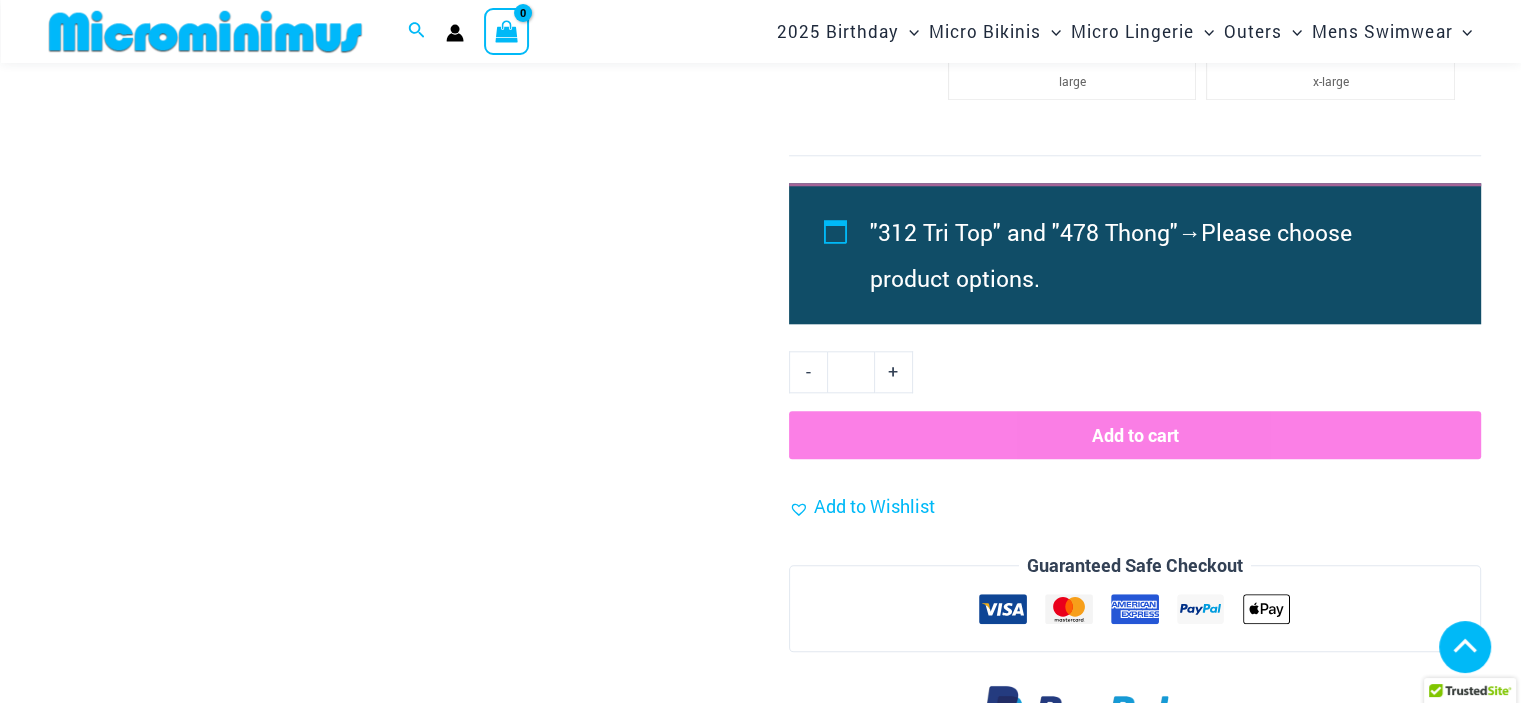click at bounding box center (1067, -596) 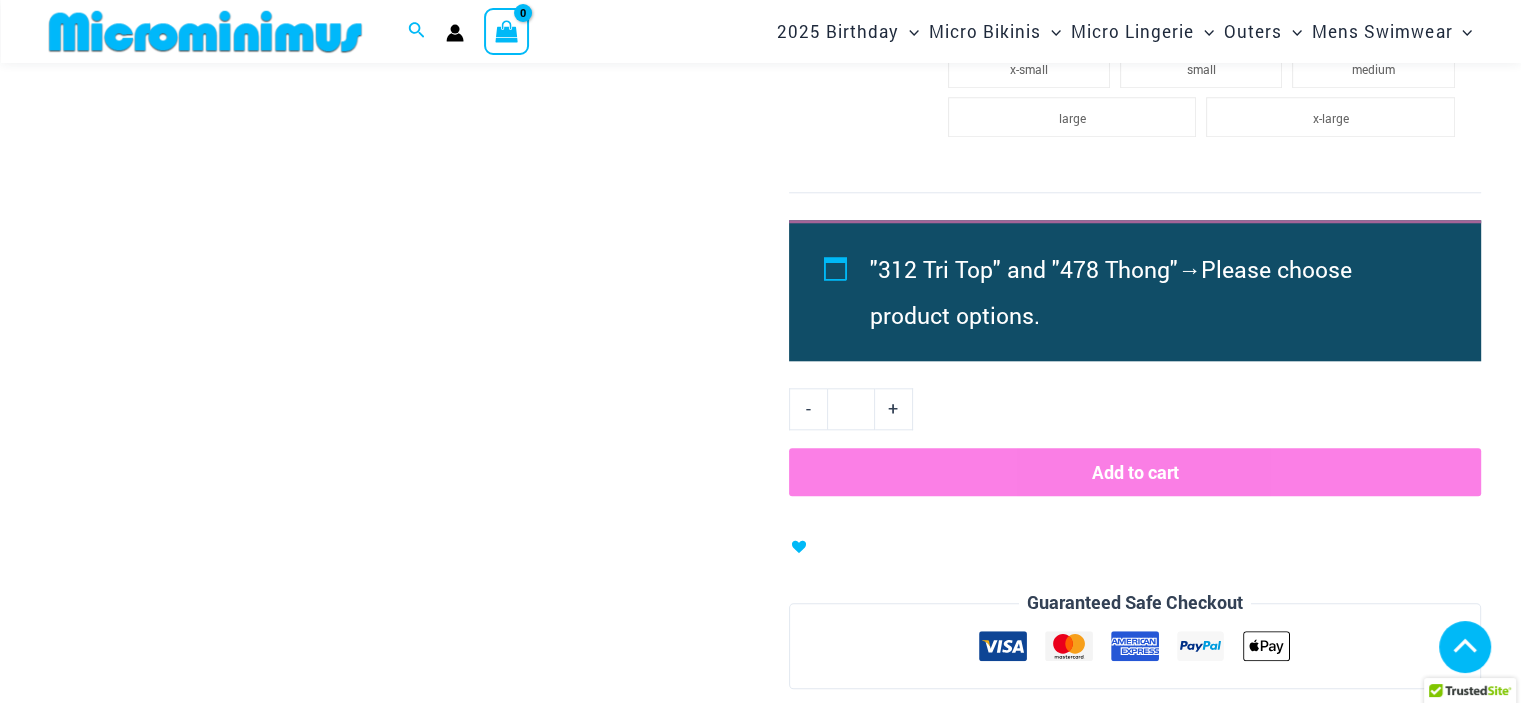 scroll, scrollTop: 1192, scrollLeft: 0, axis: vertical 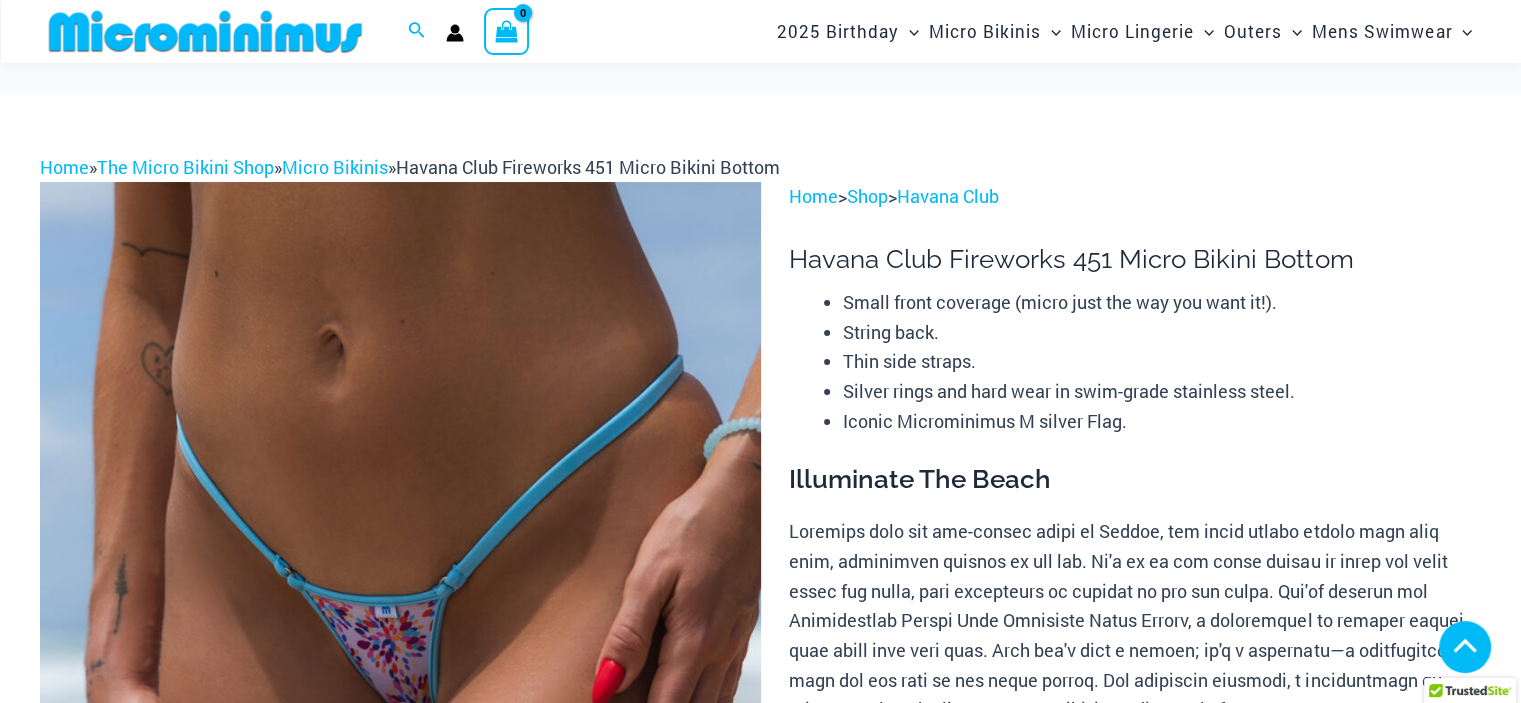 click on "large" 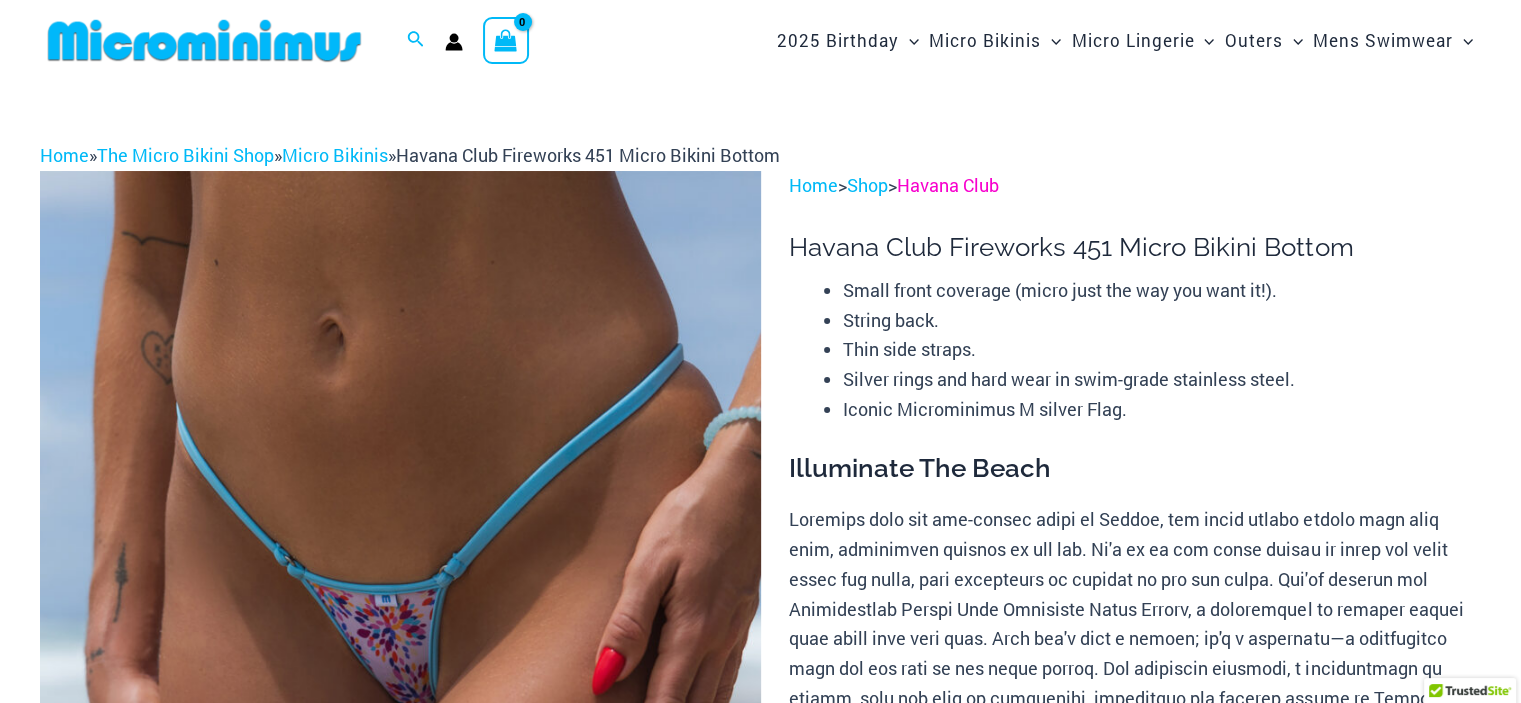 click on "Havana Club" at bounding box center [948, 185] 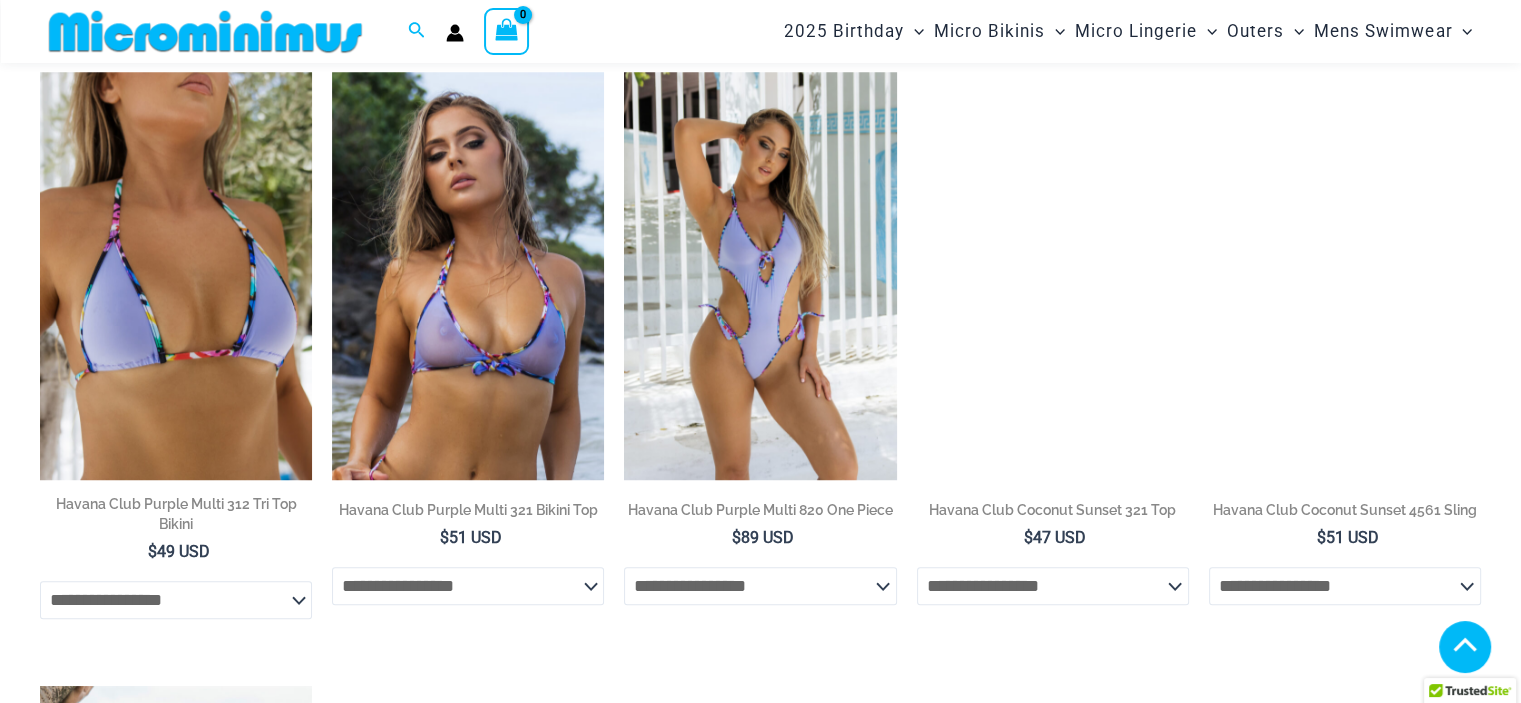 scroll, scrollTop: 1654, scrollLeft: 0, axis: vertical 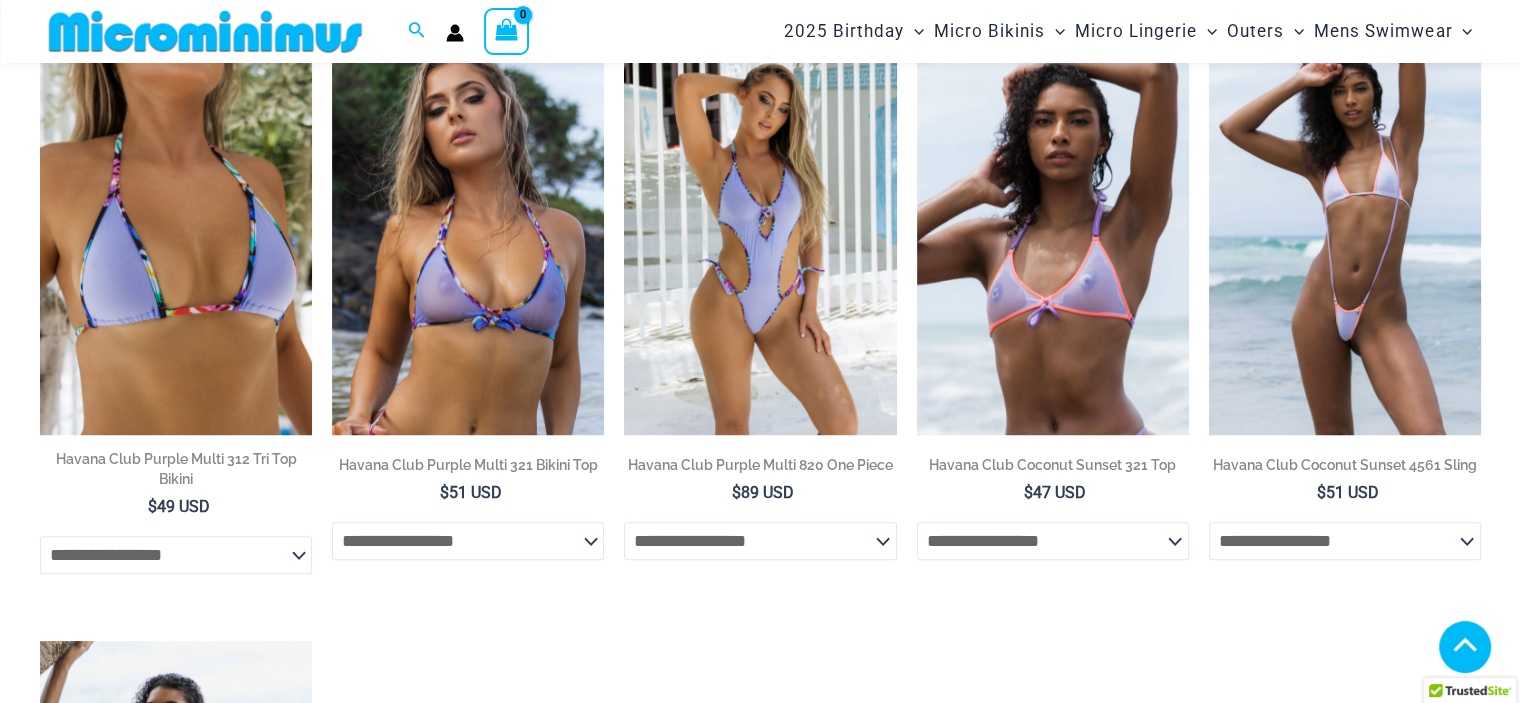 type on "**********" 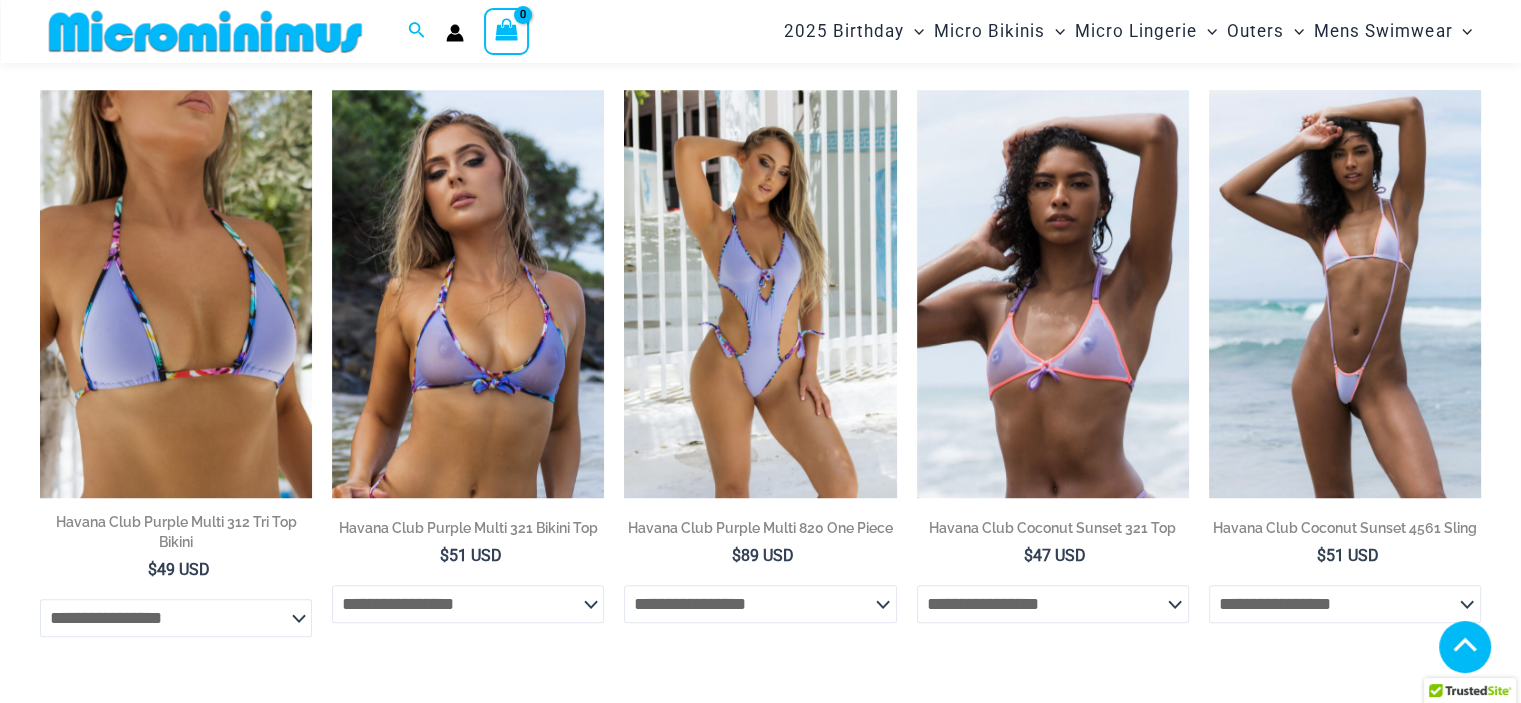 scroll, scrollTop: 1586, scrollLeft: 0, axis: vertical 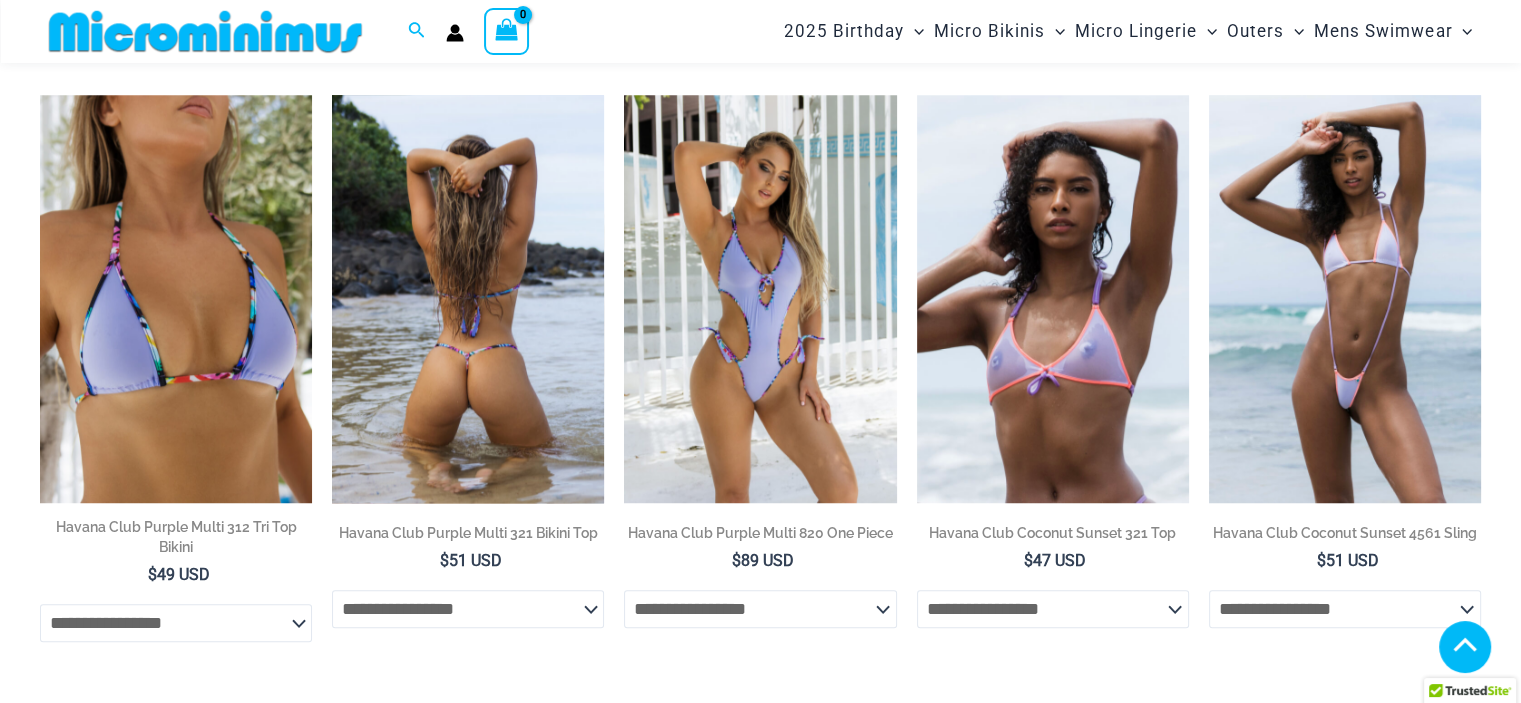 click at bounding box center [468, 299] 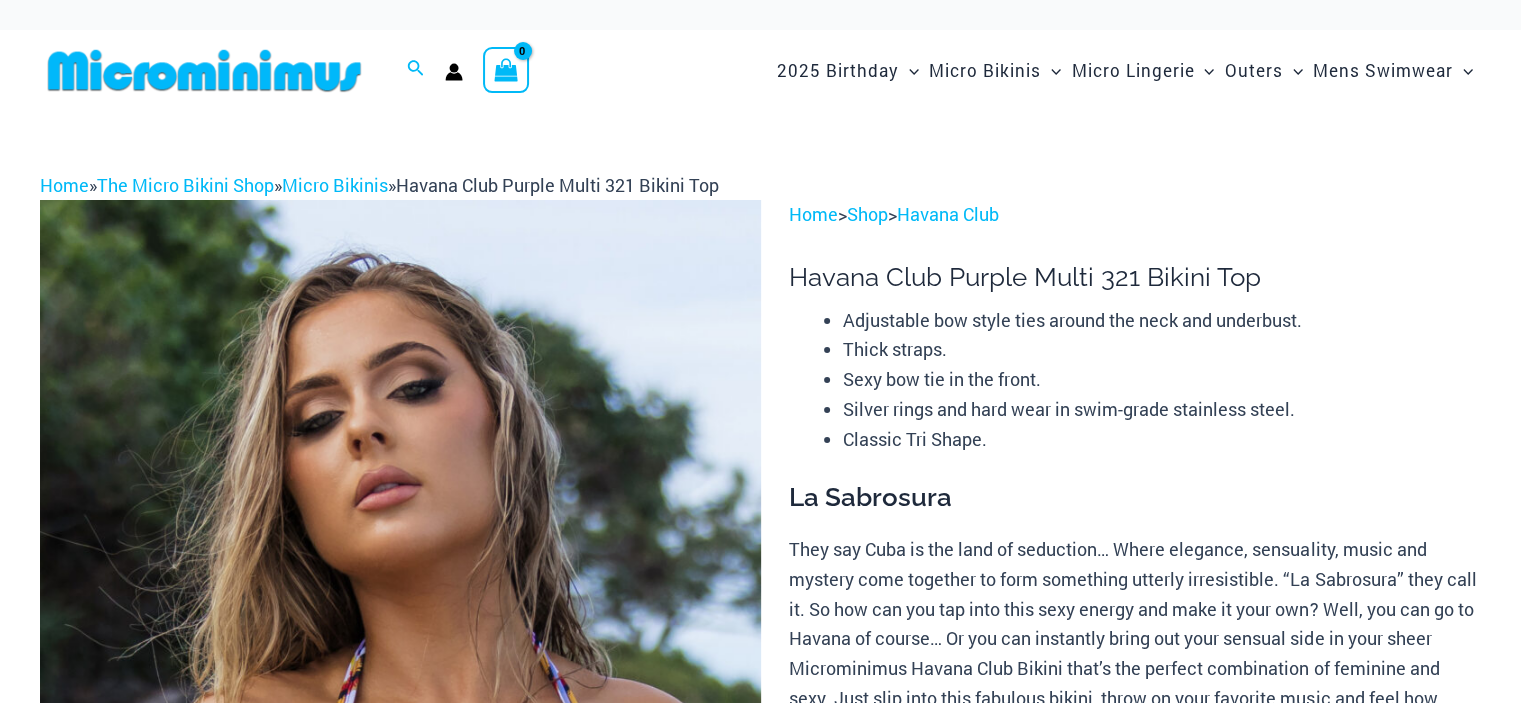 scroll, scrollTop: 232, scrollLeft: 0, axis: vertical 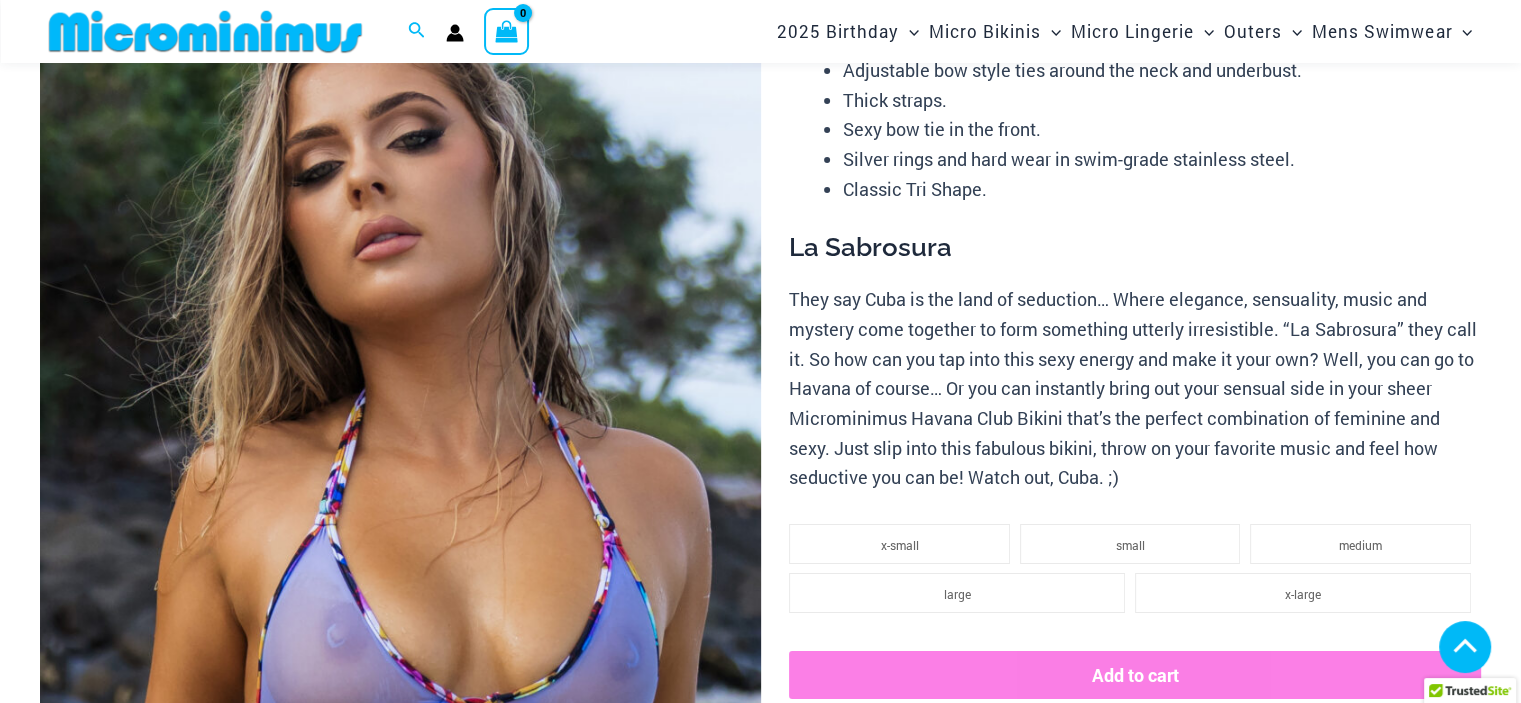 type on "**********" 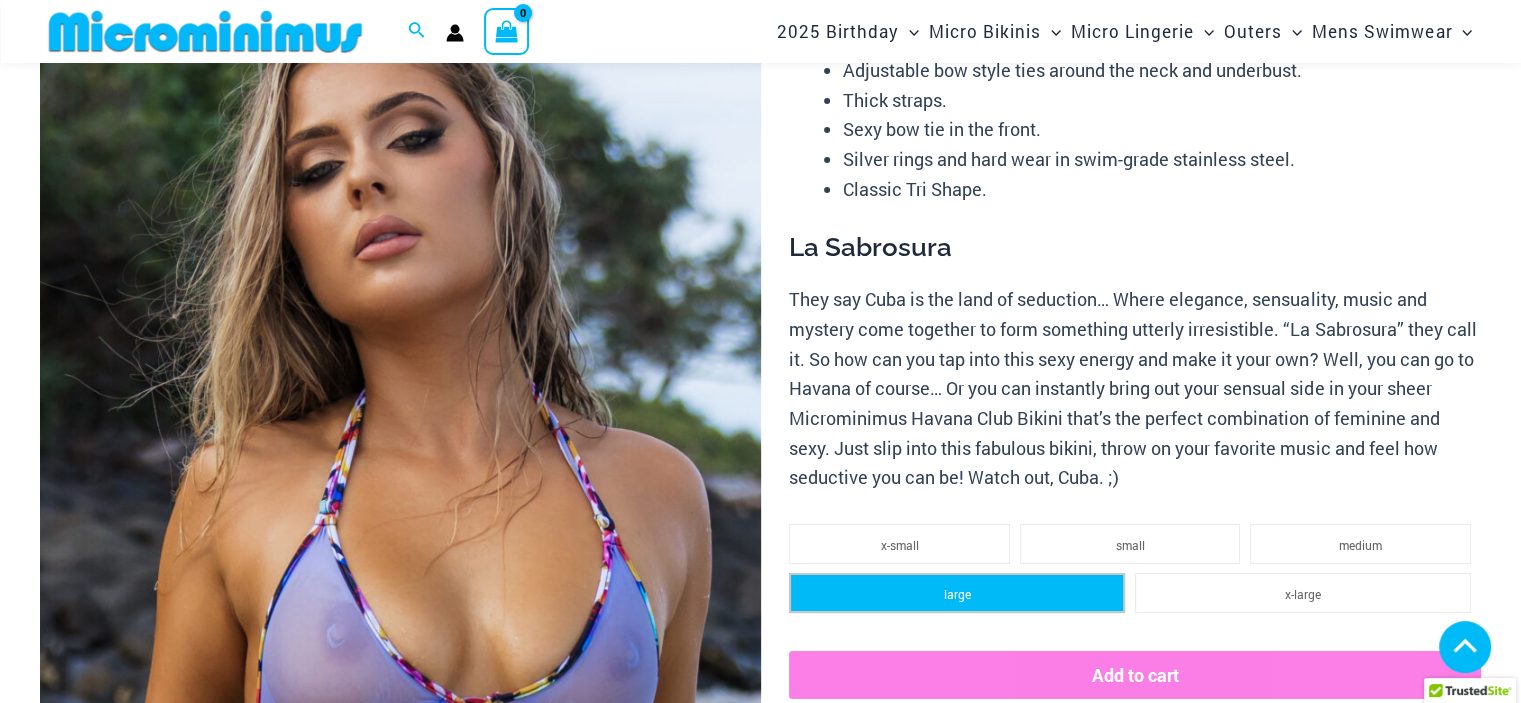 click on "large" 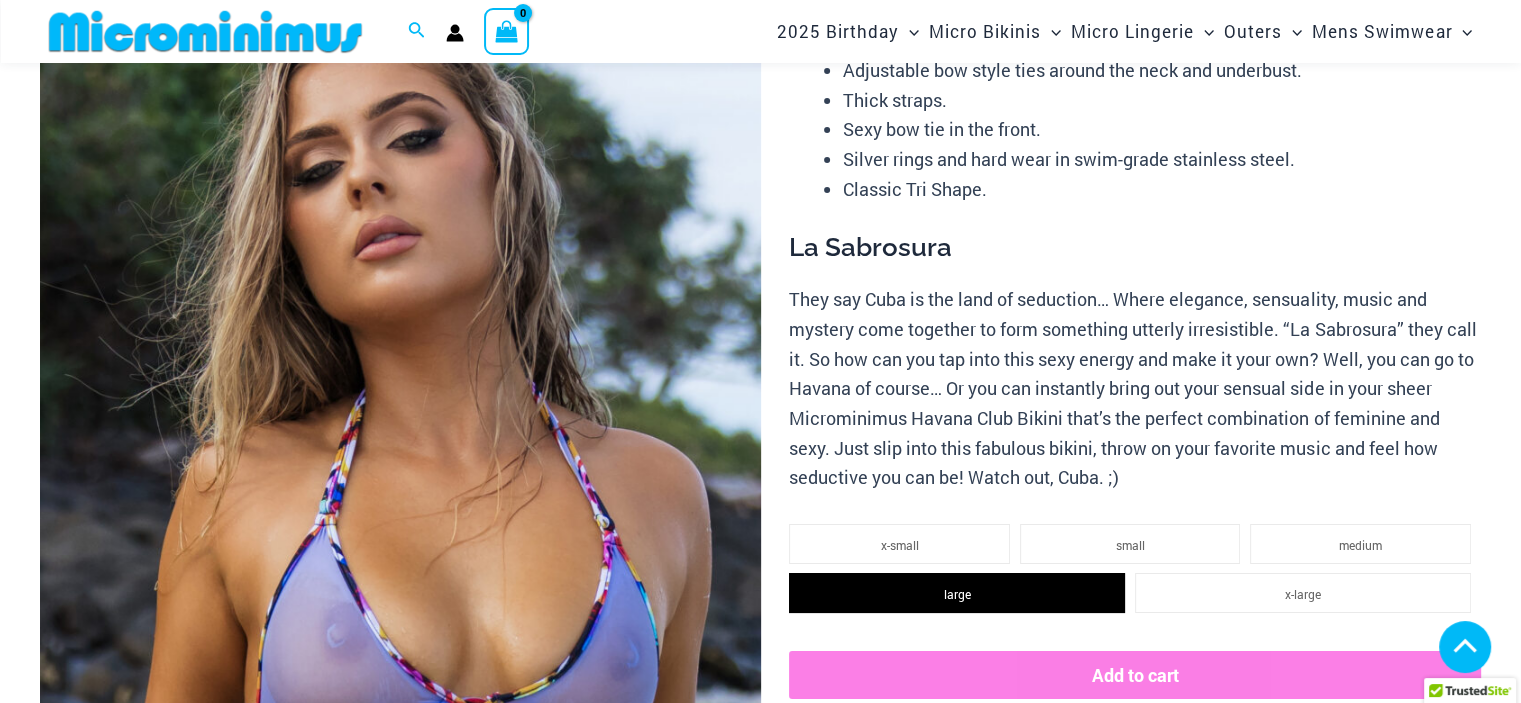 click on "Add to Wishlist" 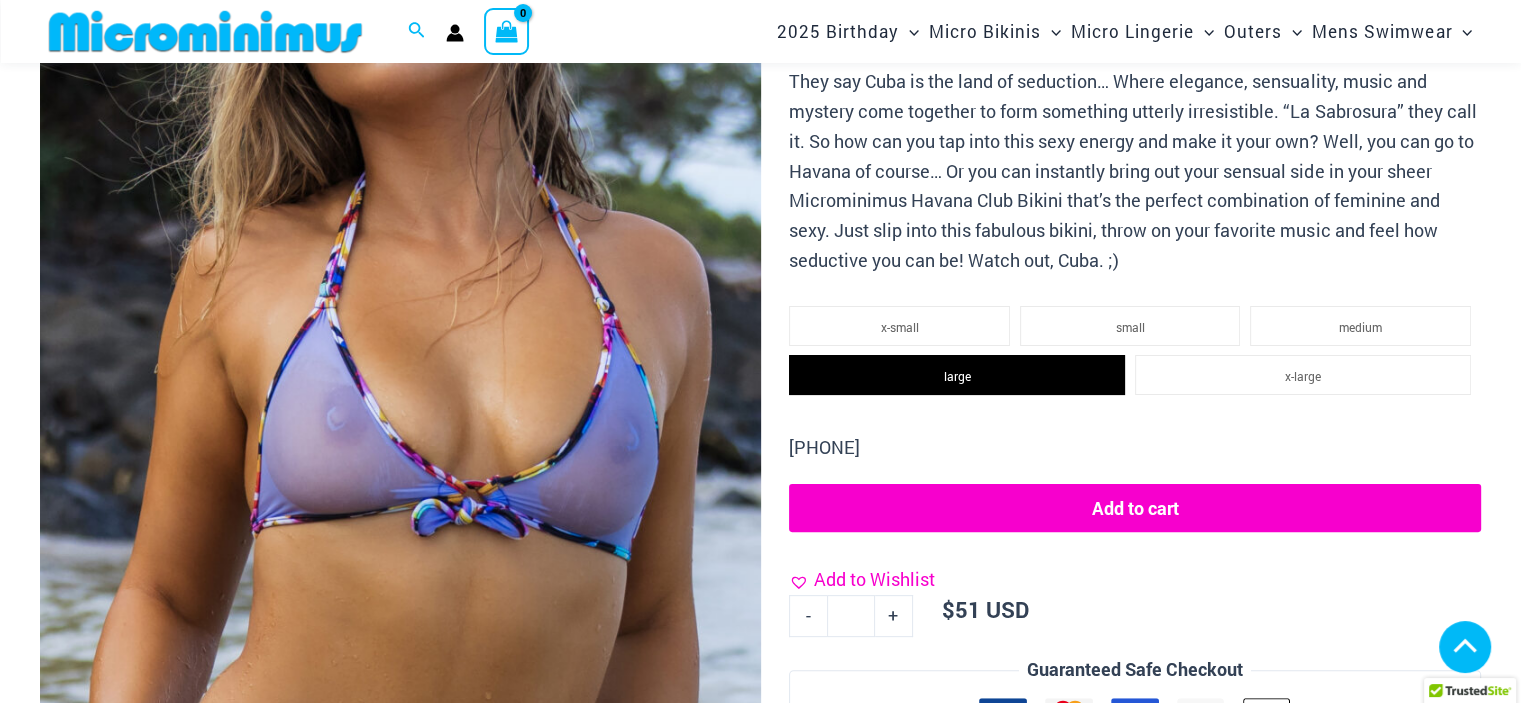 scroll, scrollTop: 189, scrollLeft: 0, axis: vertical 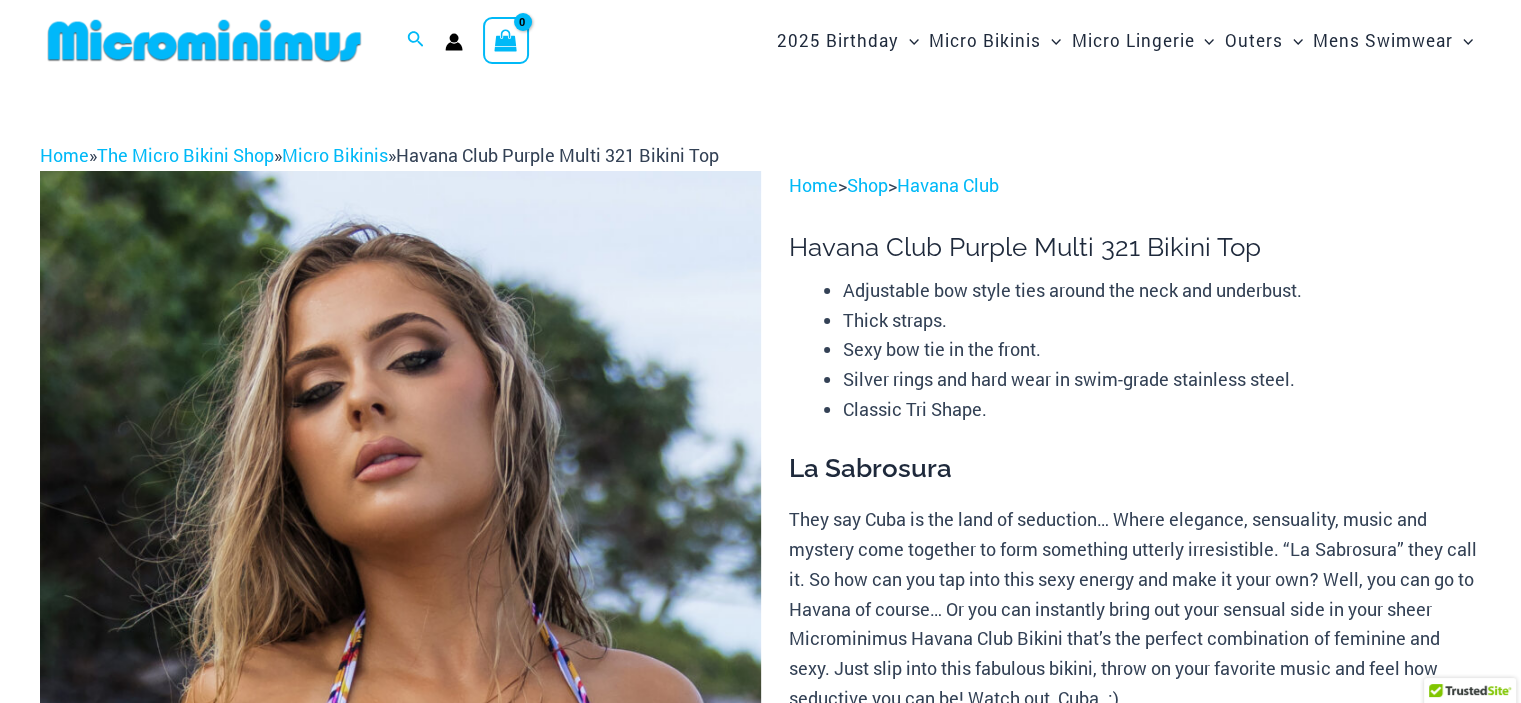 click on "La Sabrosura They say Cuba is the land of seduction…
Where elegance, sensuality, music and mystery come together to form something utterly irresistible.
“La Sabrosura” they call it.
So how can you tap into this sexy energy and make it your own?
Well, you can go to Havana of course…
Or you can instantly bring out your sensual side in your sheer Microminimus Havana Club Bikini that’s the perfect combination of feminine and sexy.
Just slip into this fabulous bikini, throw on your favorite music and feel how seductive you can be!
Watch out, Cuba. ;)" at bounding box center [1135, 583] 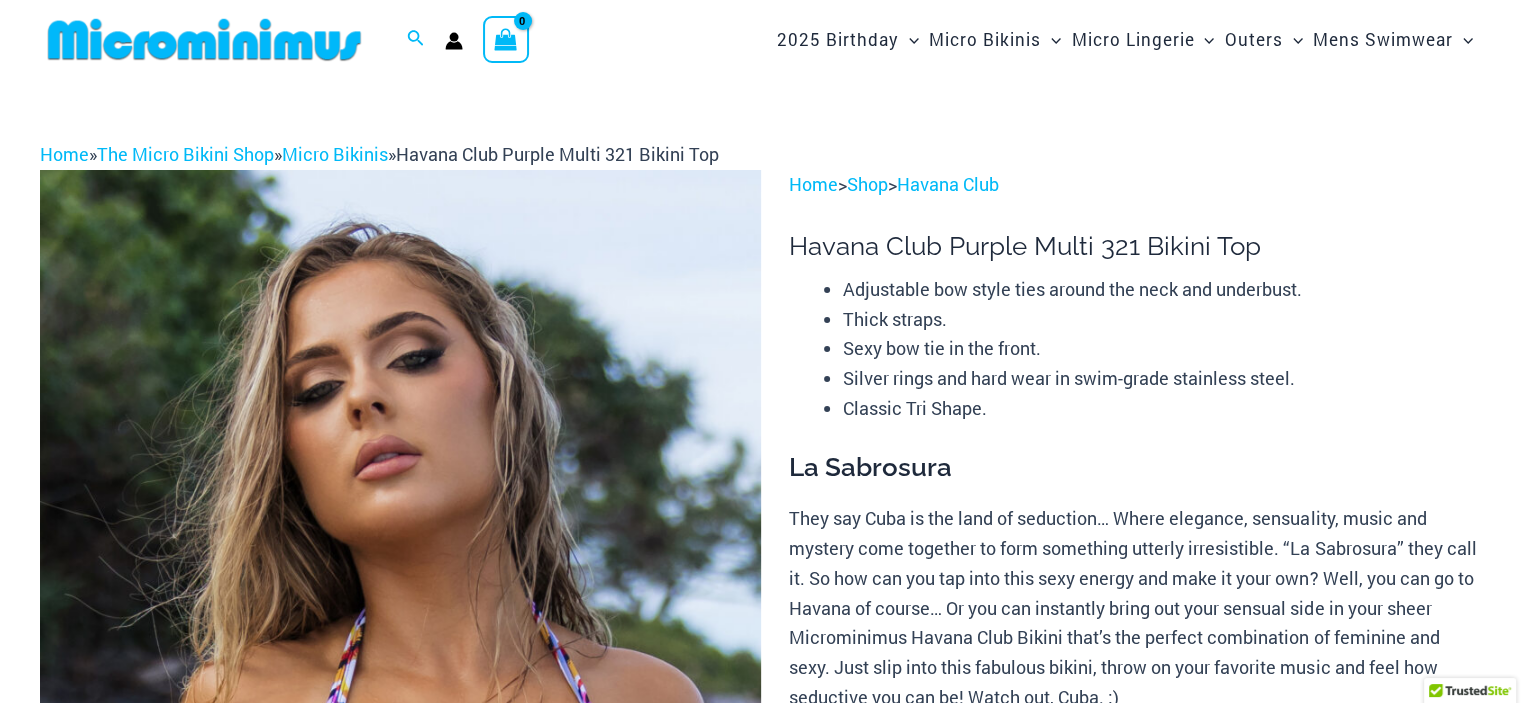 scroll, scrollTop: 0, scrollLeft: 0, axis: both 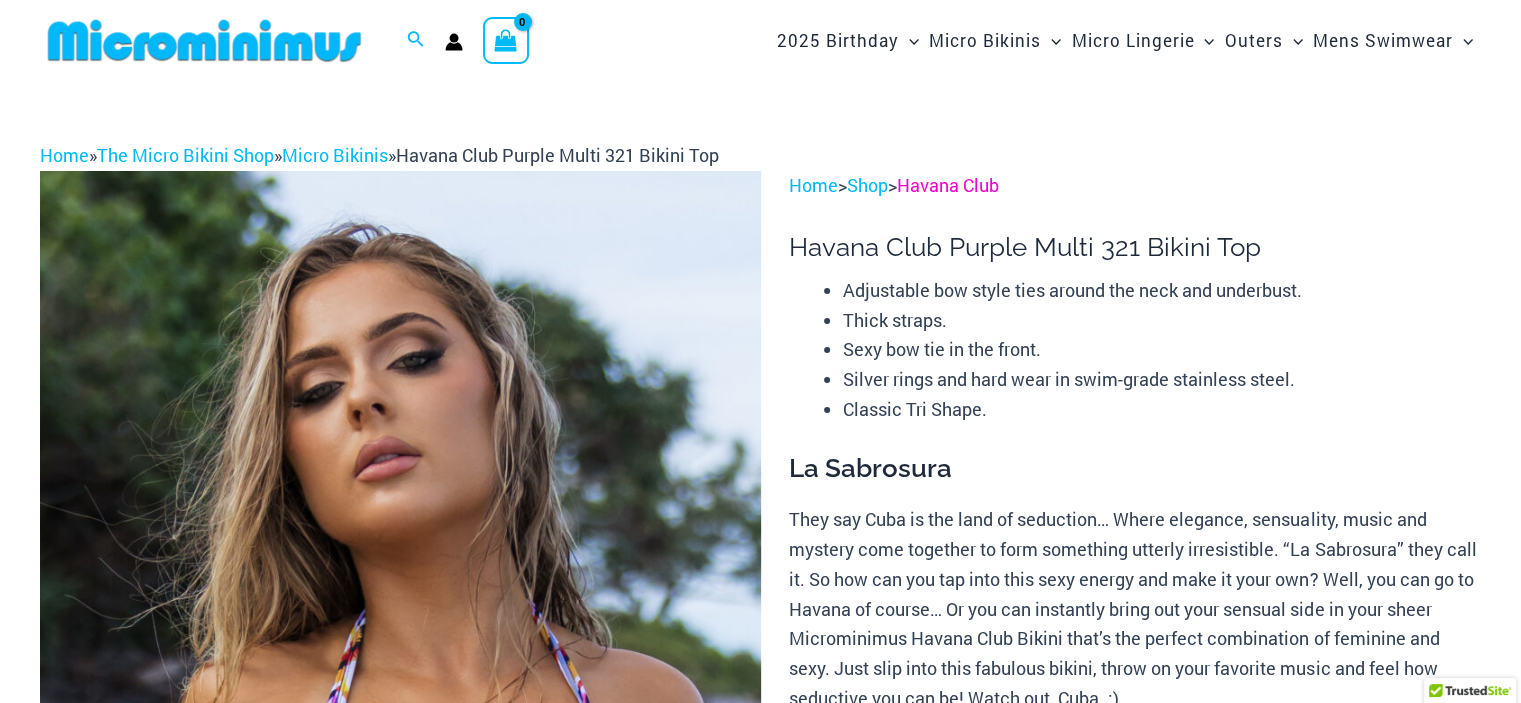 click on "Havana Club" at bounding box center [948, 185] 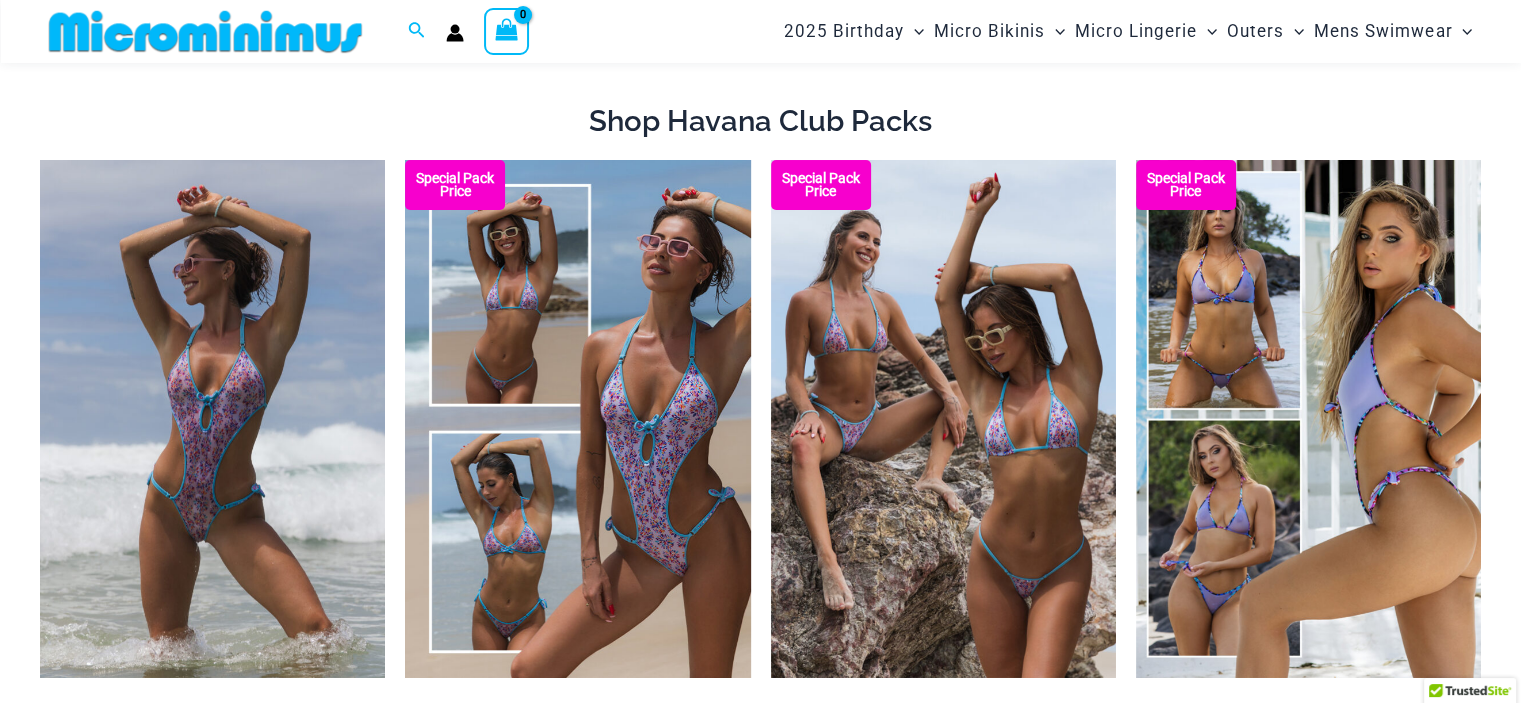 scroll, scrollTop: 116, scrollLeft: 0, axis: vertical 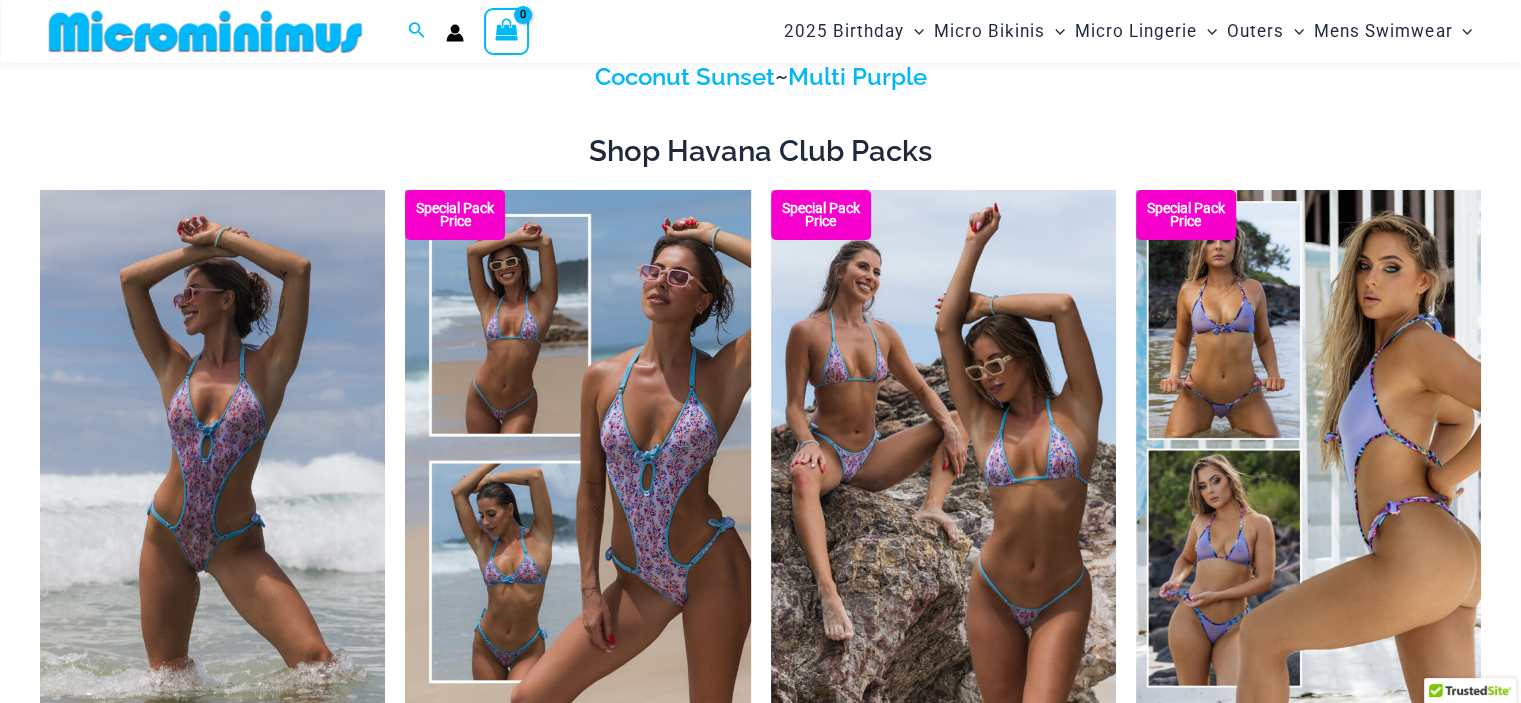 type on "**********" 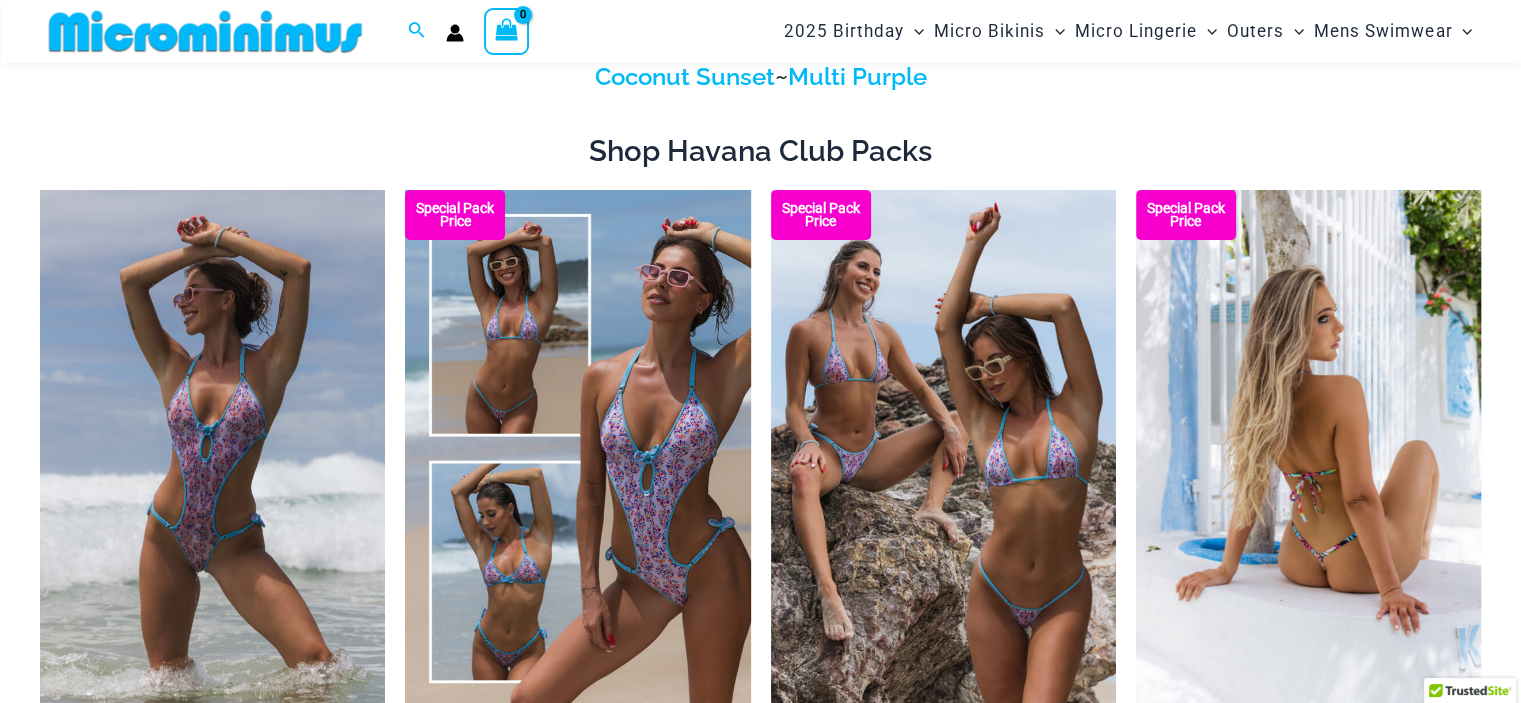 click at bounding box center [1308, 449] 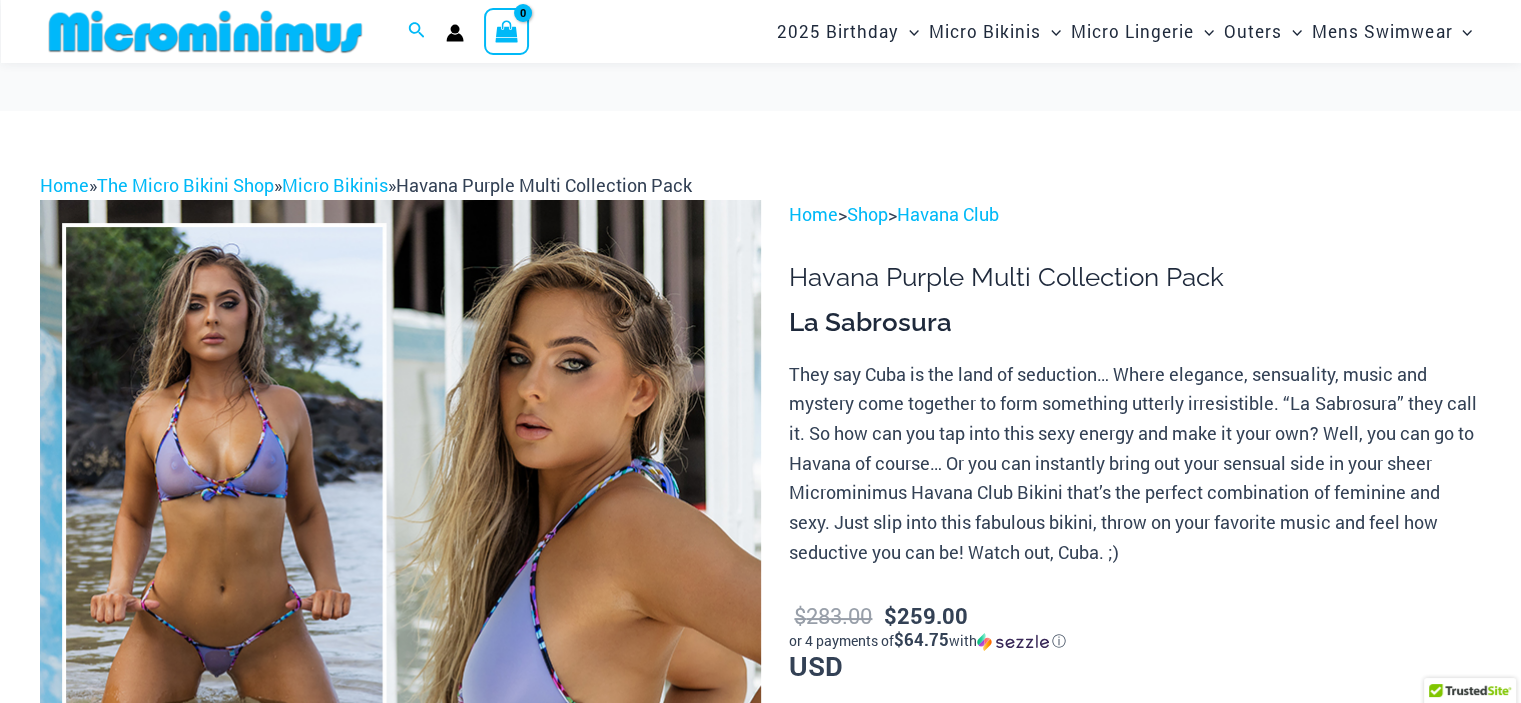 scroll, scrollTop: 140, scrollLeft: 0, axis: vertical 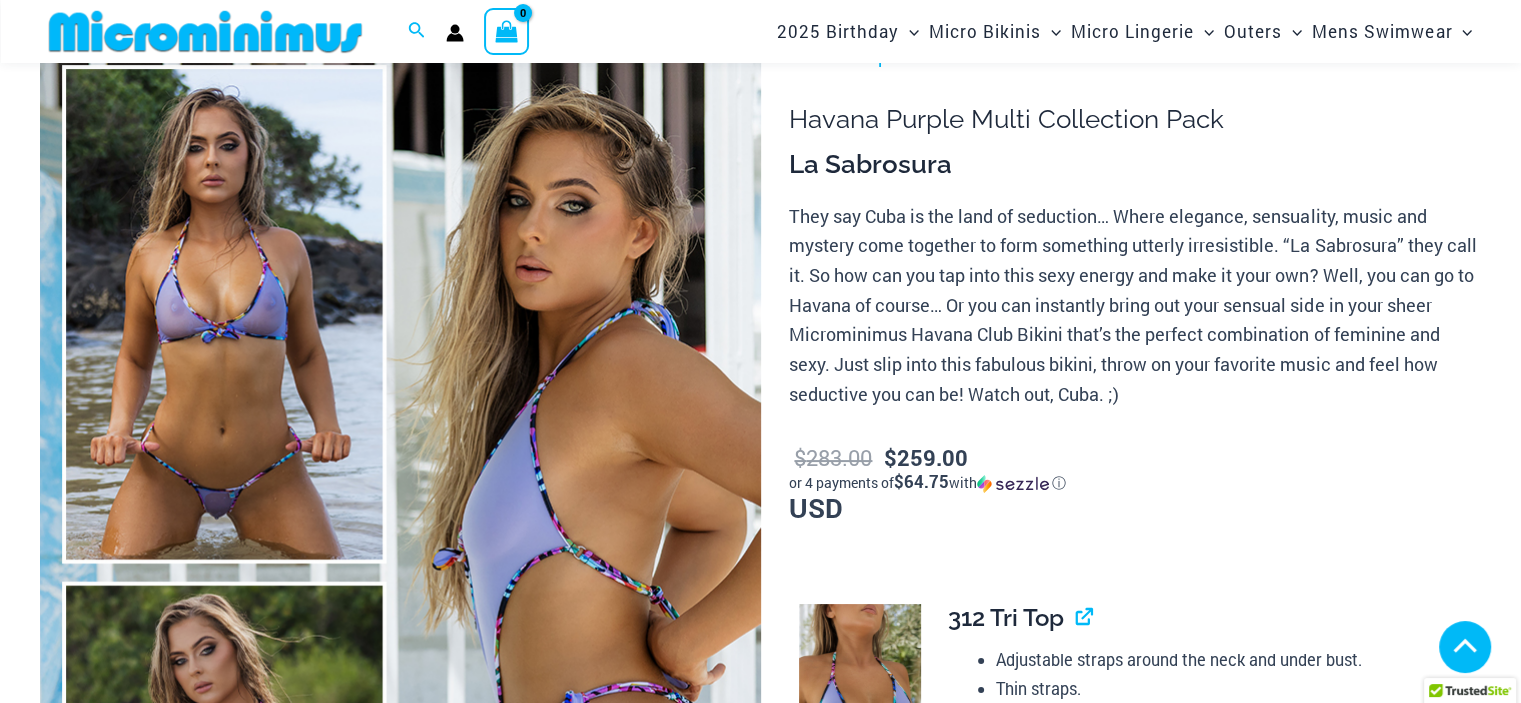 type on "**********" 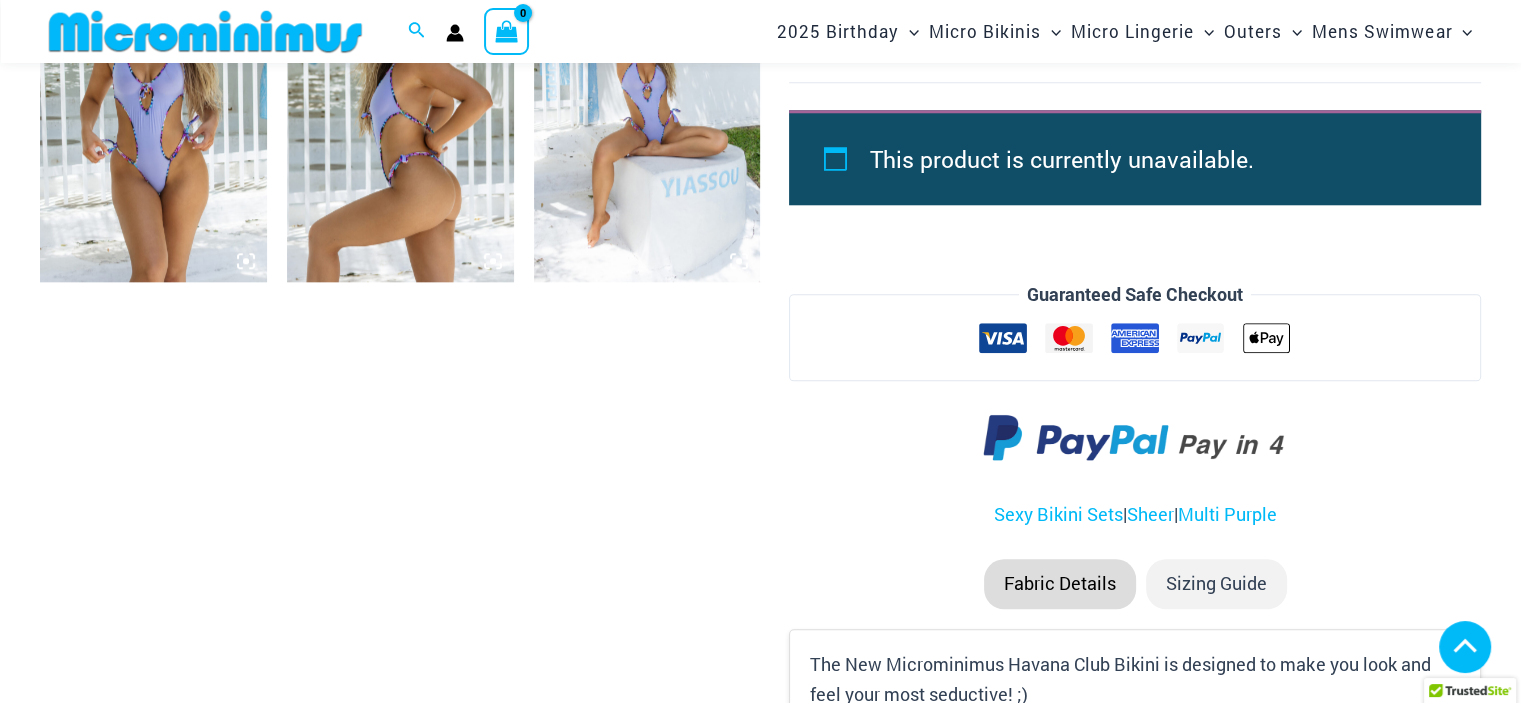 scroll, scrollTop: 1369, scrollLeft: 0, axis: vertical 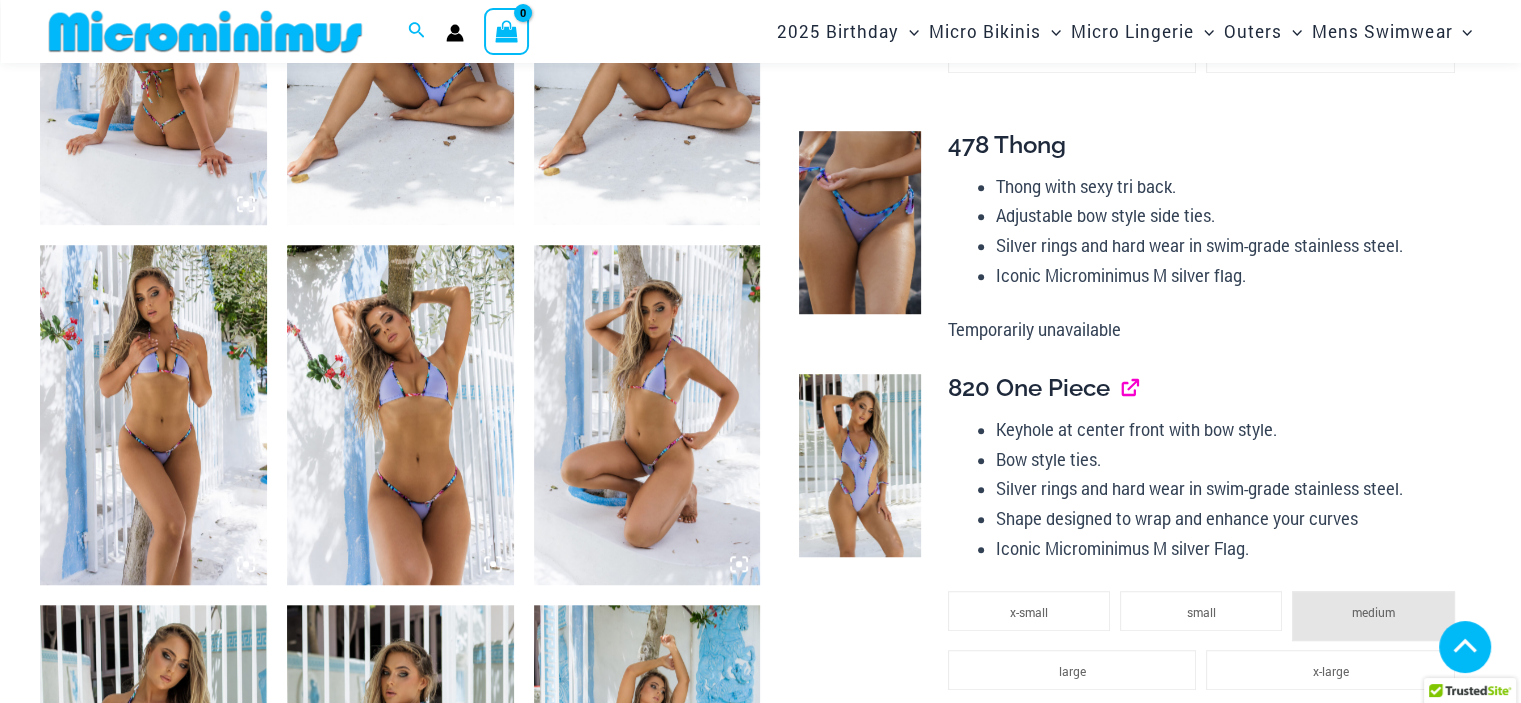 click at bounding box center [1122, 387] 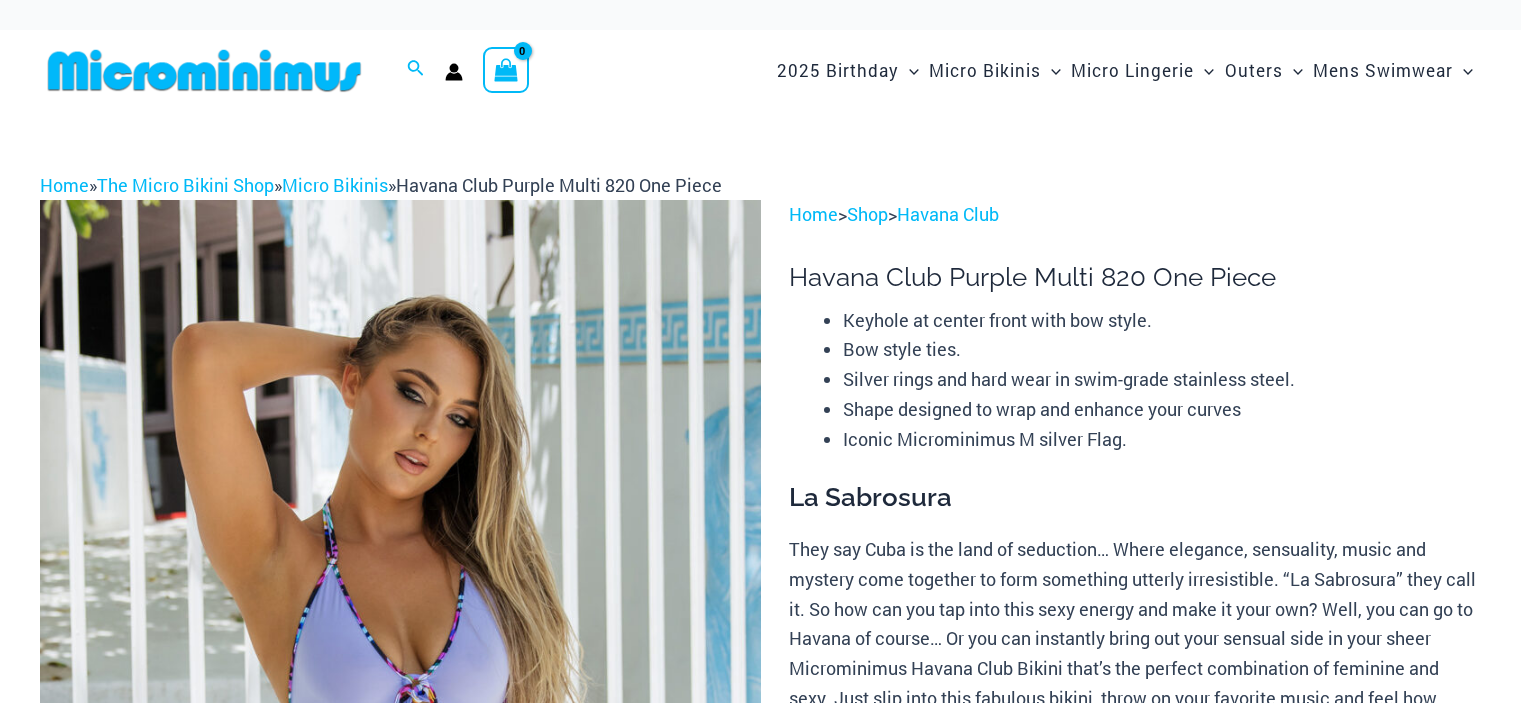 scroll, scrollTop: 0, scrollLeft: 0, axis: both 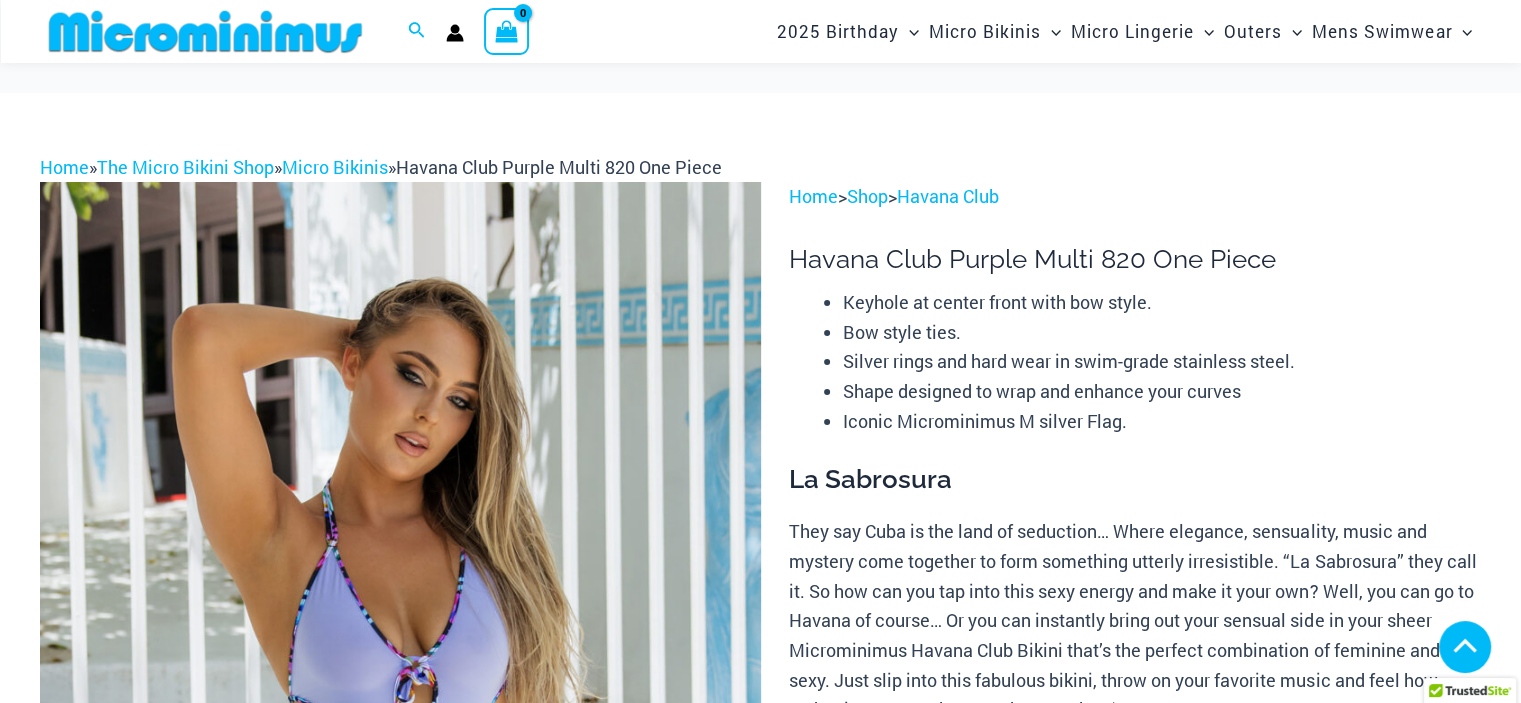 type on "**********" 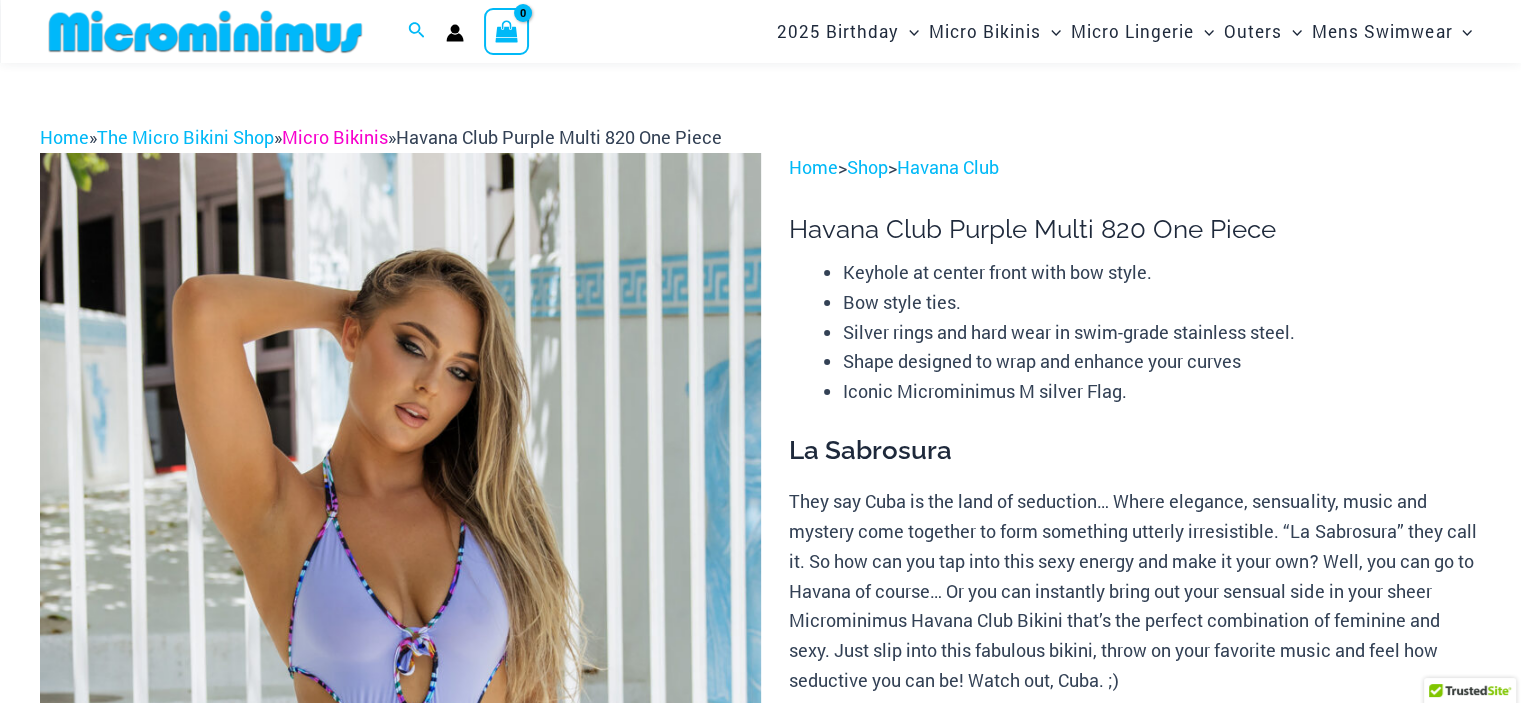 click on "Micro Bikinis" at bounding box center (335, 137) 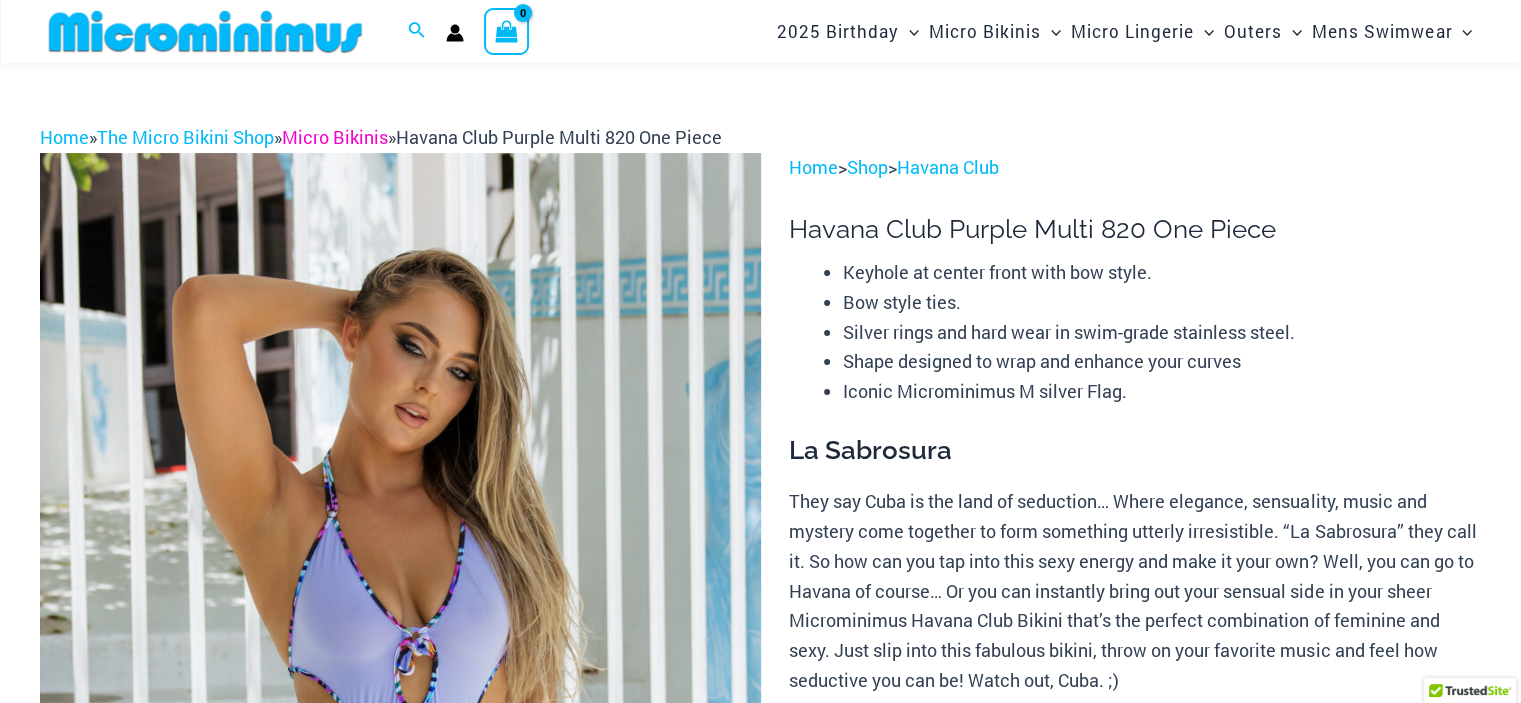 scroll, scrollTop: 29, scrollLeft: 0, axis: vertical 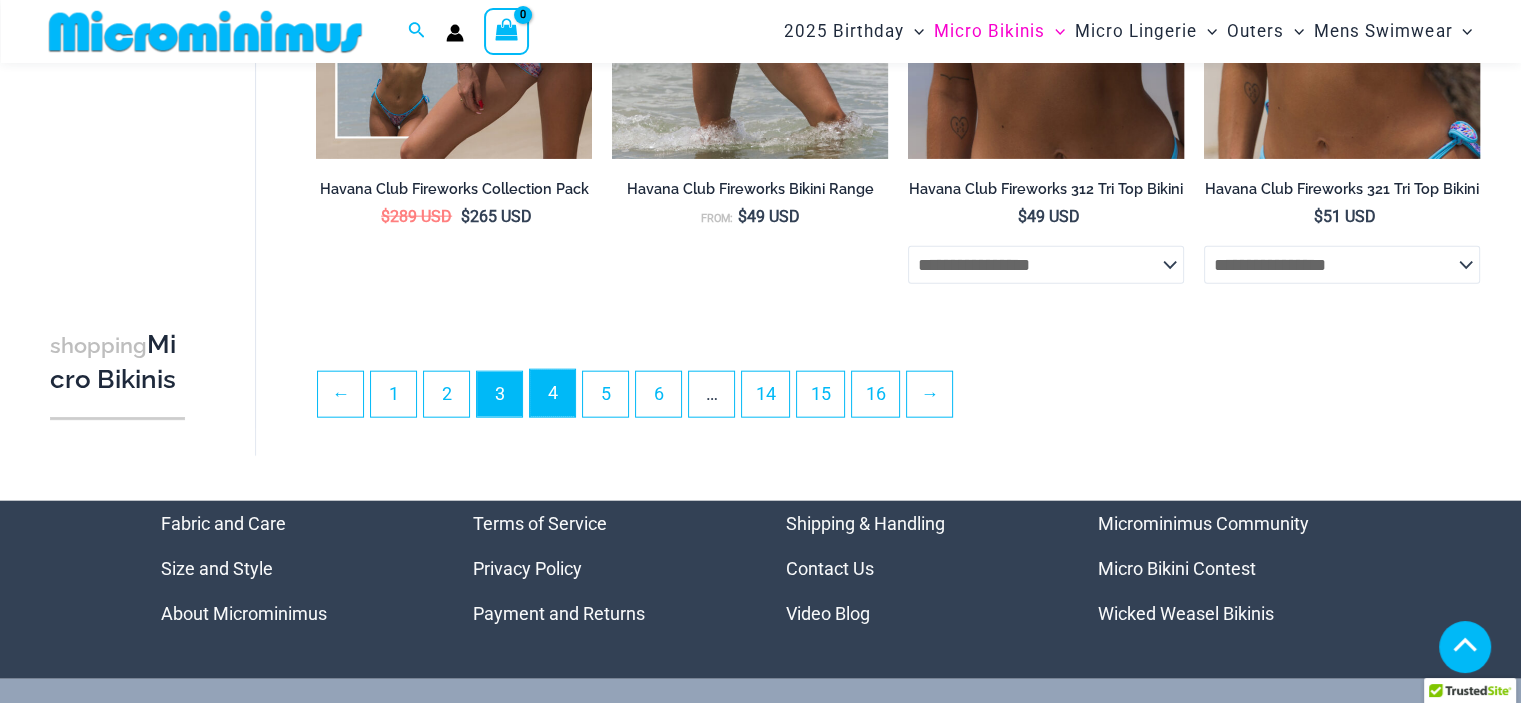 click on "4" at bounding box center (552, 393) 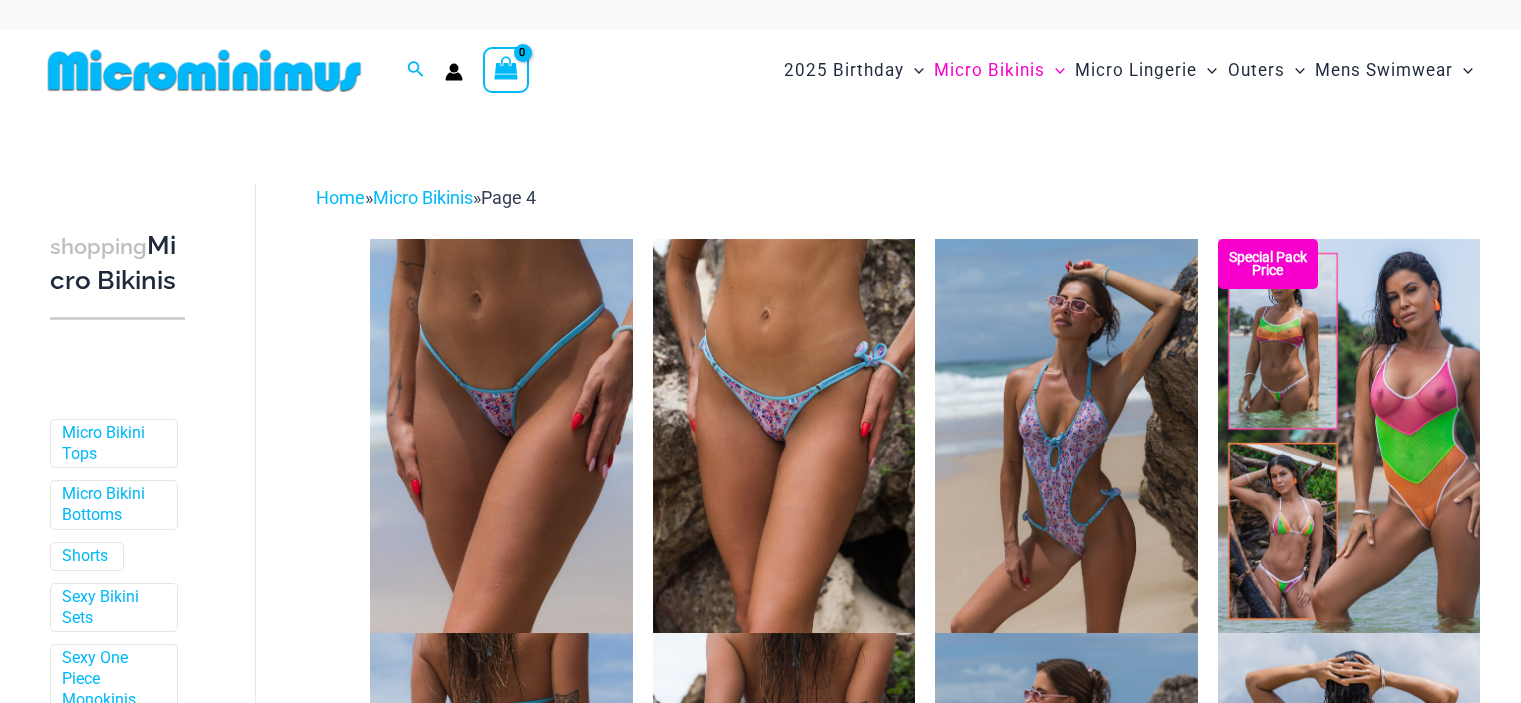 scroll, scrollTop: 0, scrollLeft: 0, axis: both 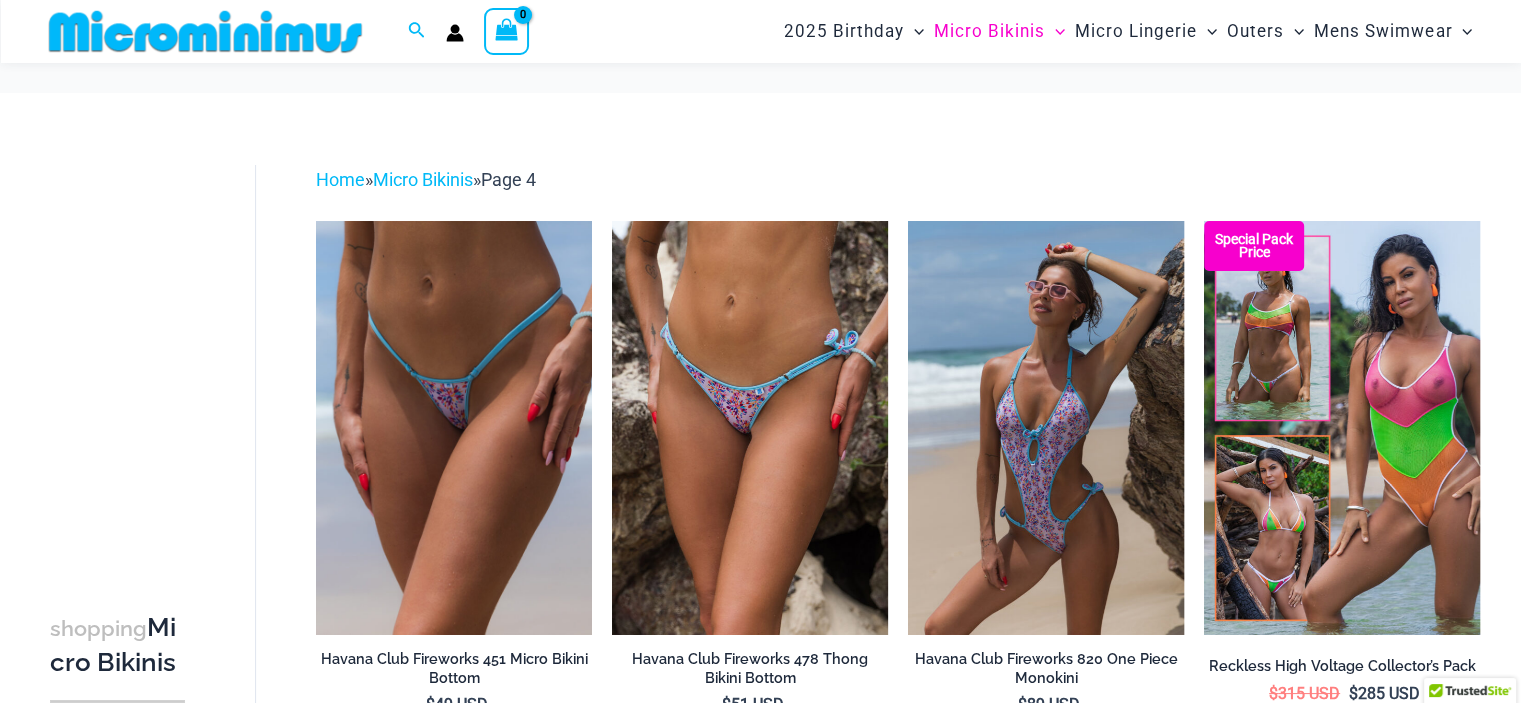 type on "**********" 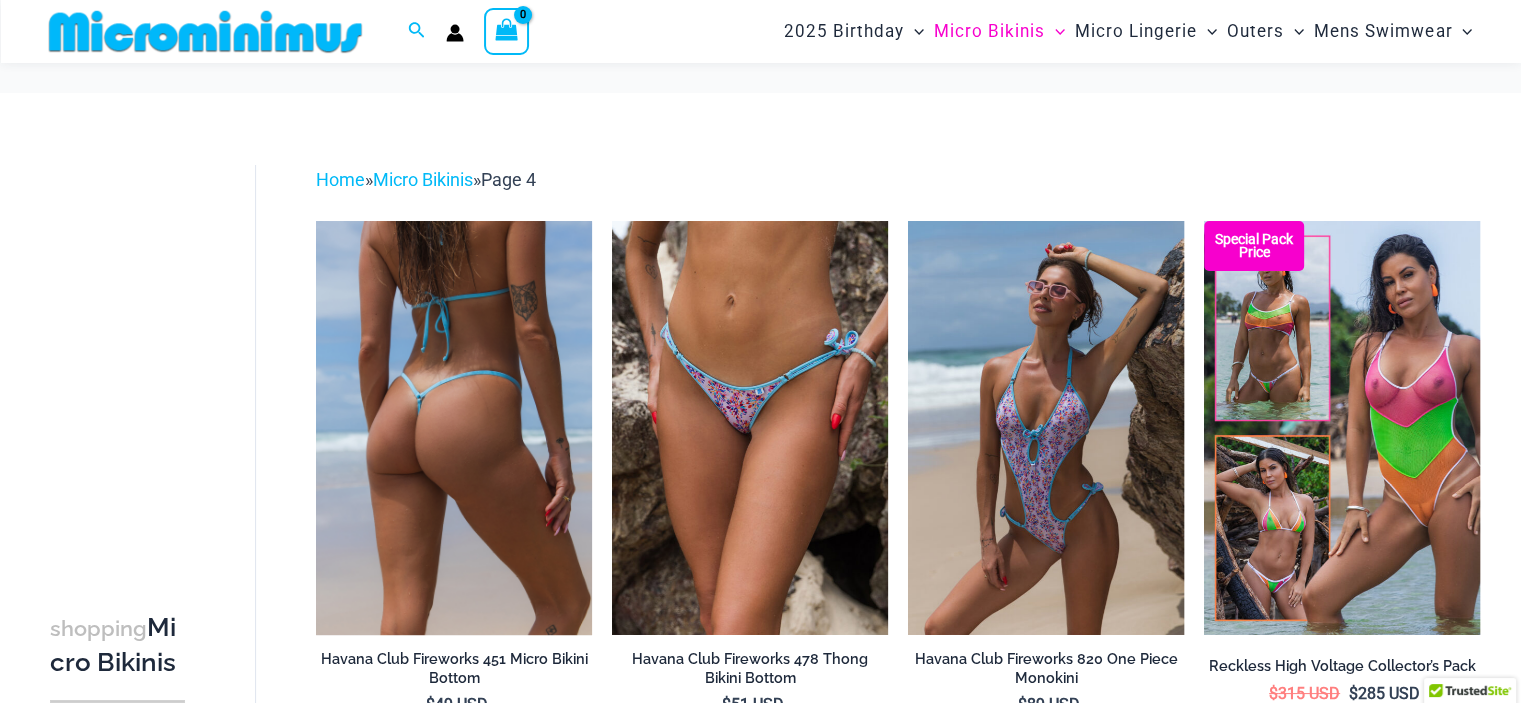 click on "**********" 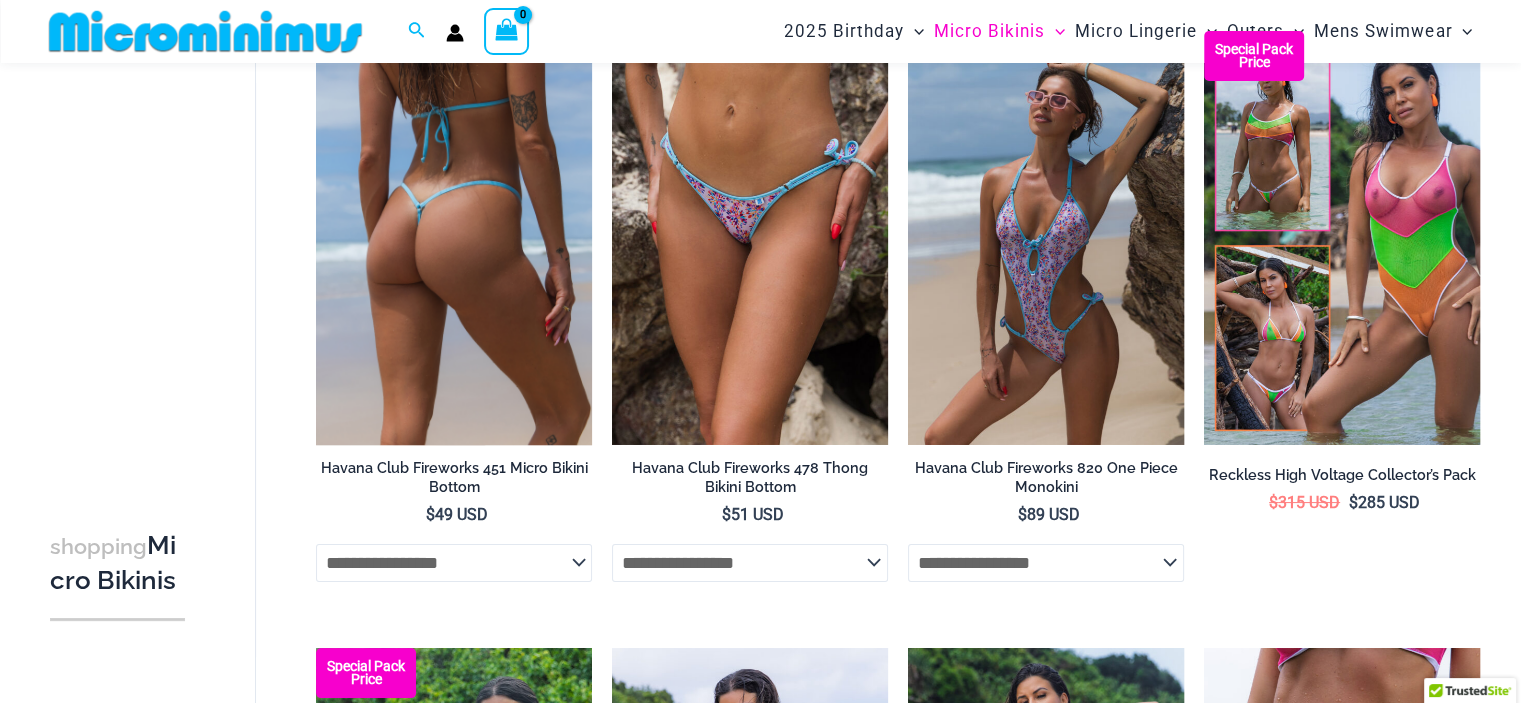 select on "*****" 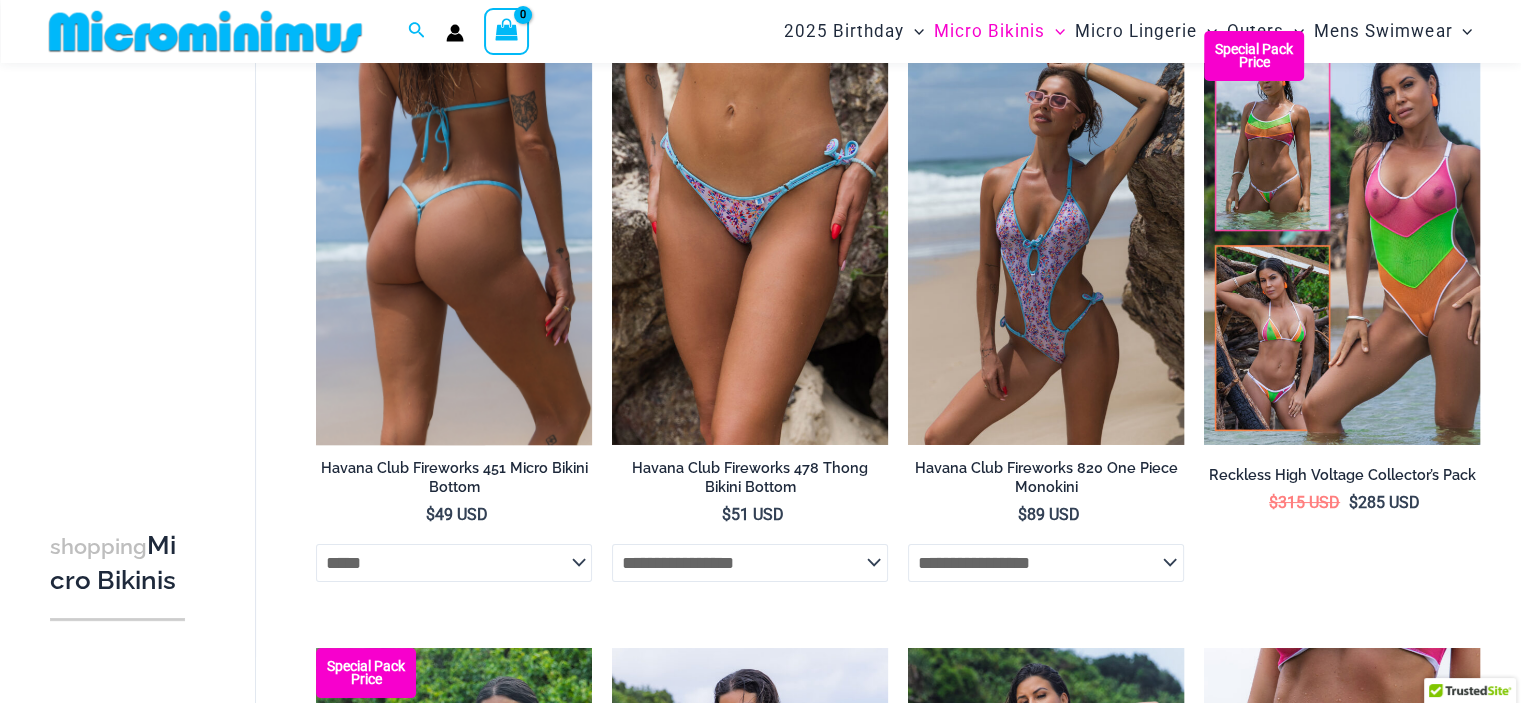 click on "**********" 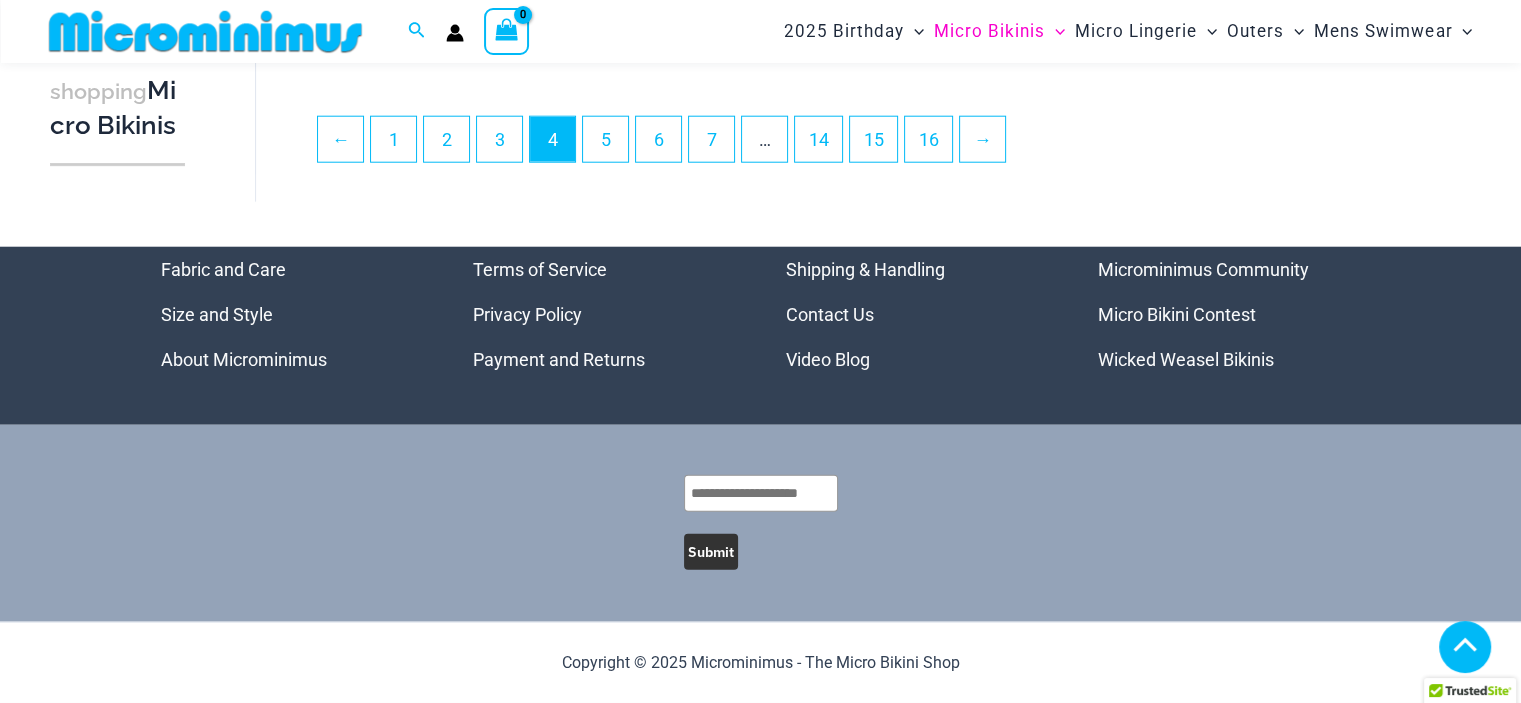 scroll, scrollTop: 5206, scrollLeft: 0, axis: vertical 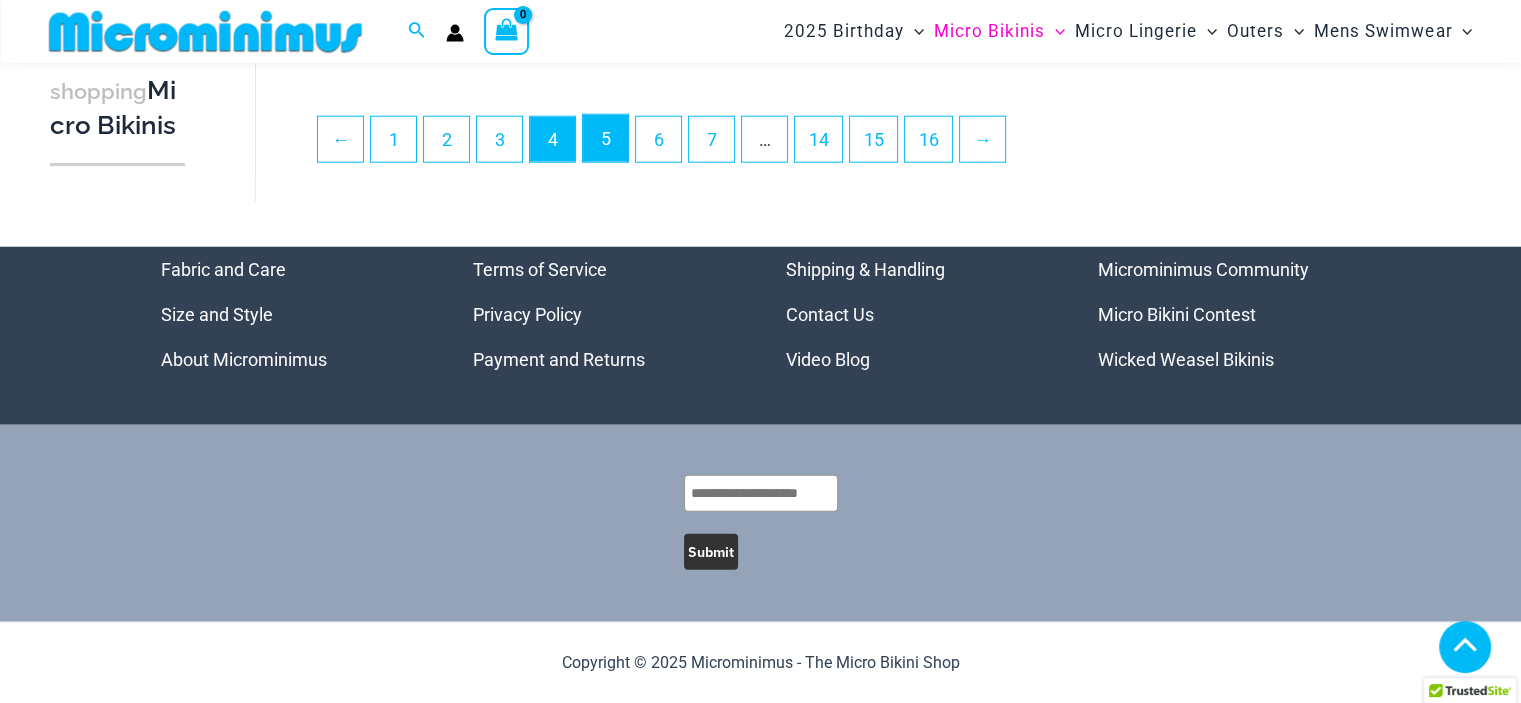 click on "5" at bounding box center [605, 138] 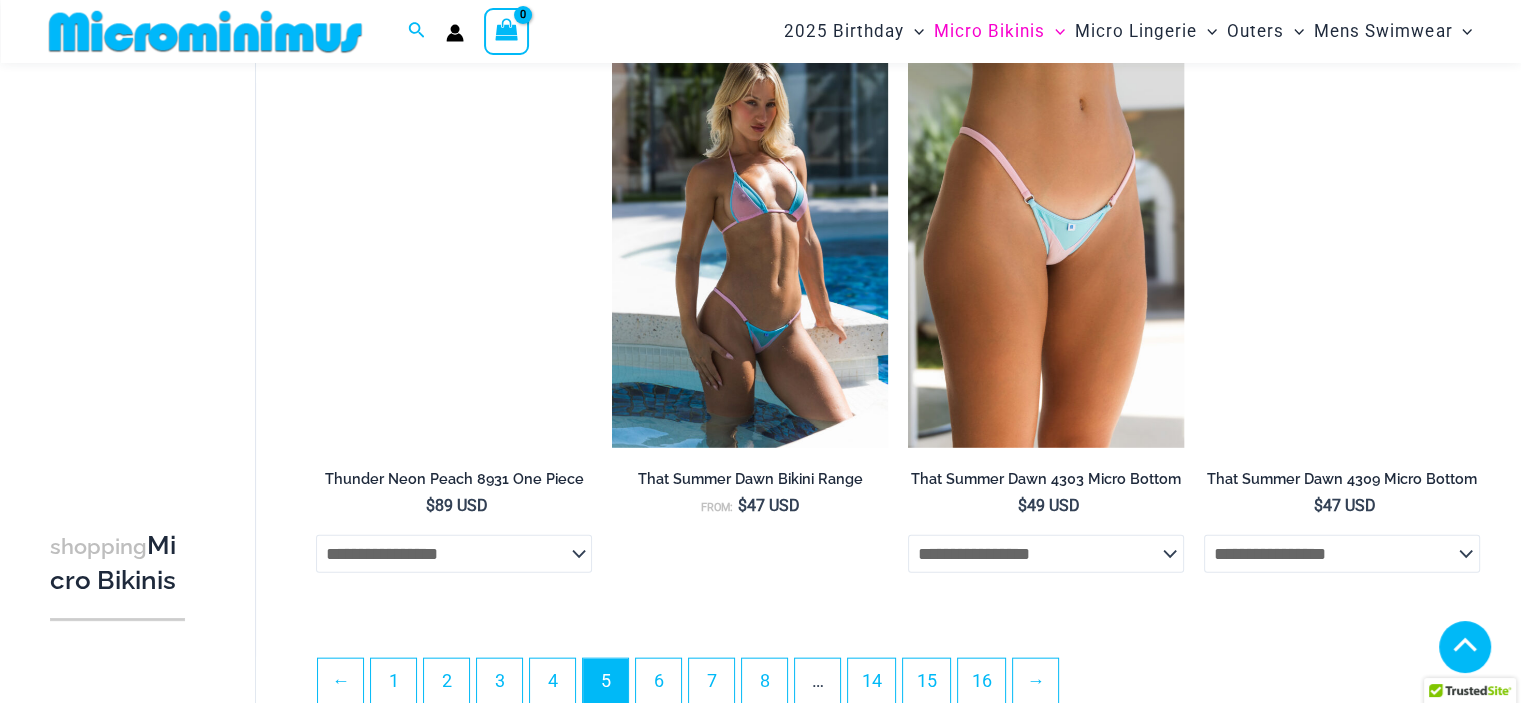 scroll, scrollTop: 4377, scrollLeft: 0, axis: vertical 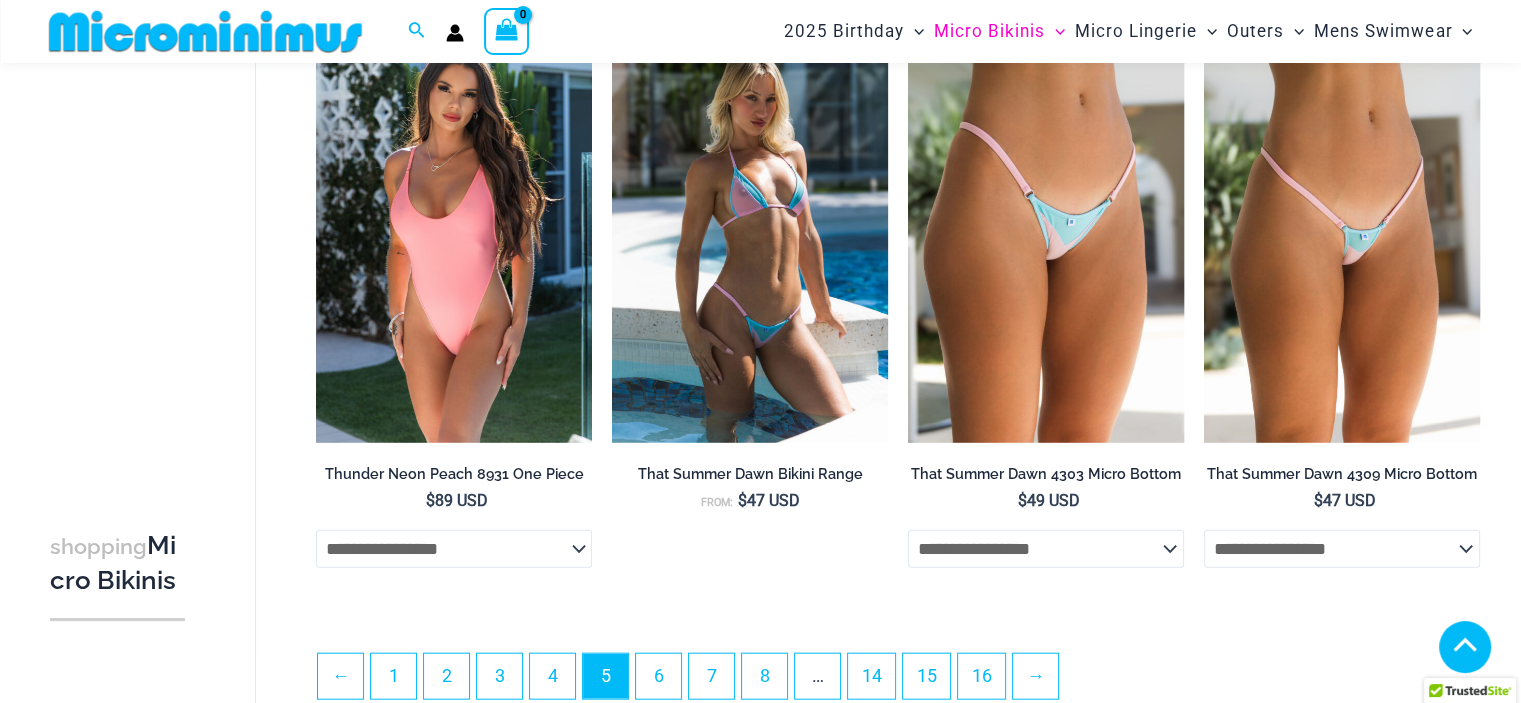type on "**********" 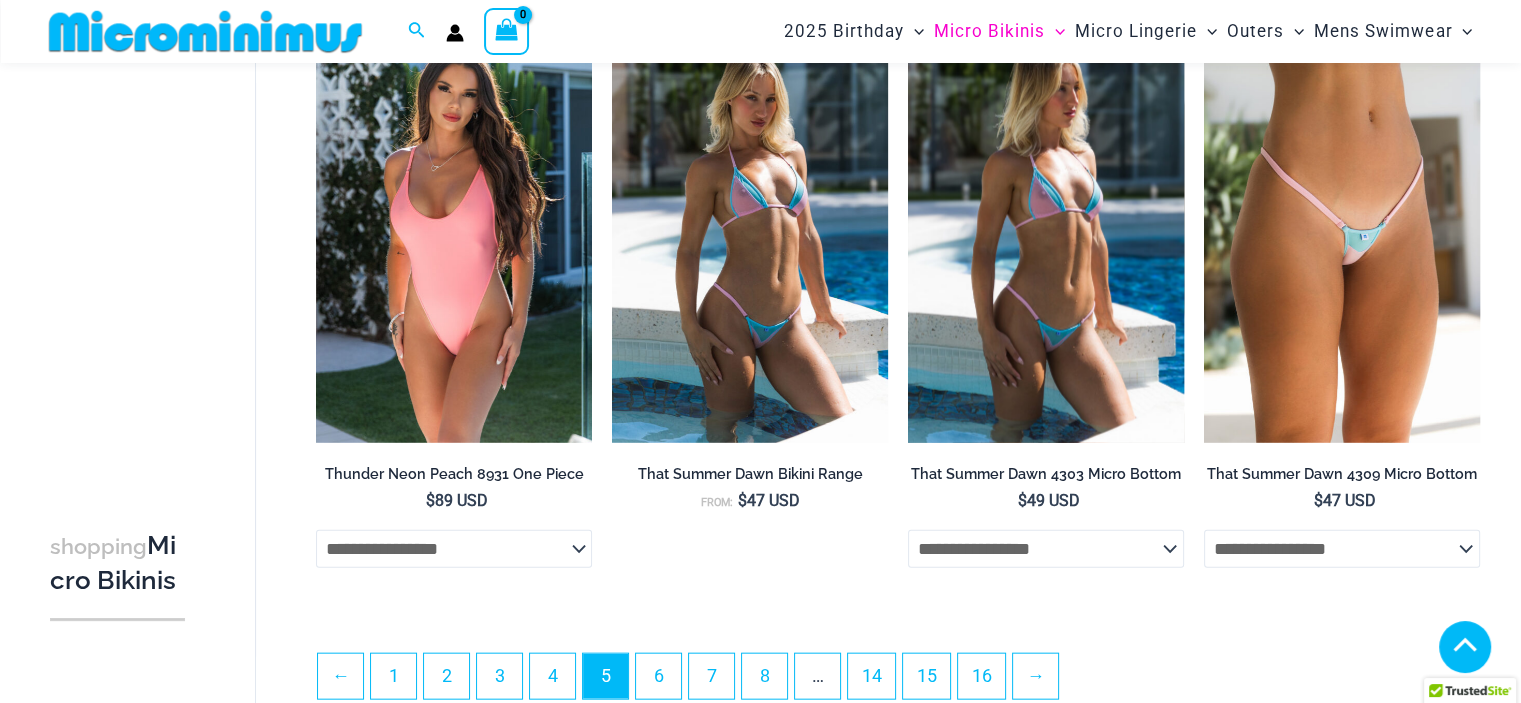 click on "That Summer Dawn 4303 Micro Bottom" at bounding box center (1046, 474) 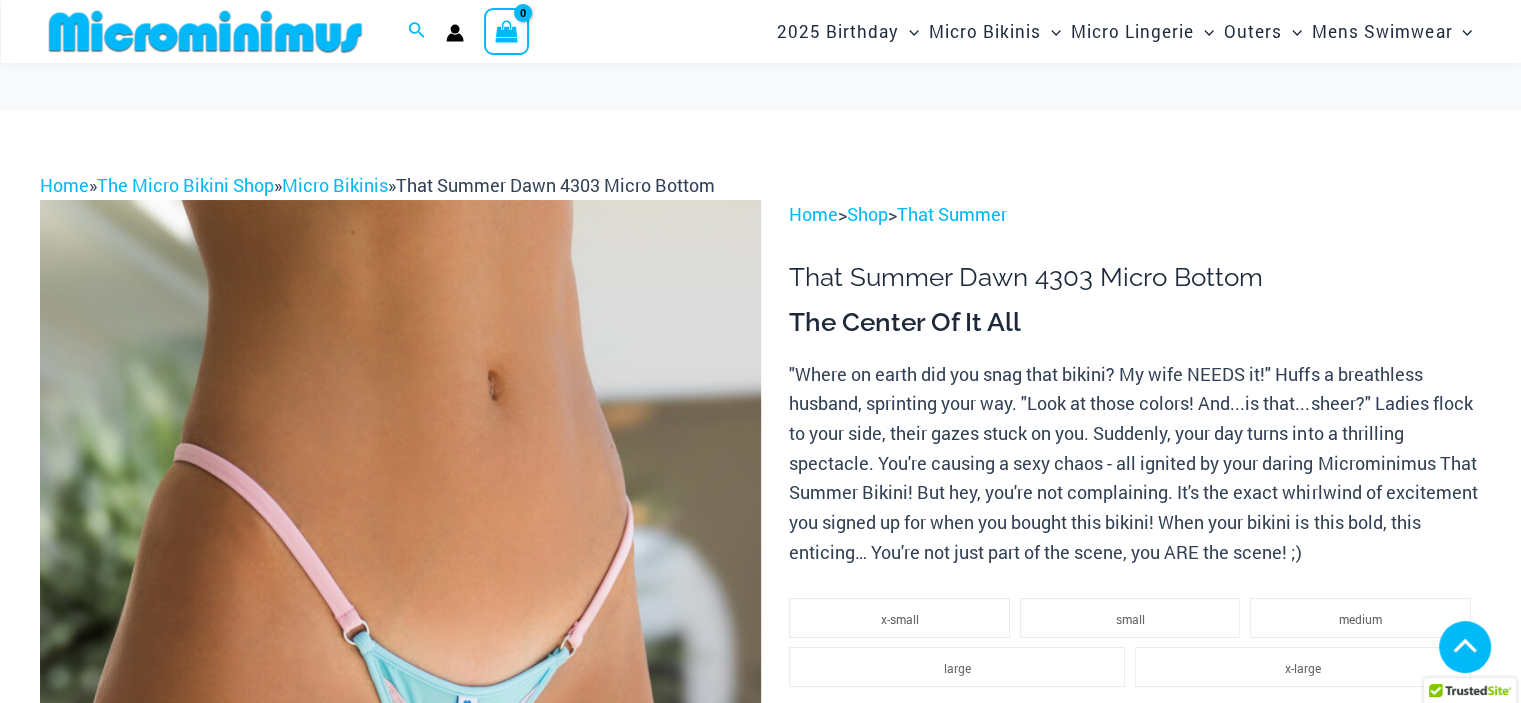 scroll, scrollTop: 323, scrollLeft: 0, axis: vertical 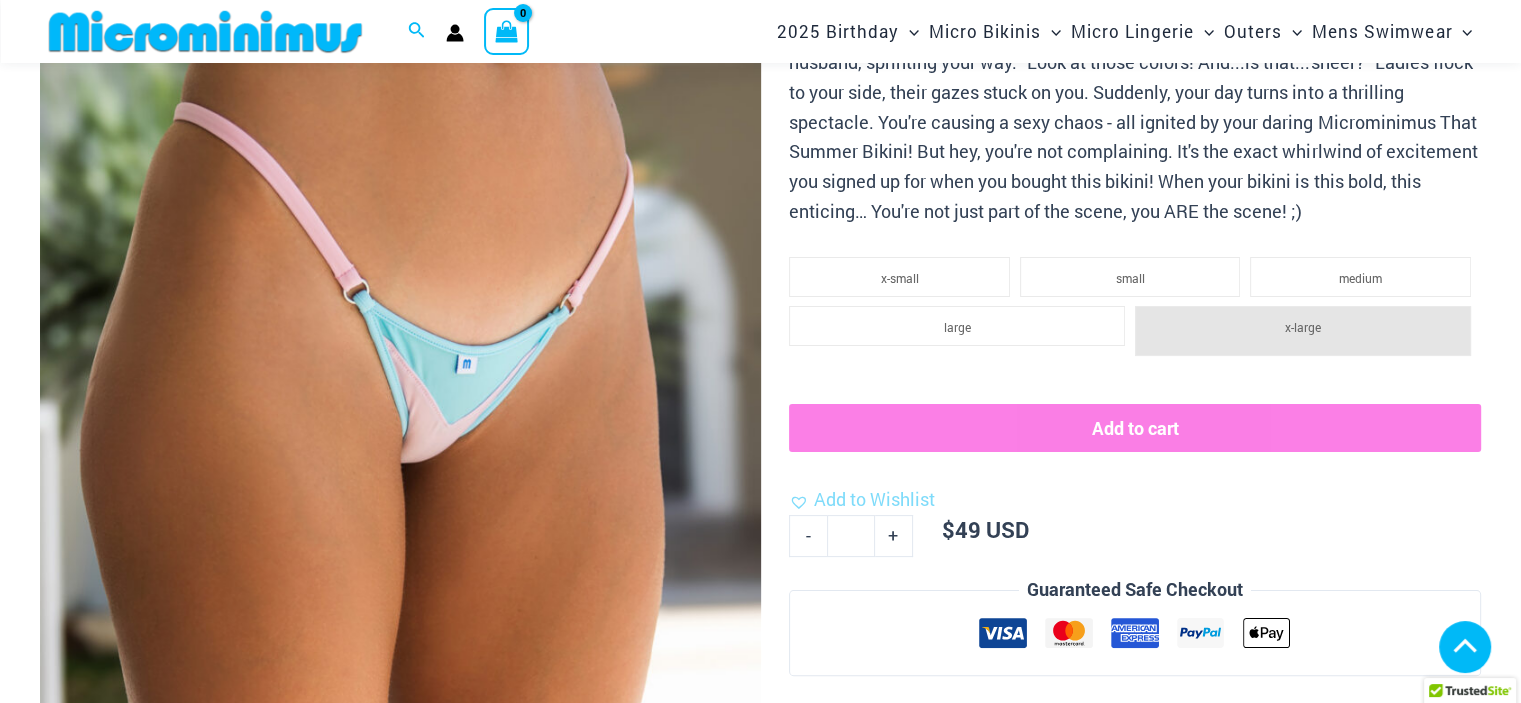 type on "**********" 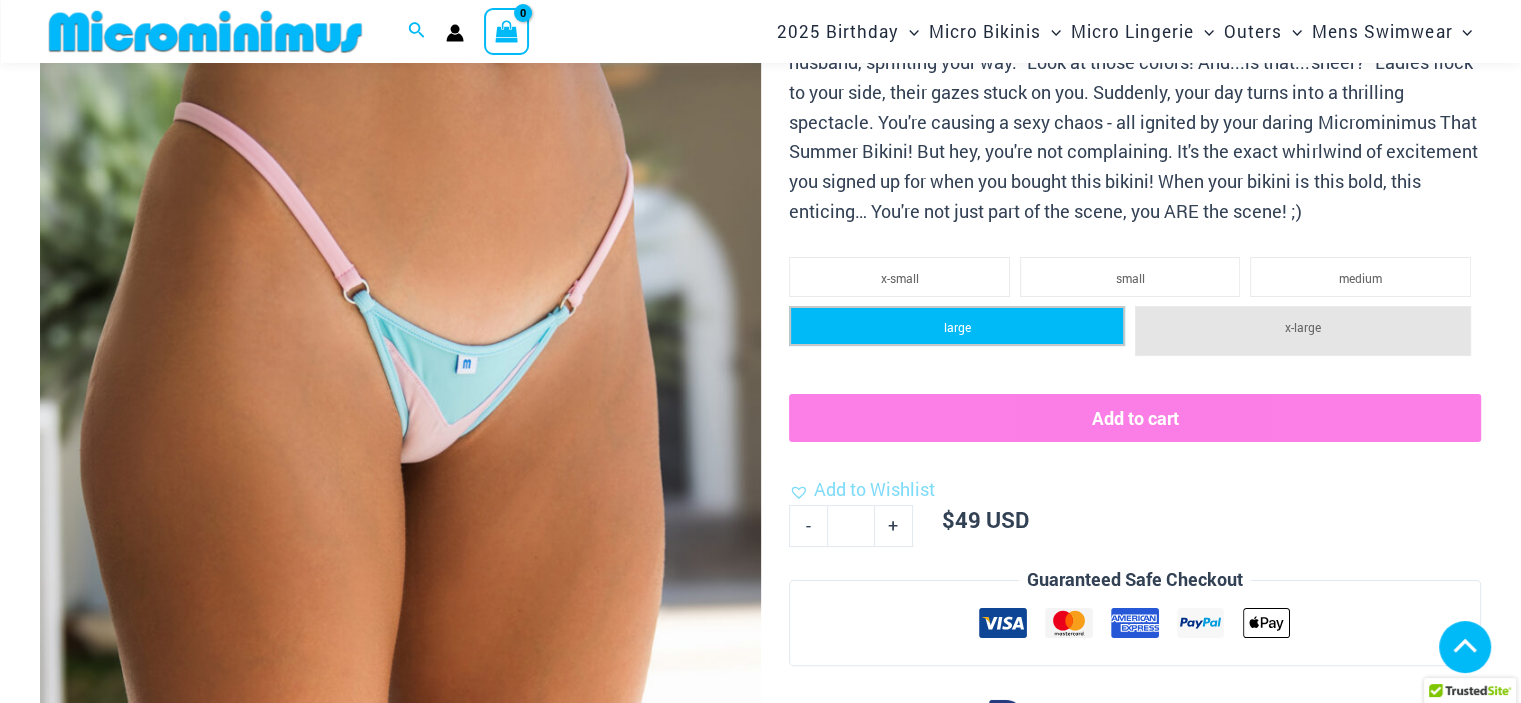 click on "large" 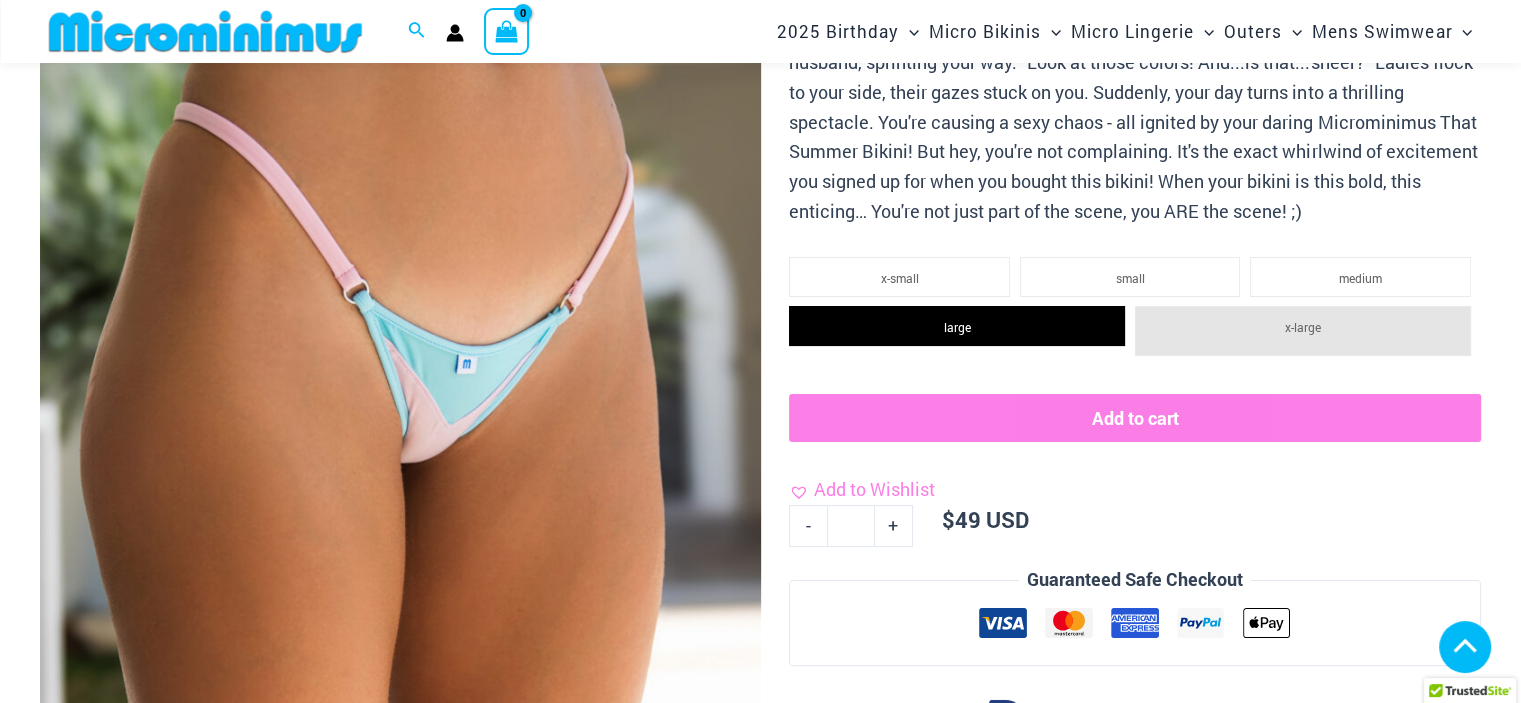 click on "Add to Wishlist" 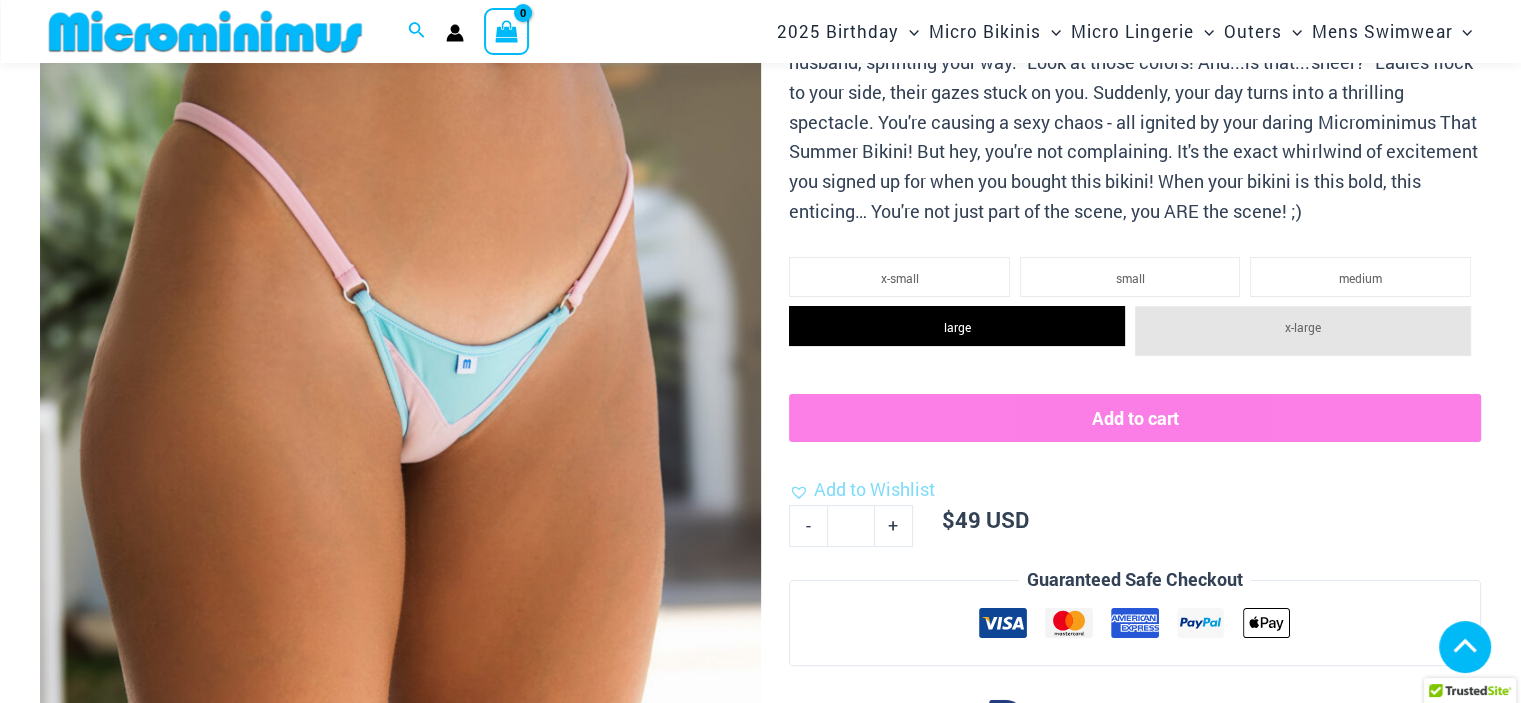 click at bounding box center (647, 1130) 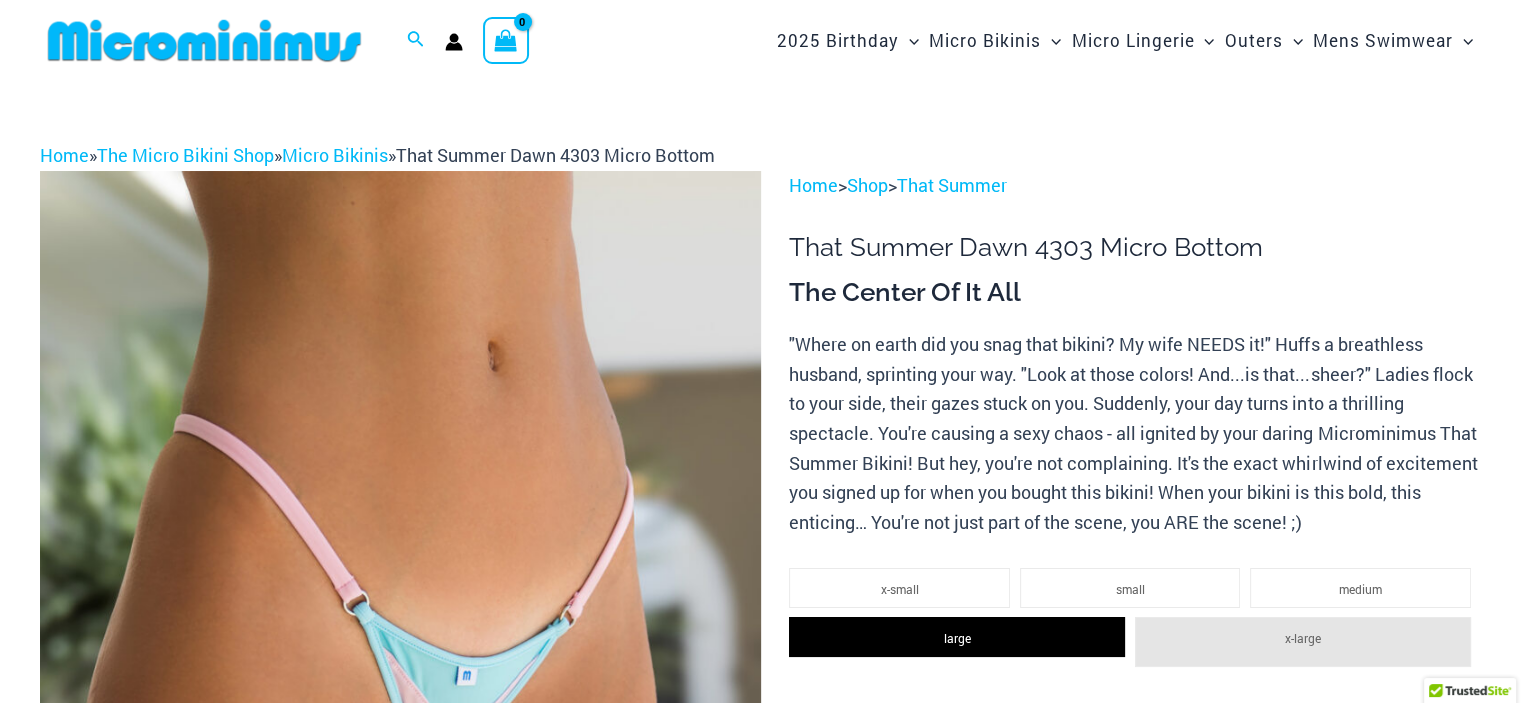 scroll, scrollTop: 14, scrollLeft: 0, axis: vertical 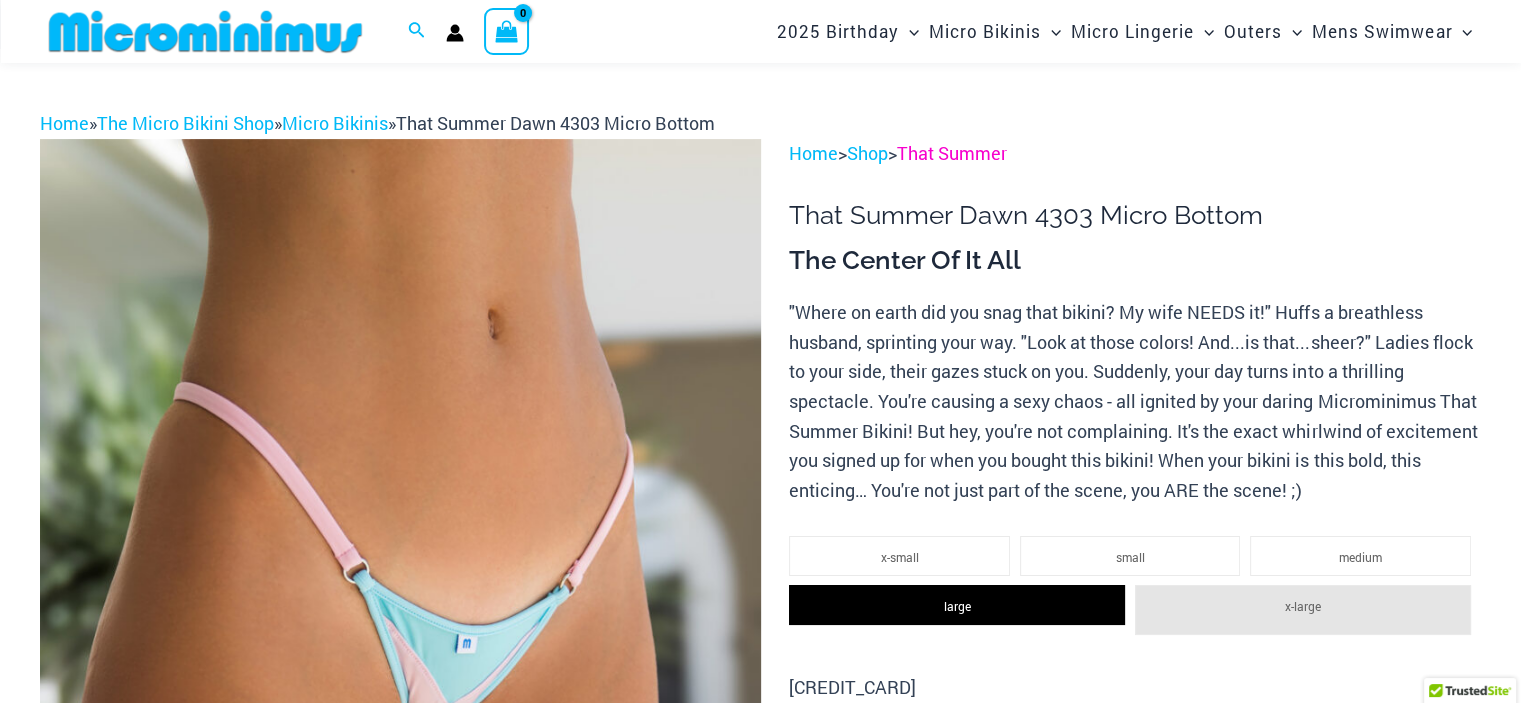 click on "That Summer" at bounding box center (952, 153) 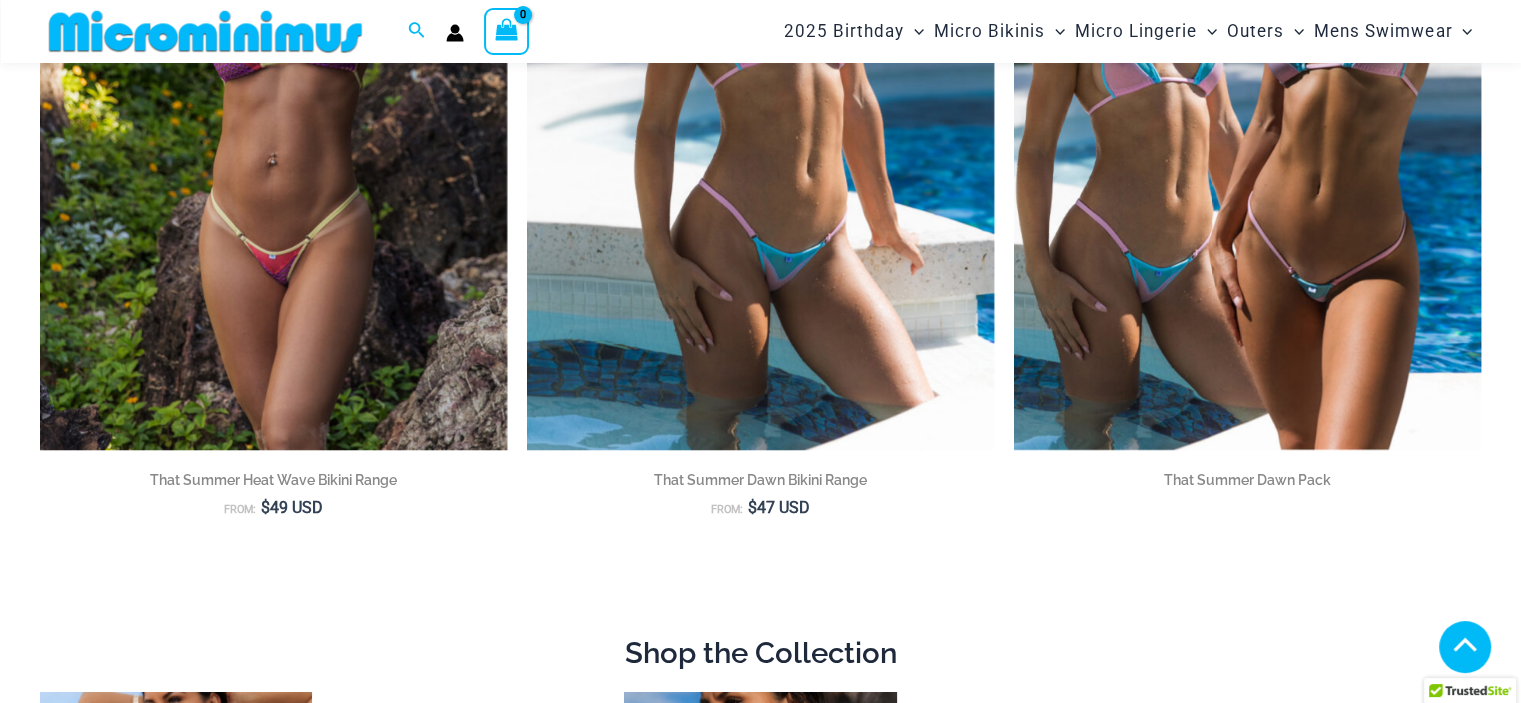 scroll, scrollTop: 494, scrollLeft: 0, axis: vertical 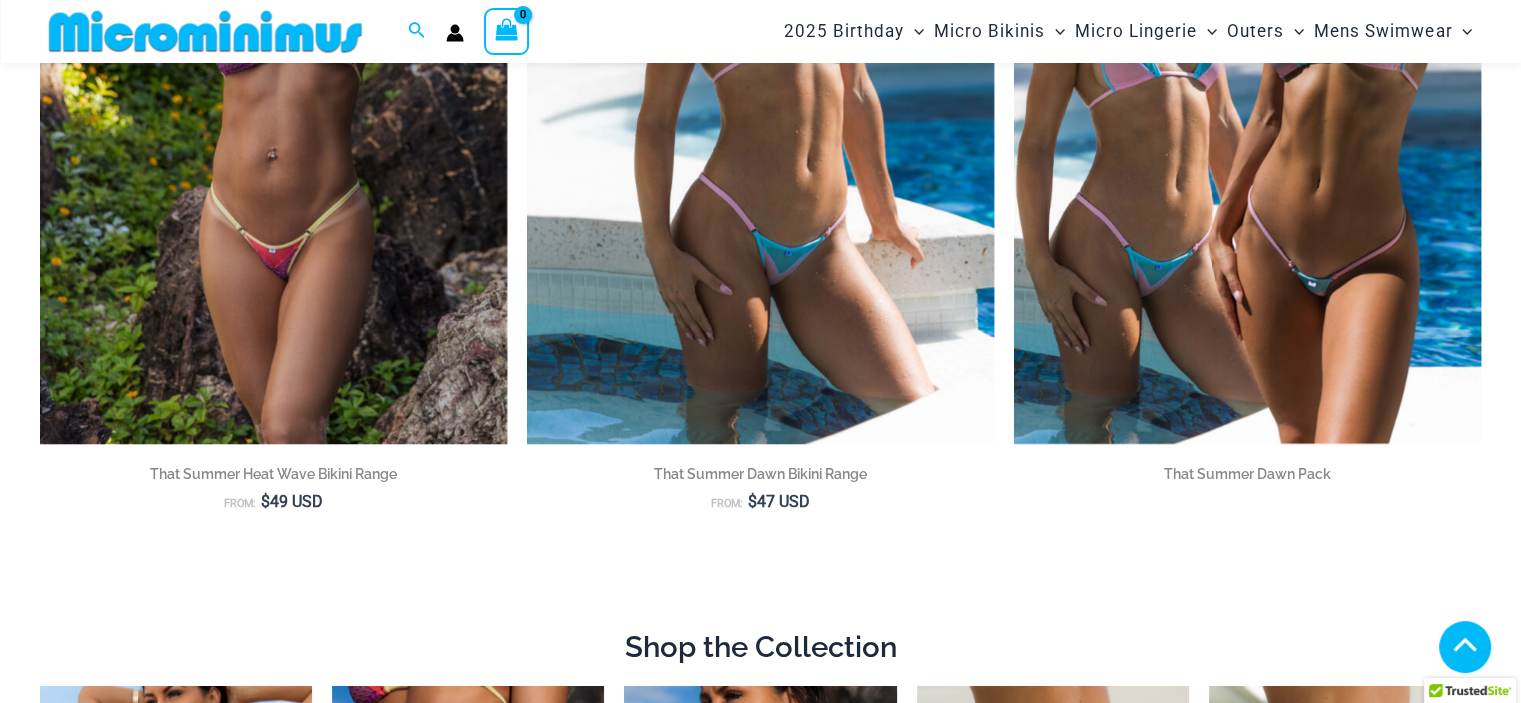type on "**********" 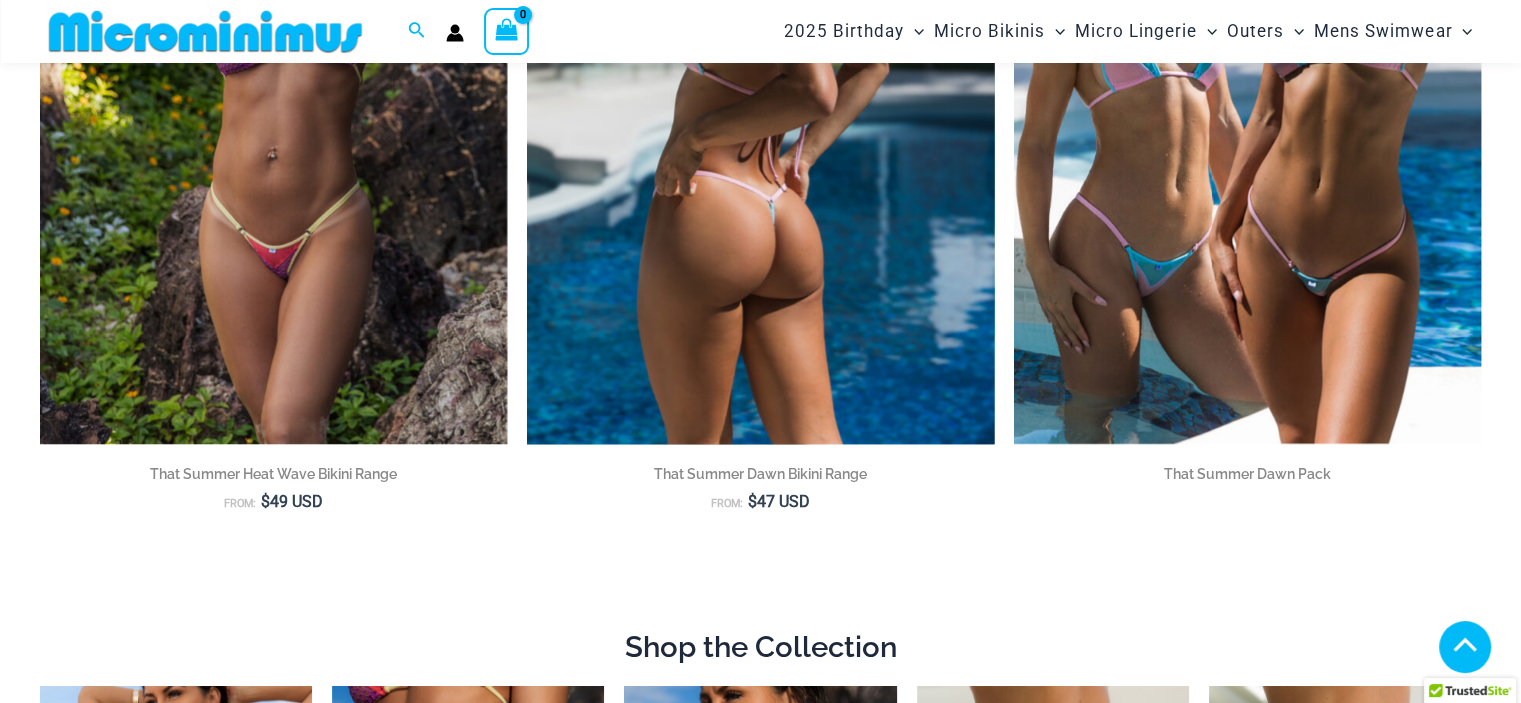 click on "That Summer Dawn Bikini Range" at bounding box center [760, 474] 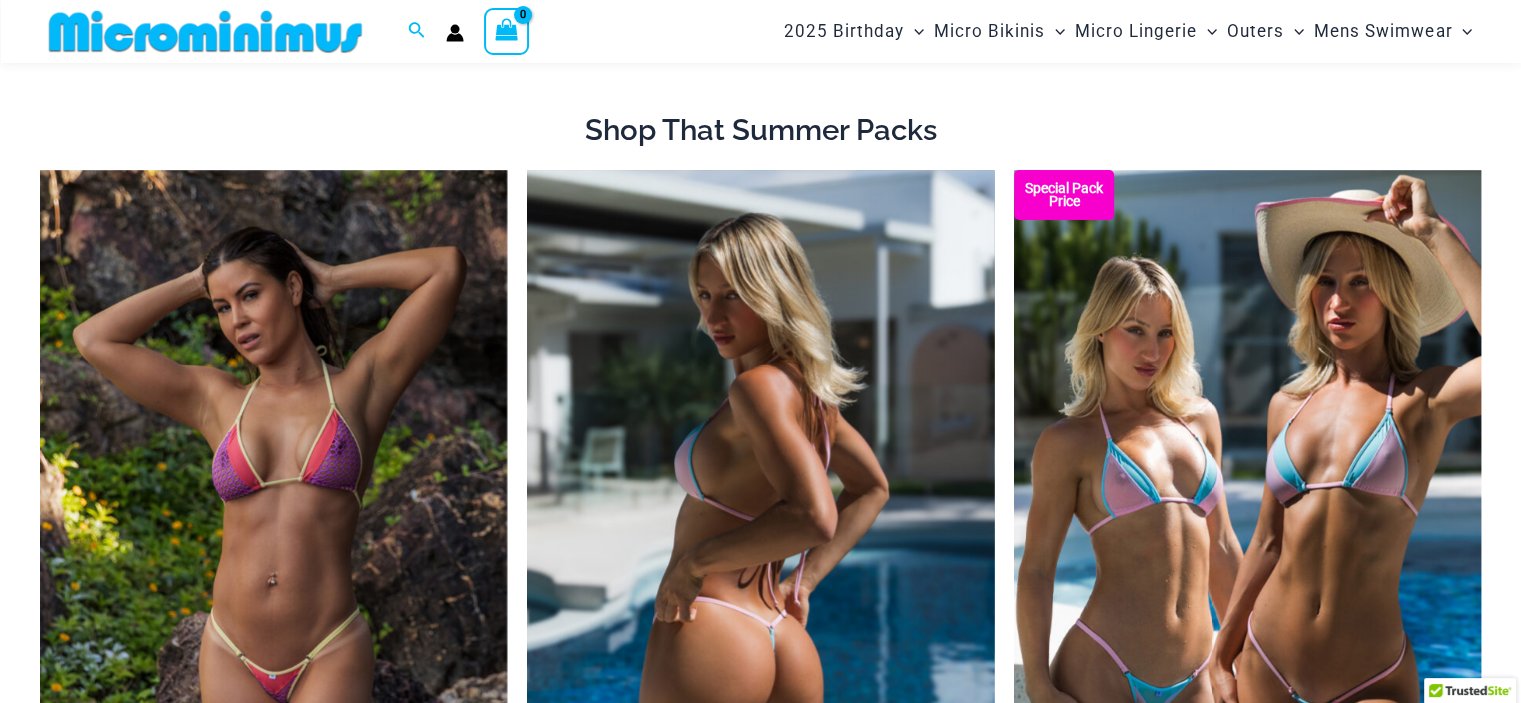 scroll, scrollTop: 68, scrollLeft: 0, axis: vertical 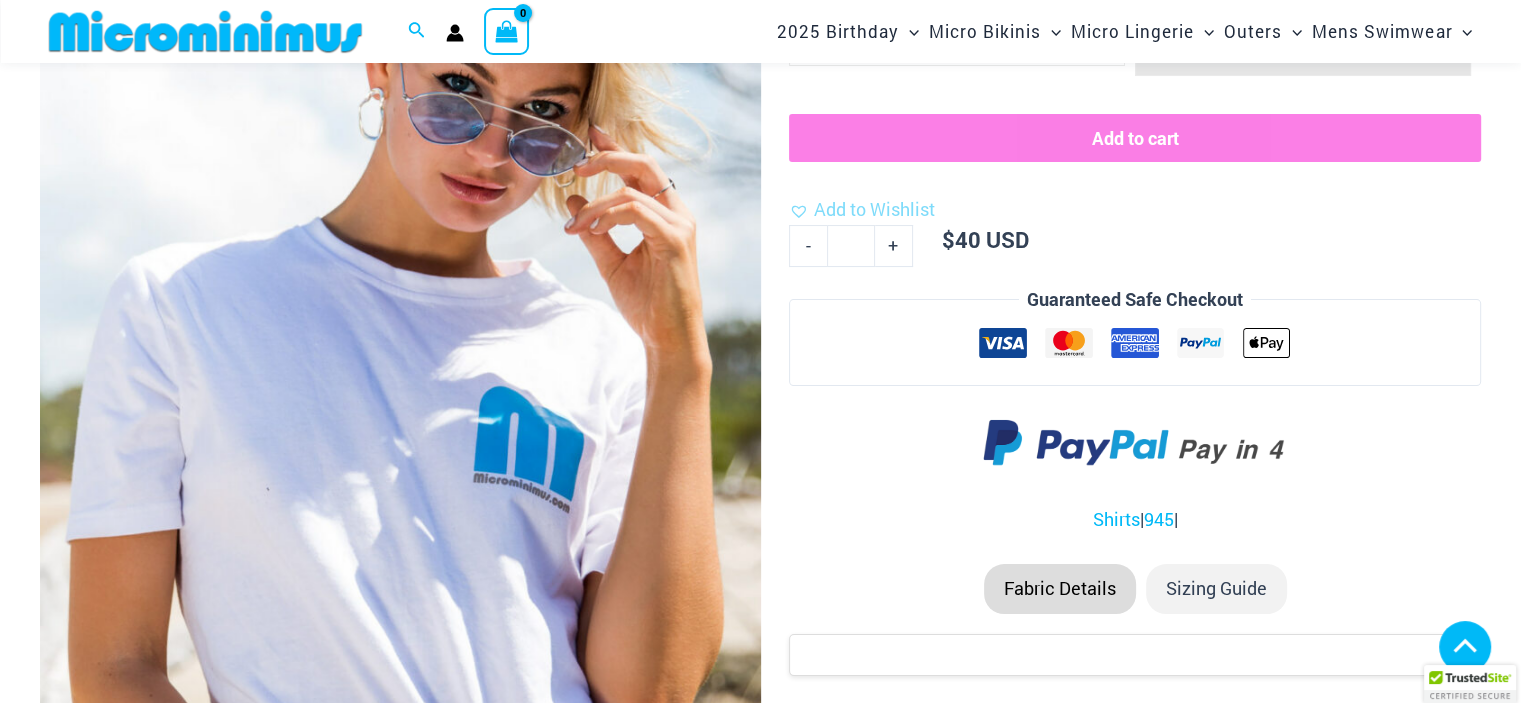type on "**********" 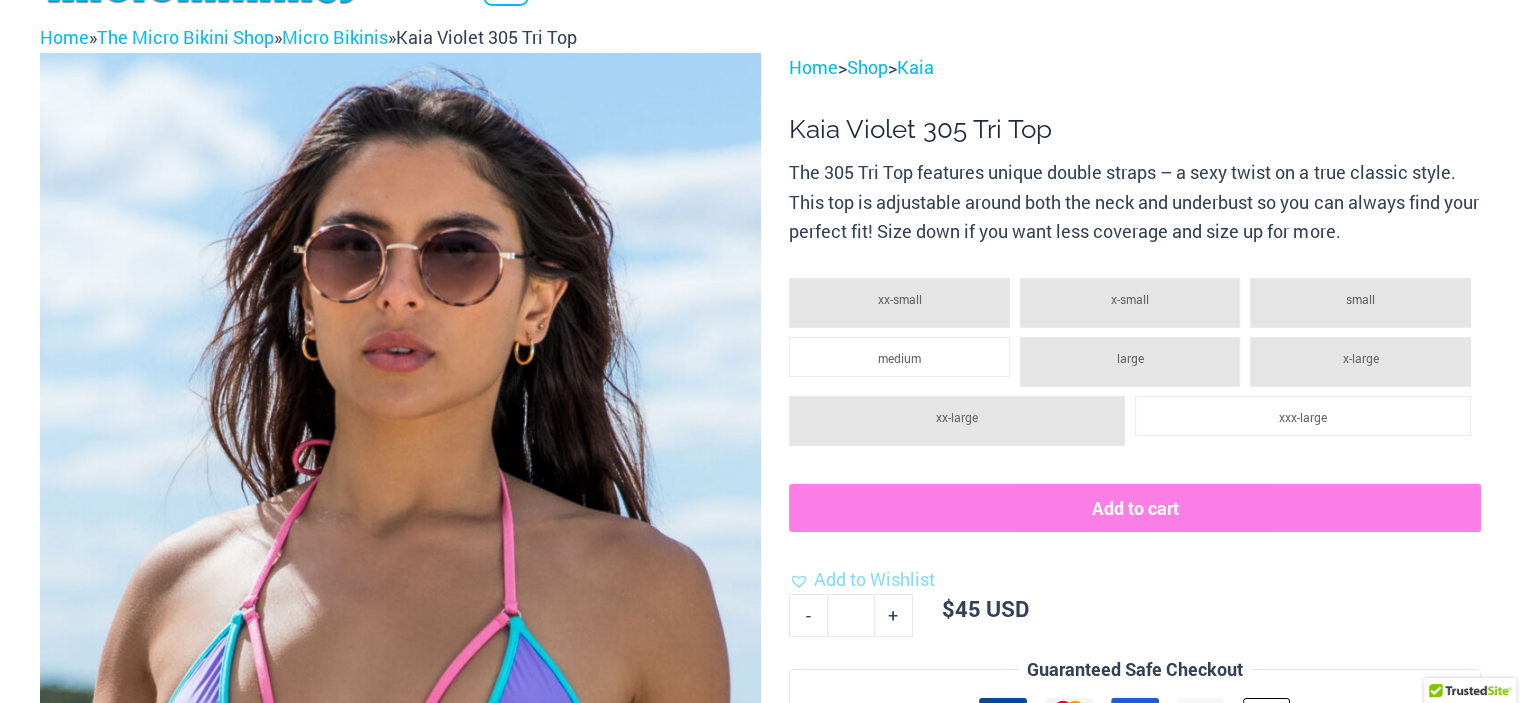 scroll, scrollTop: 0, scrollLeft: 0, axis: both 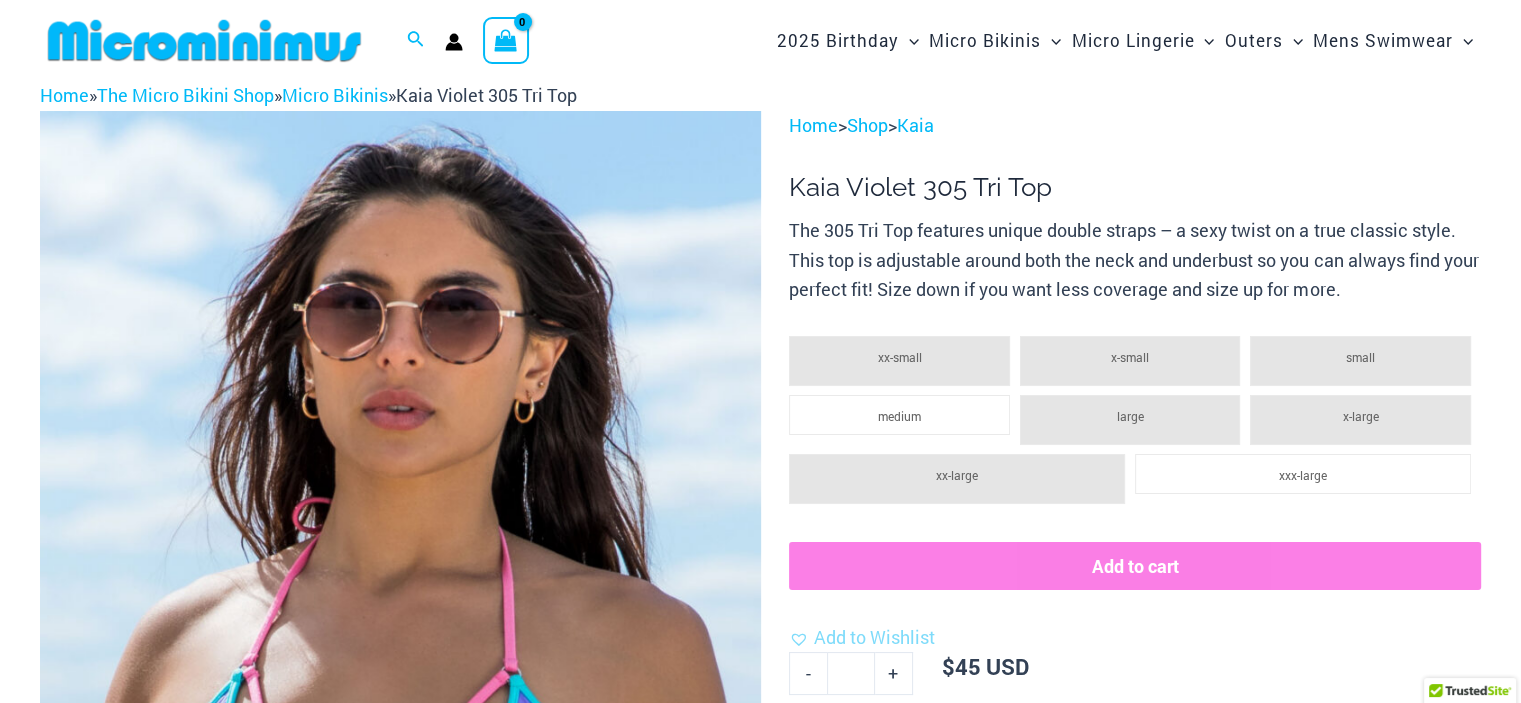 type on "**********" 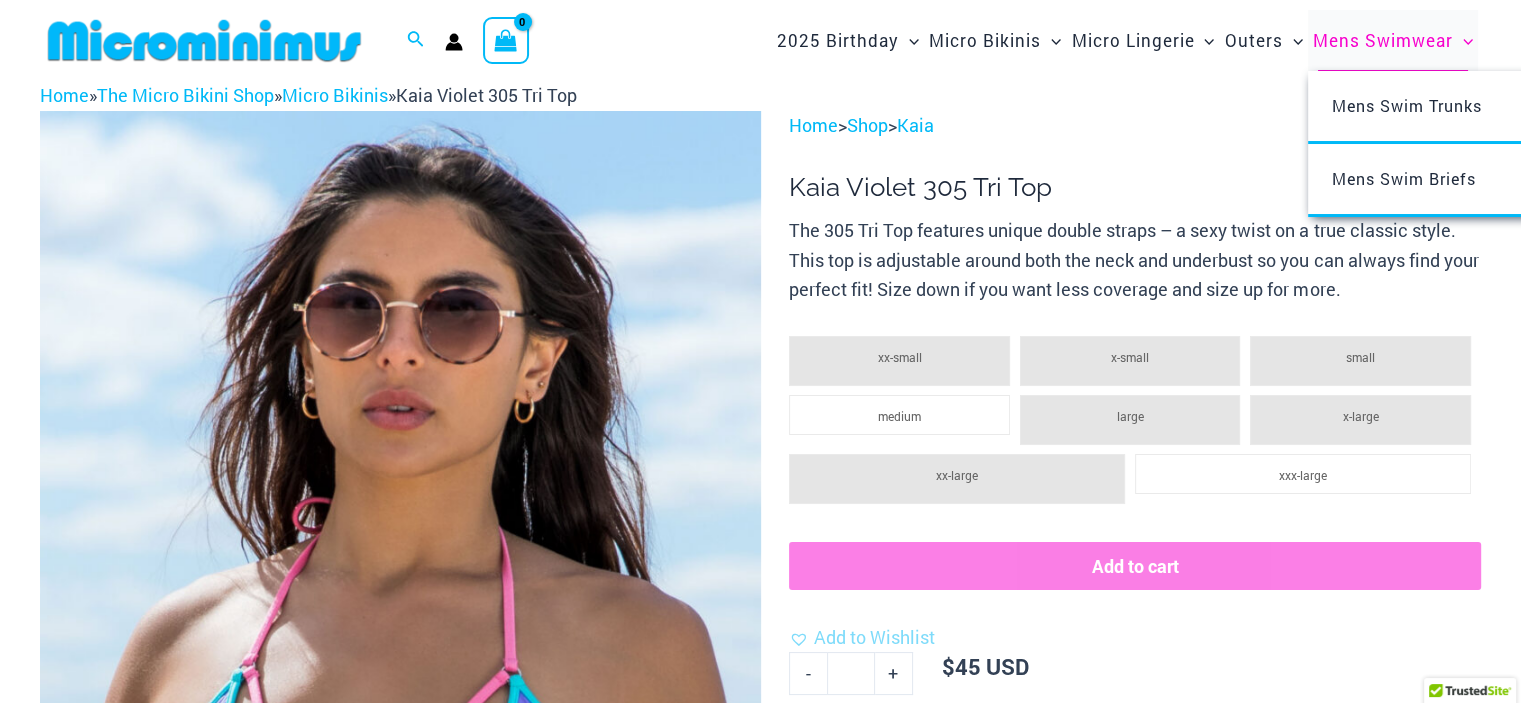 click on "Mens Swimwear" at bounding box center (1383, 40) 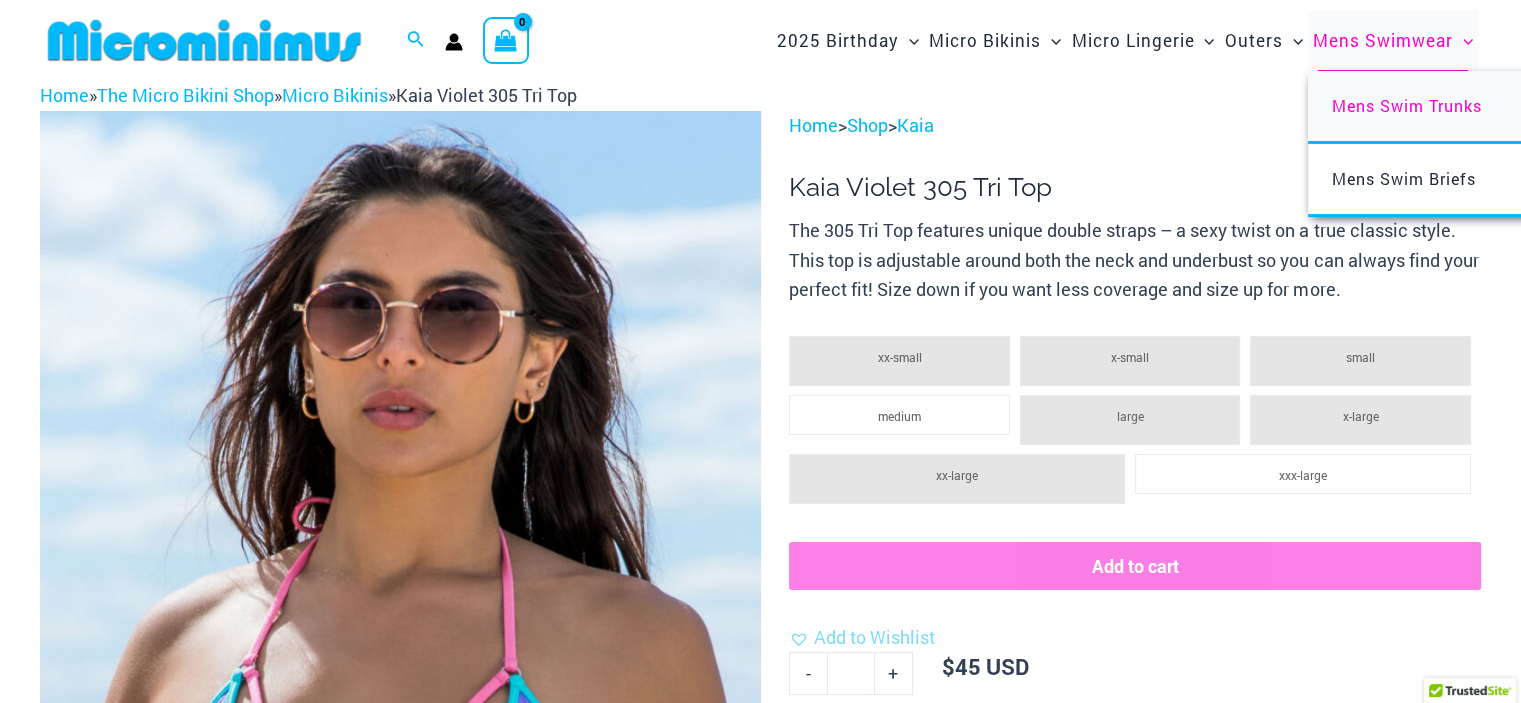 click on "Mens Swim Trunks" at bounding box center (1407, 105) 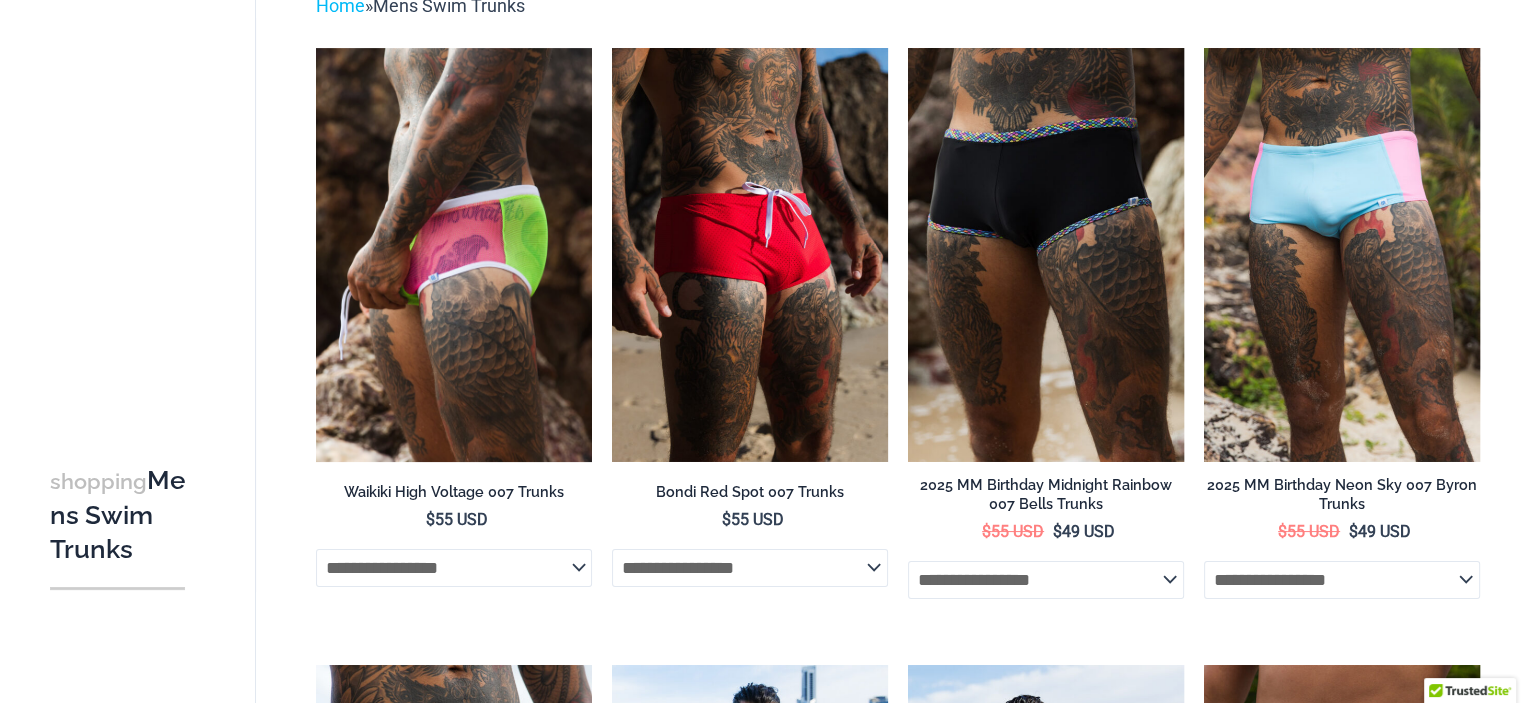 scroll, scrollTop: 0, scrollLeft: 0, axis: both 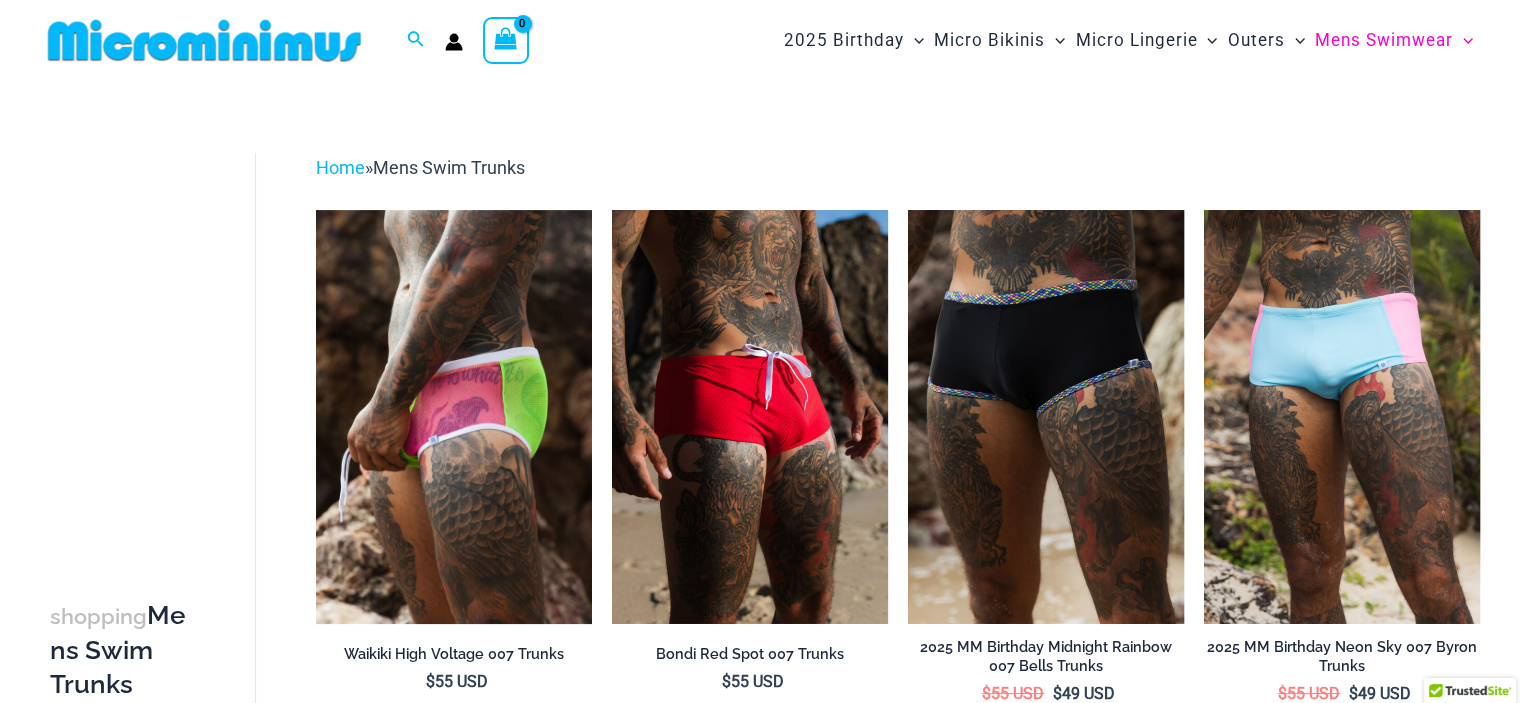 type on "**********" 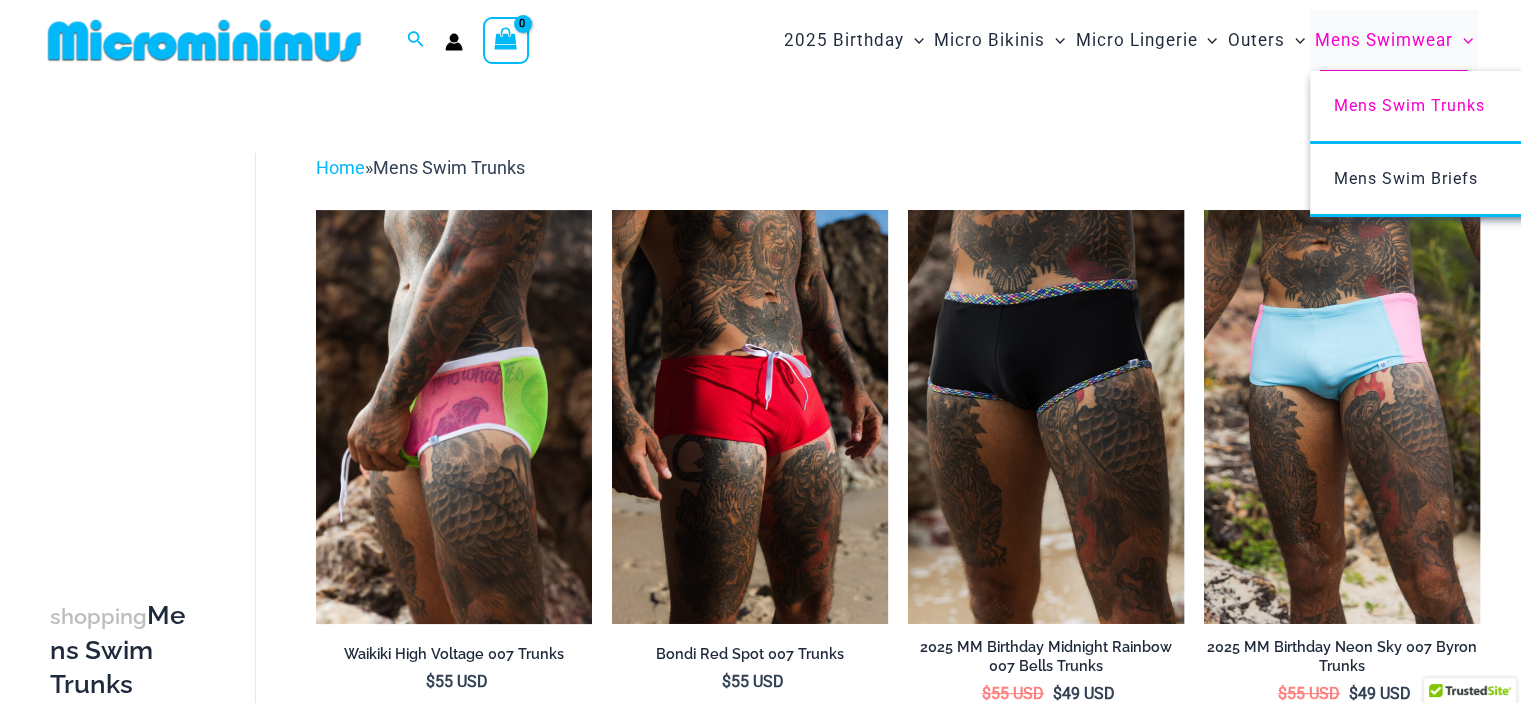 click on "Mens Swimwear" at bounding box center [1384, 40] 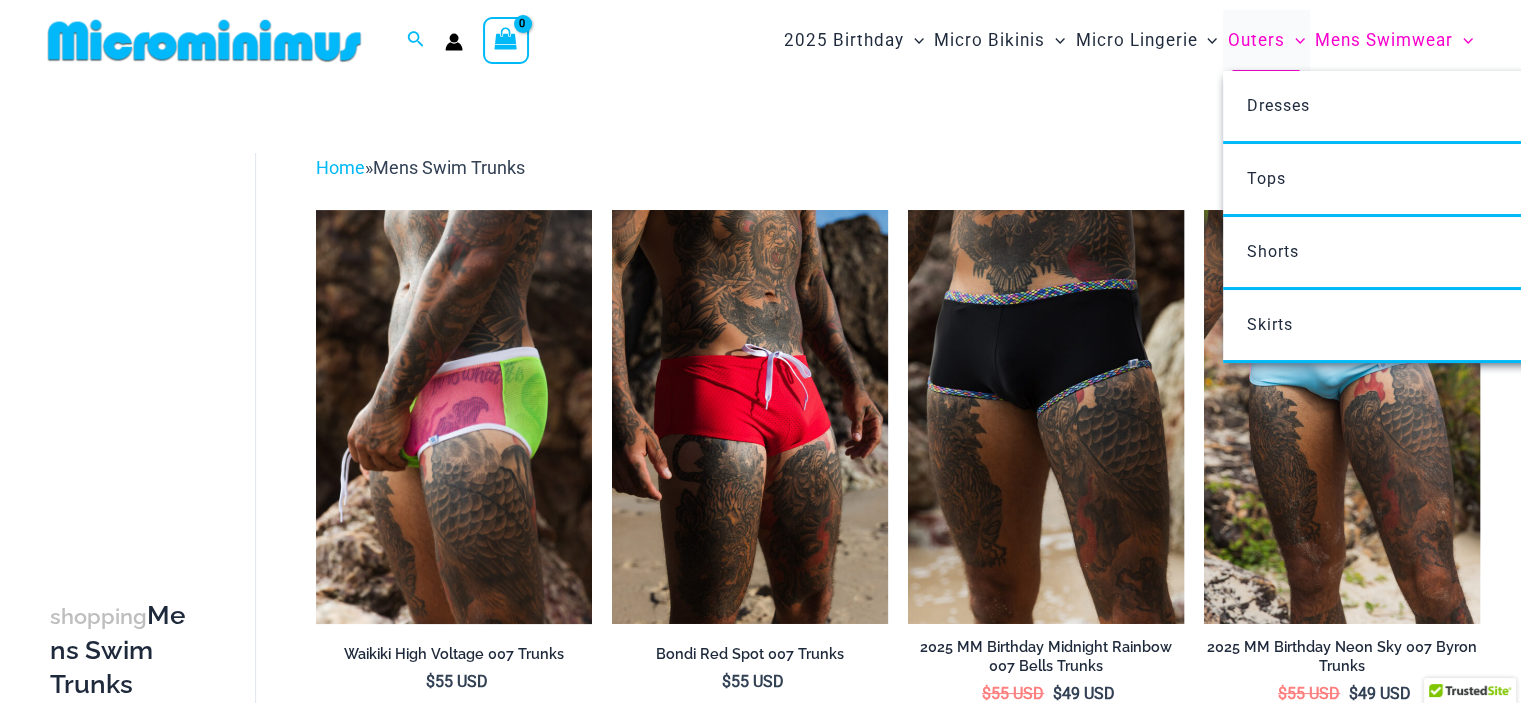 click on "Outers" at bounding box center [1256, 40] 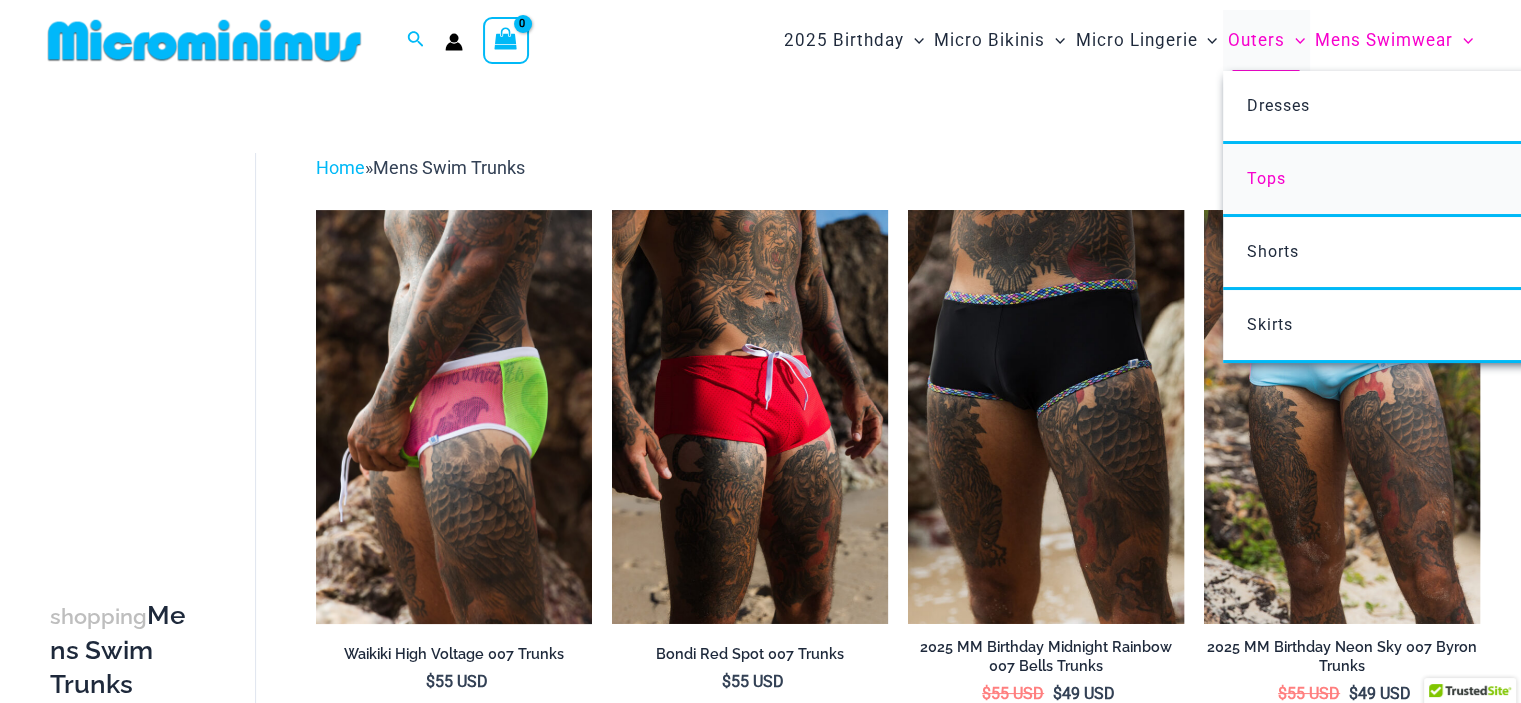 click on "Tops" at bounding box center (1265, 178) 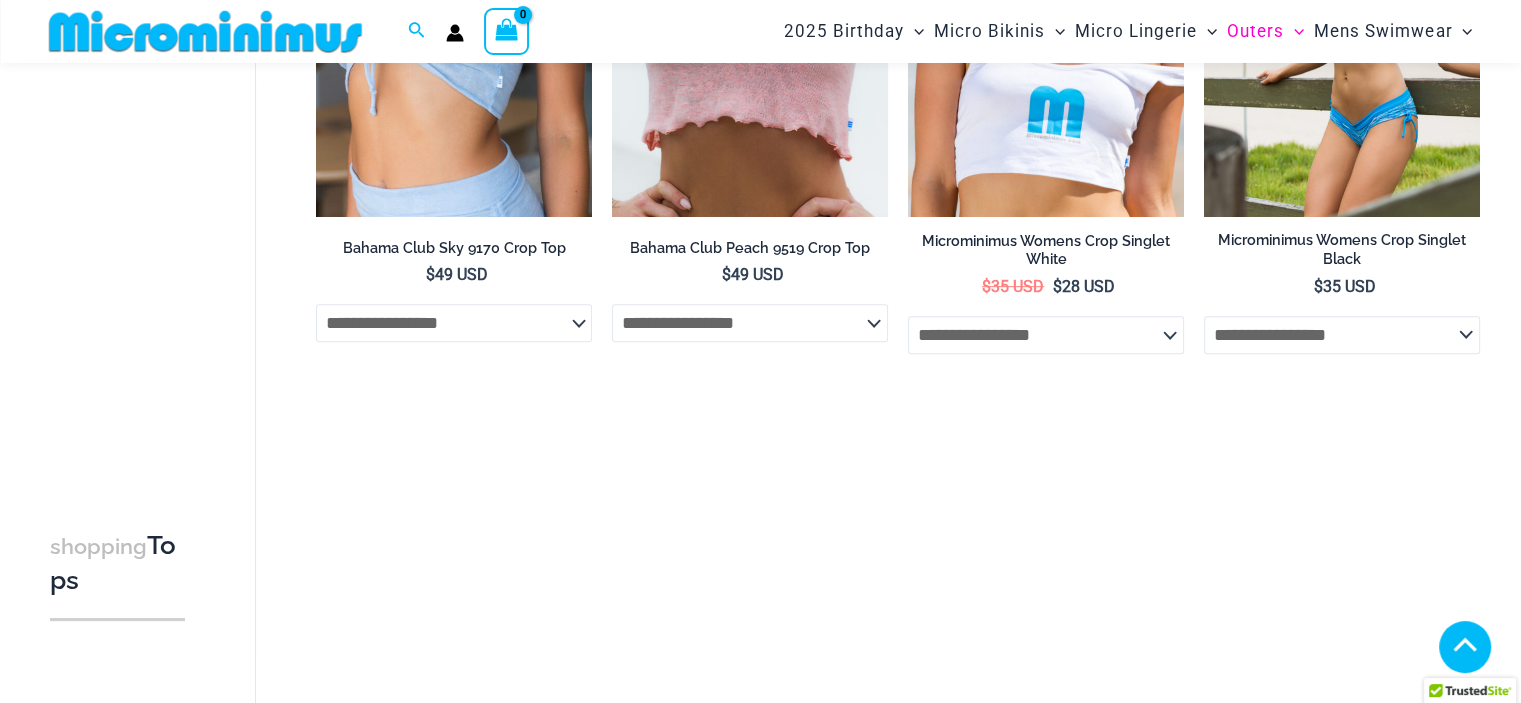 scroll, scrollTop: 981, scrollLeft: 0, axis: vertical 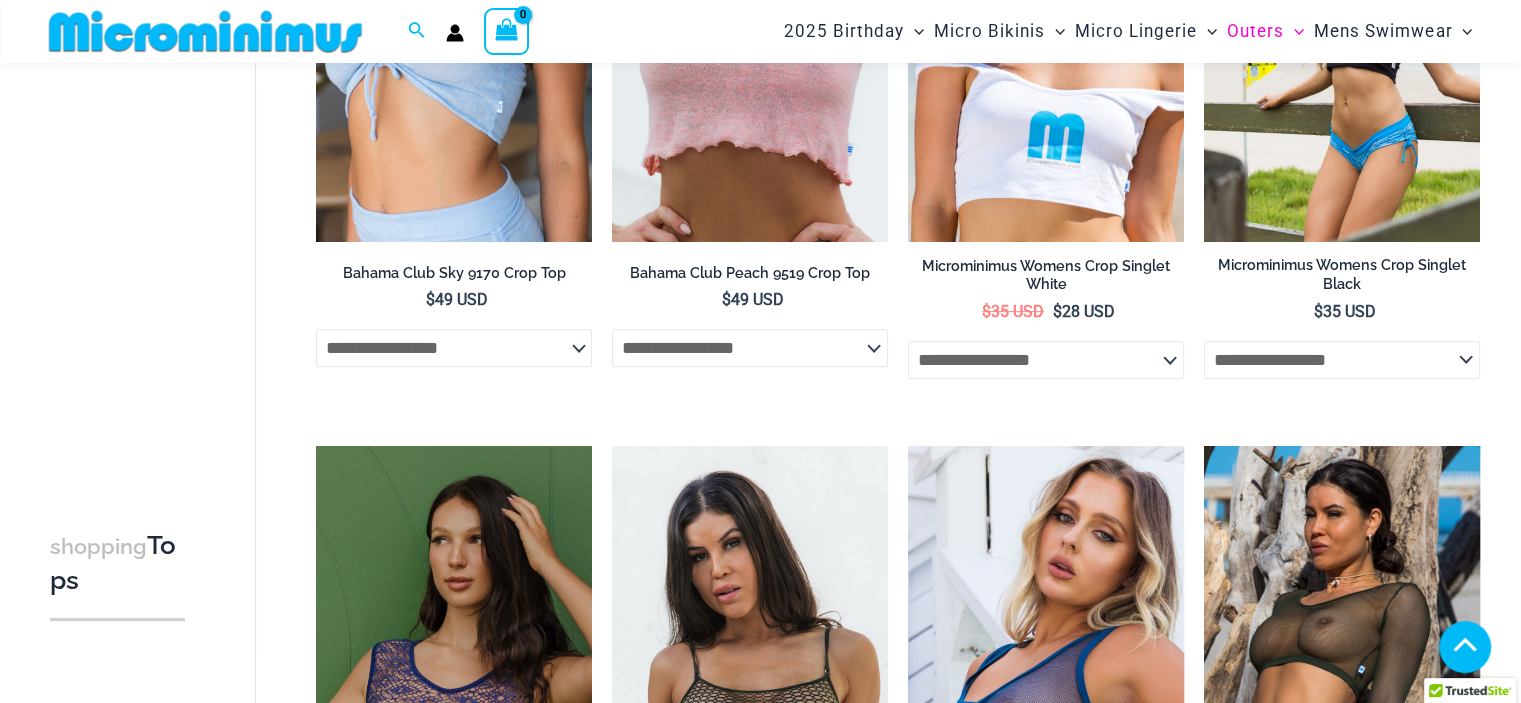 type on "**********" 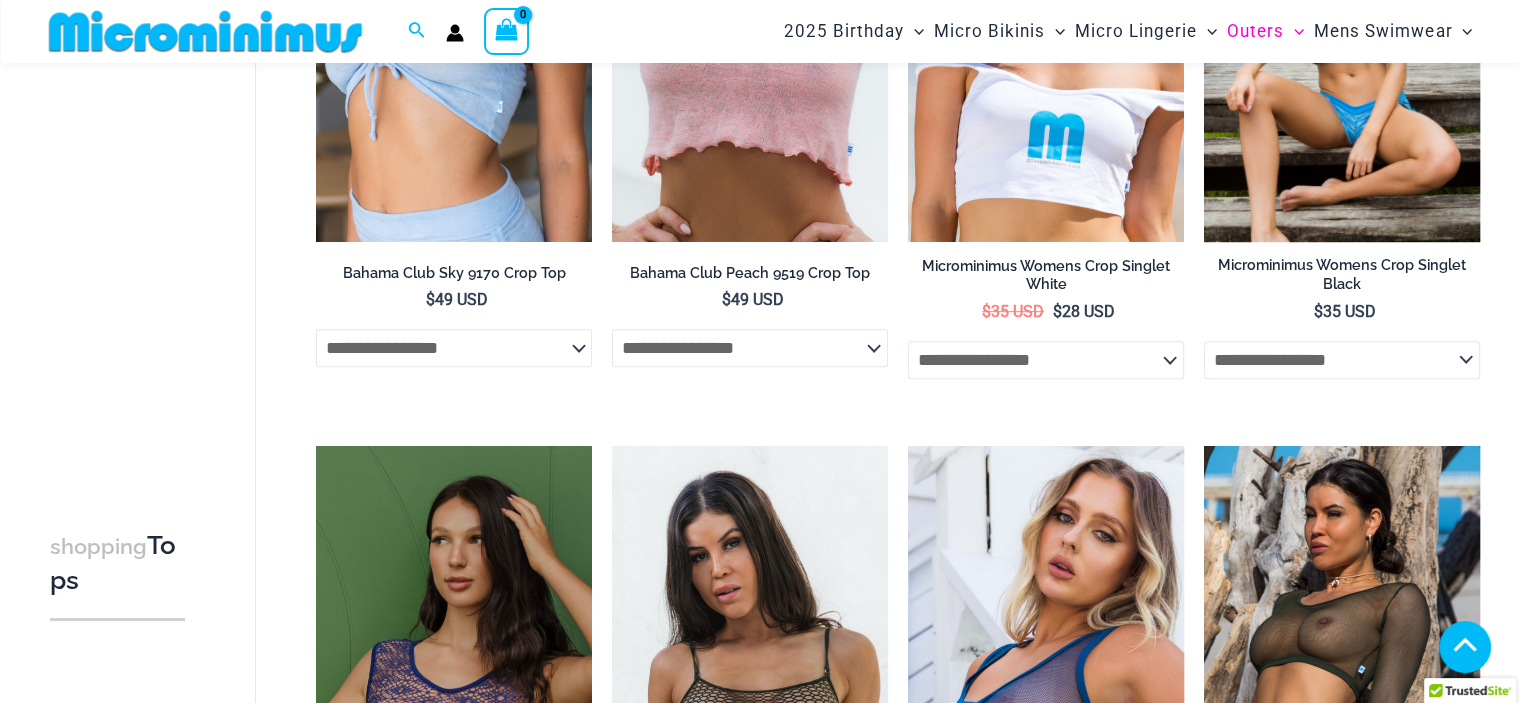 click on "**********" 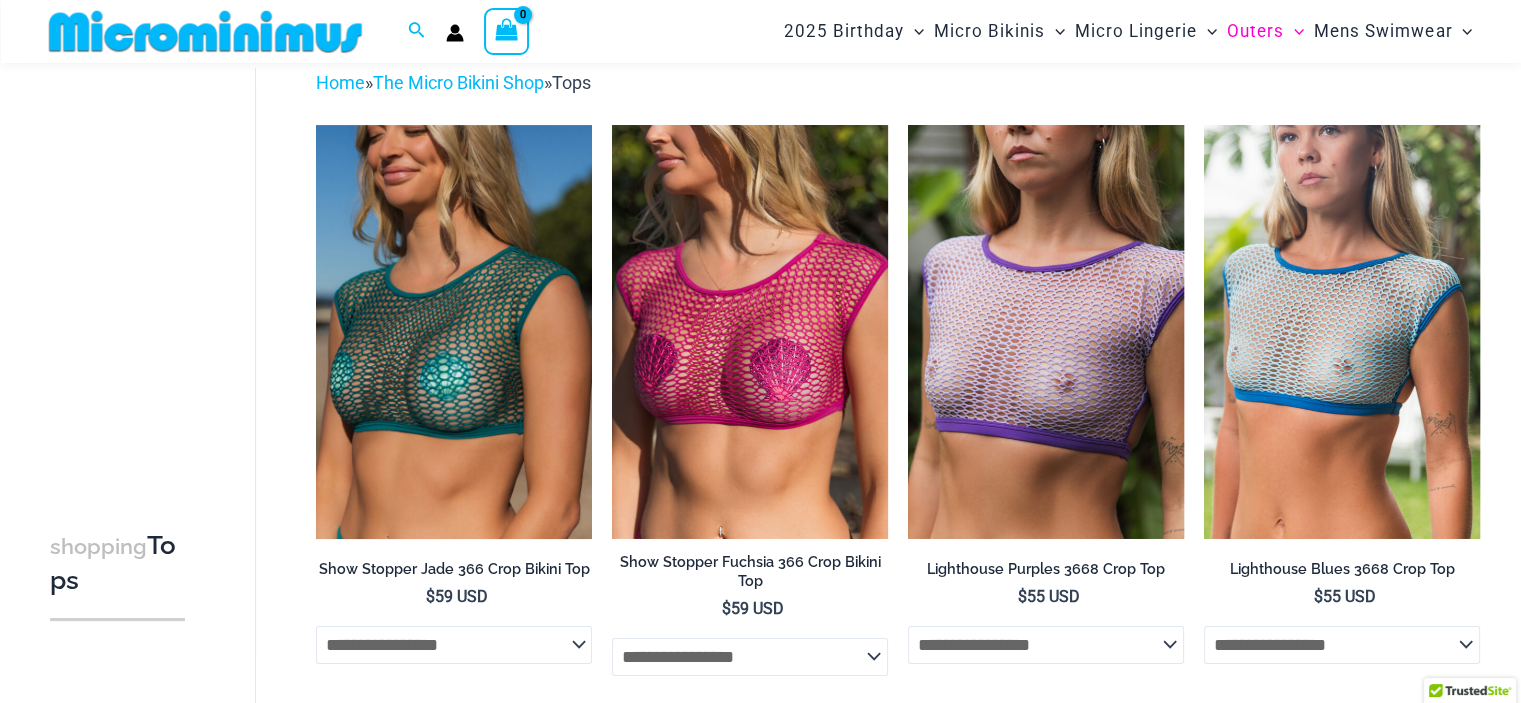 scroll, scrollTop: 0, scrollLeft: 0, axis: both 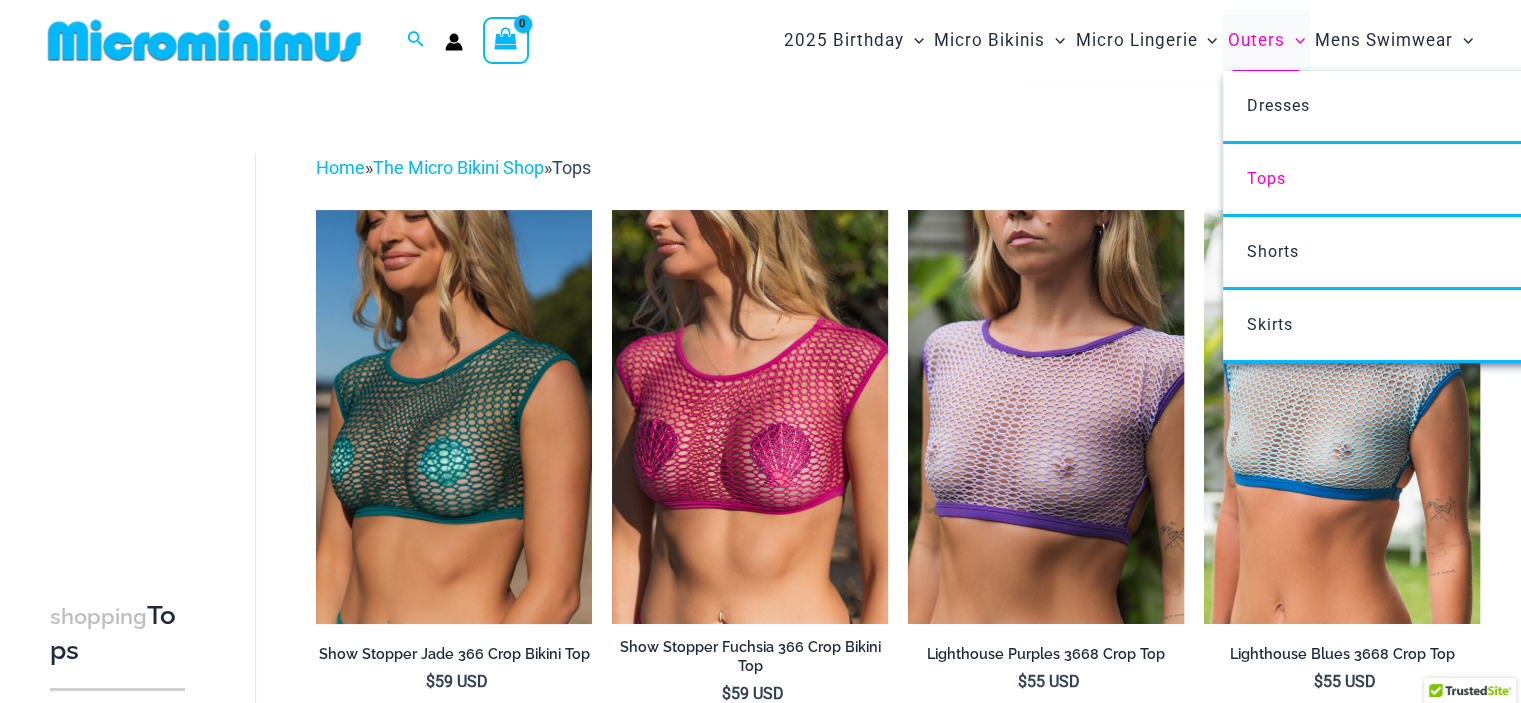 click on "Outers" at bounding box center [1256, 40] 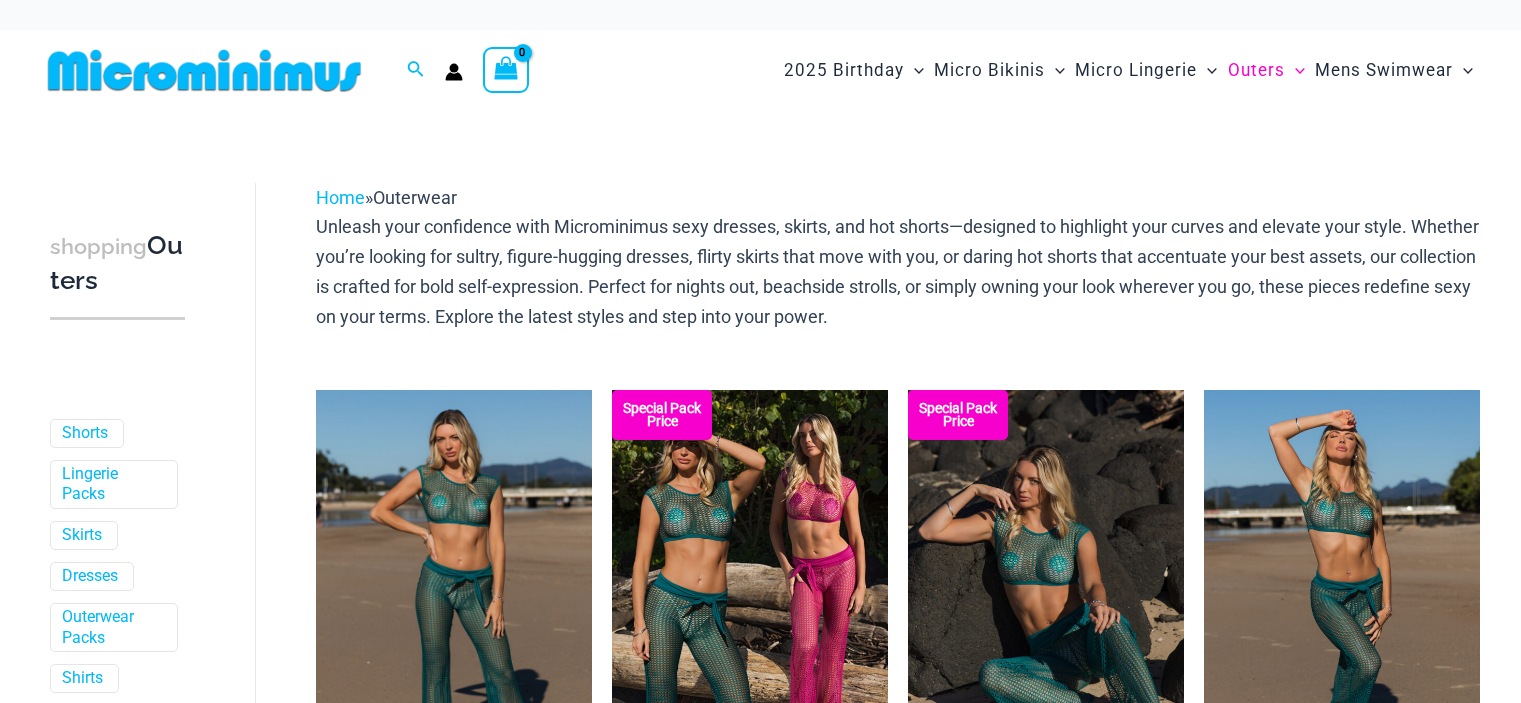 scroll, scrollTop: 0, scrollLeft: 0, axis: both 